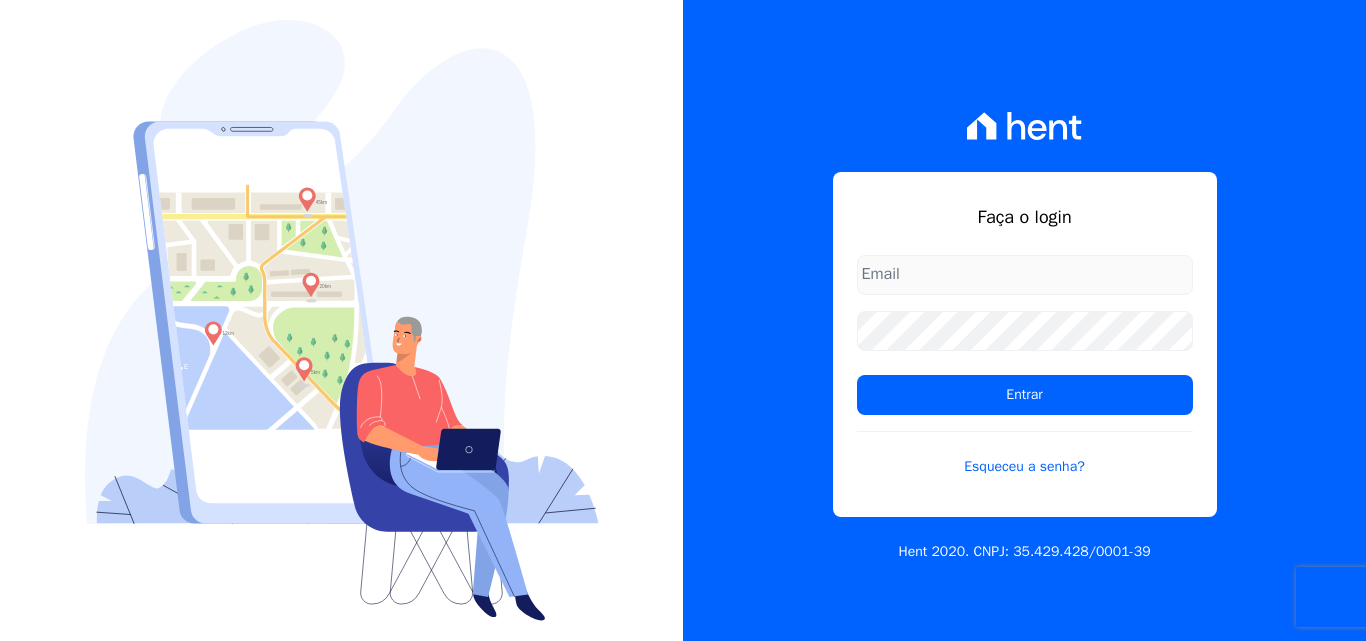 scroll, scrollTop: 0, scrollLeft: 0, axis: both 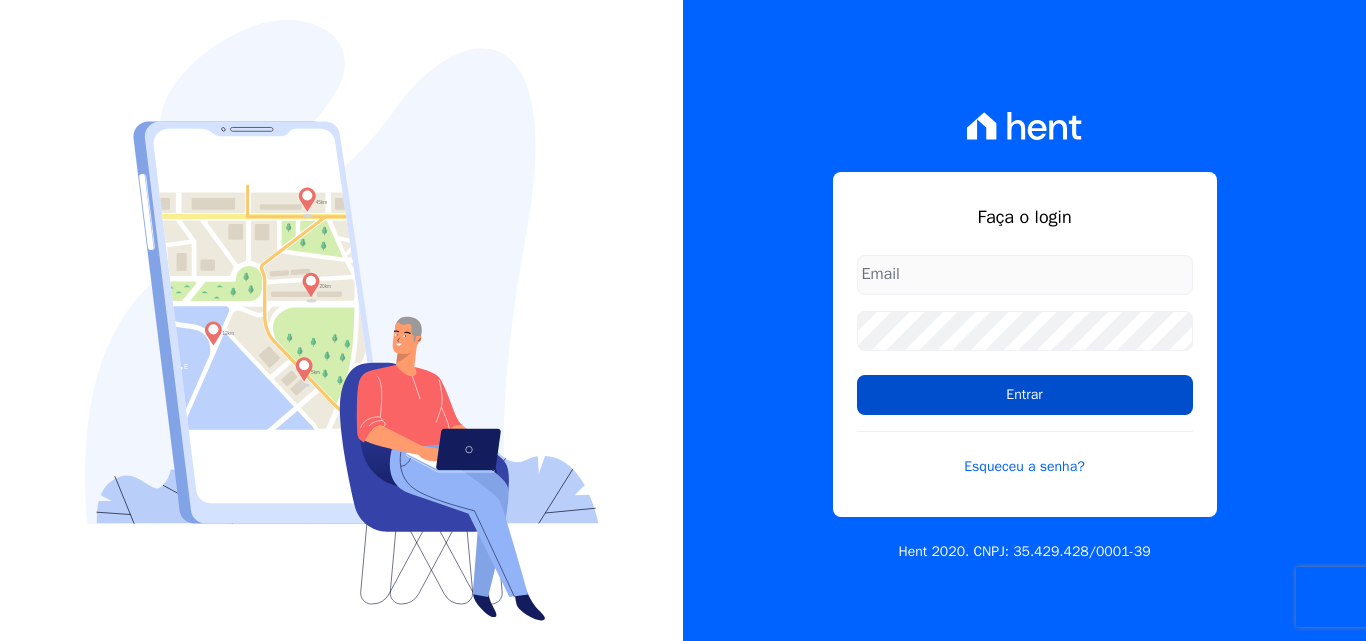 type on "[EMAIL_ADDRESS][DOMAIN_NAME]" 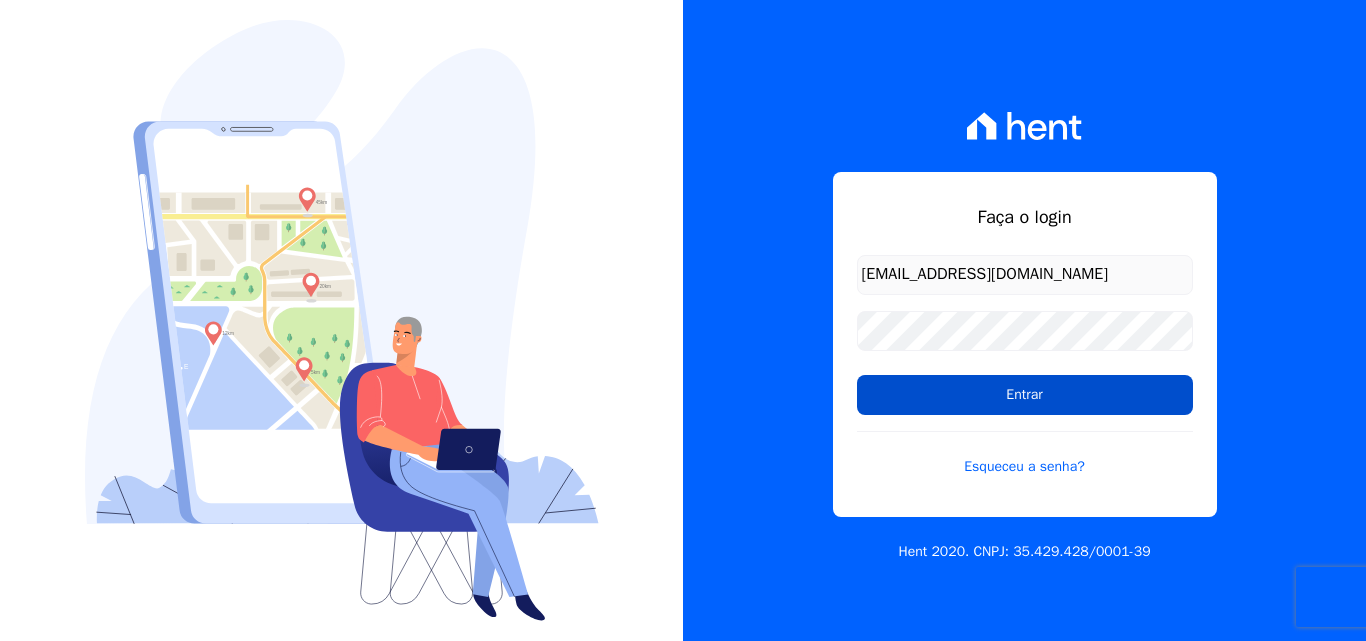 click on "Entrar" at bounding box center (1025, 395) 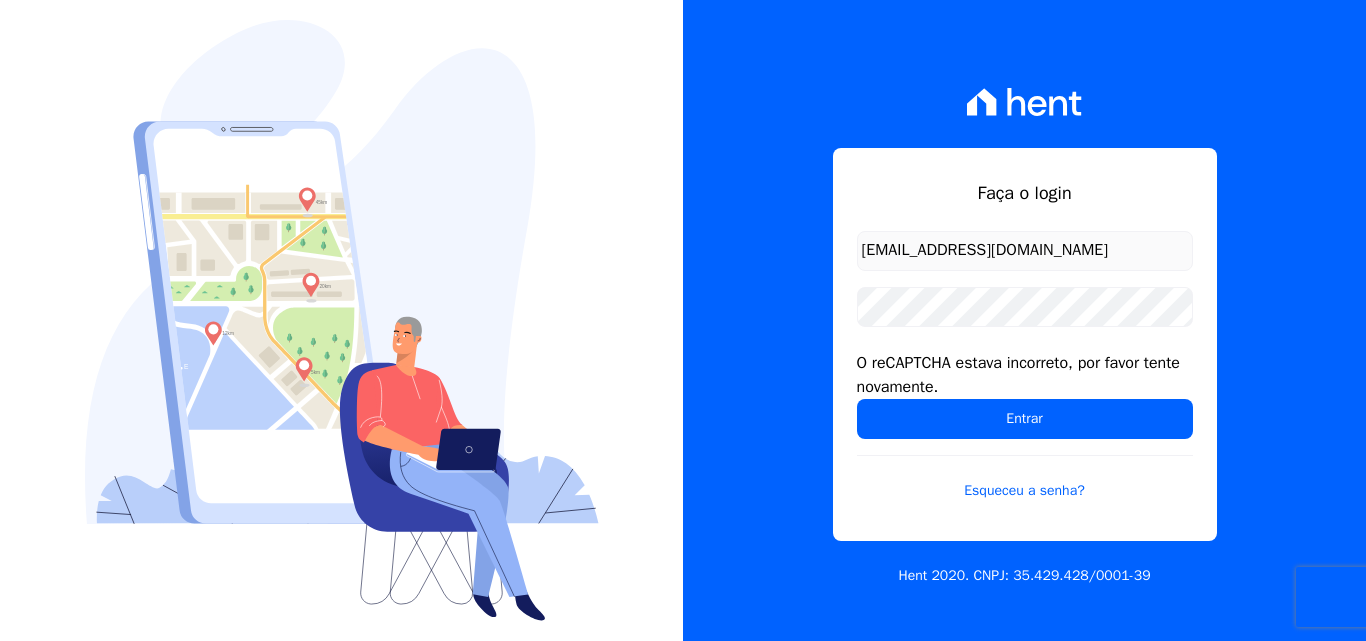 scroll, scrollTop: 0, scrollLeft: 0, axis: both 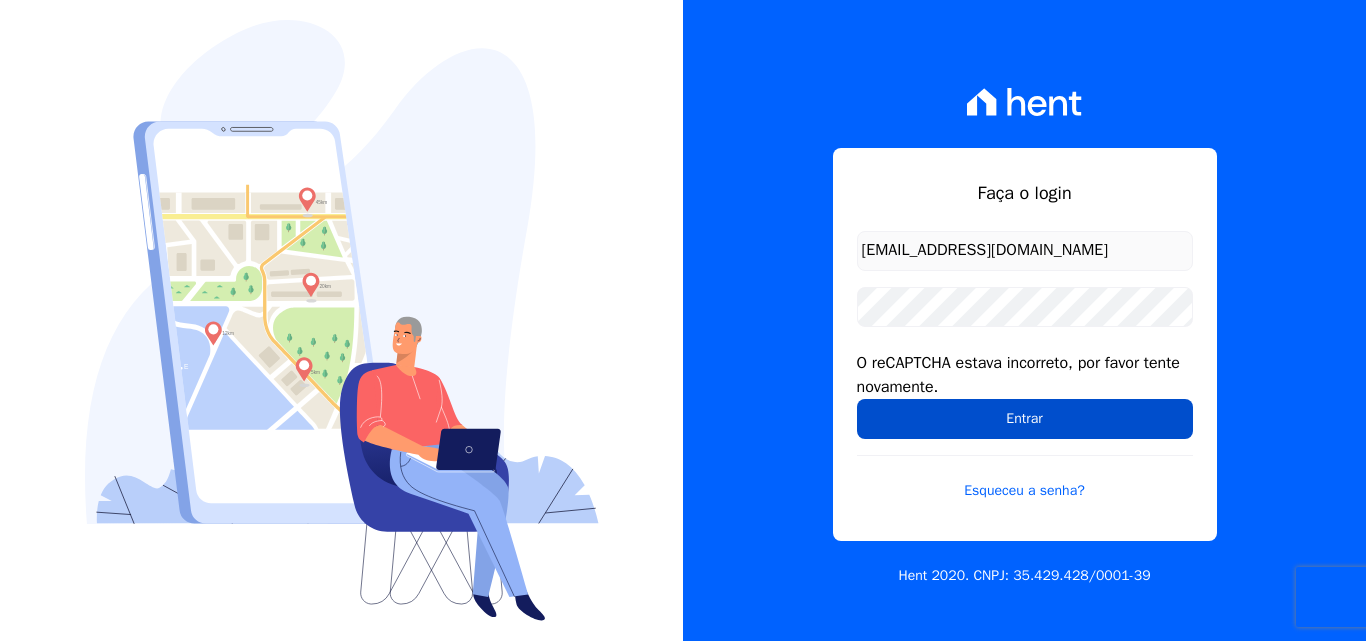 click on "Entrar" at bounding box center (1025, 419) 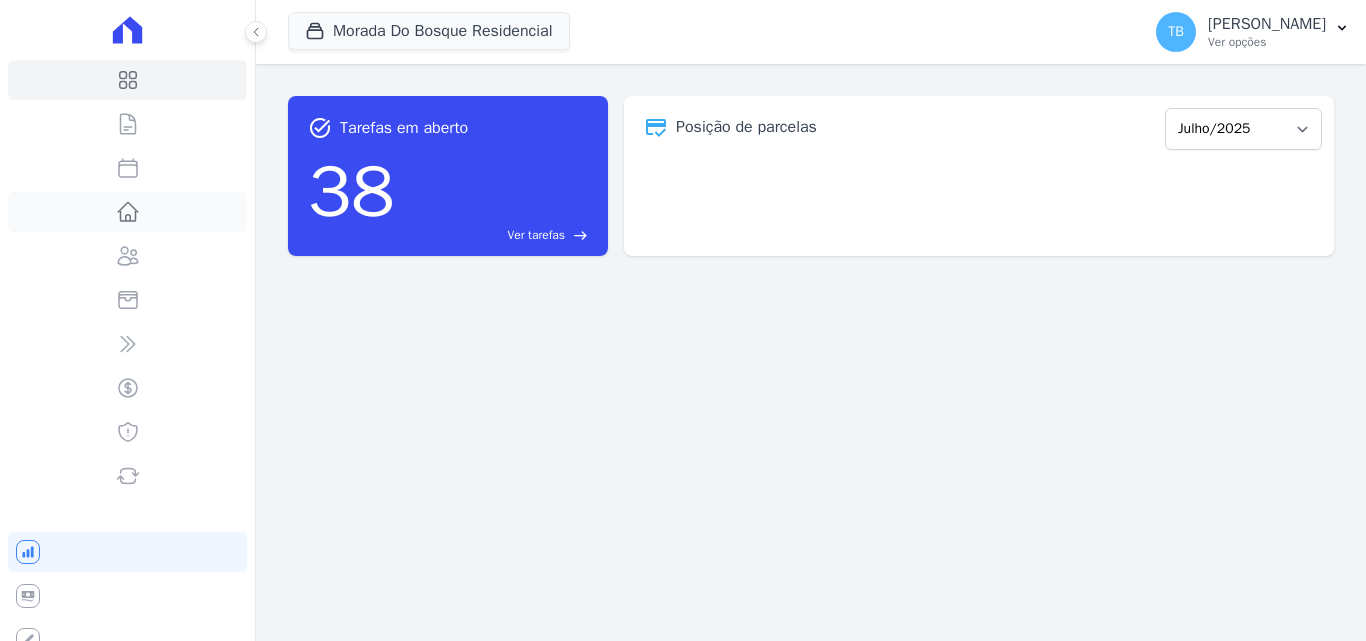 scroll, scrollTop: 0, scrollLeft: 0, axis: both 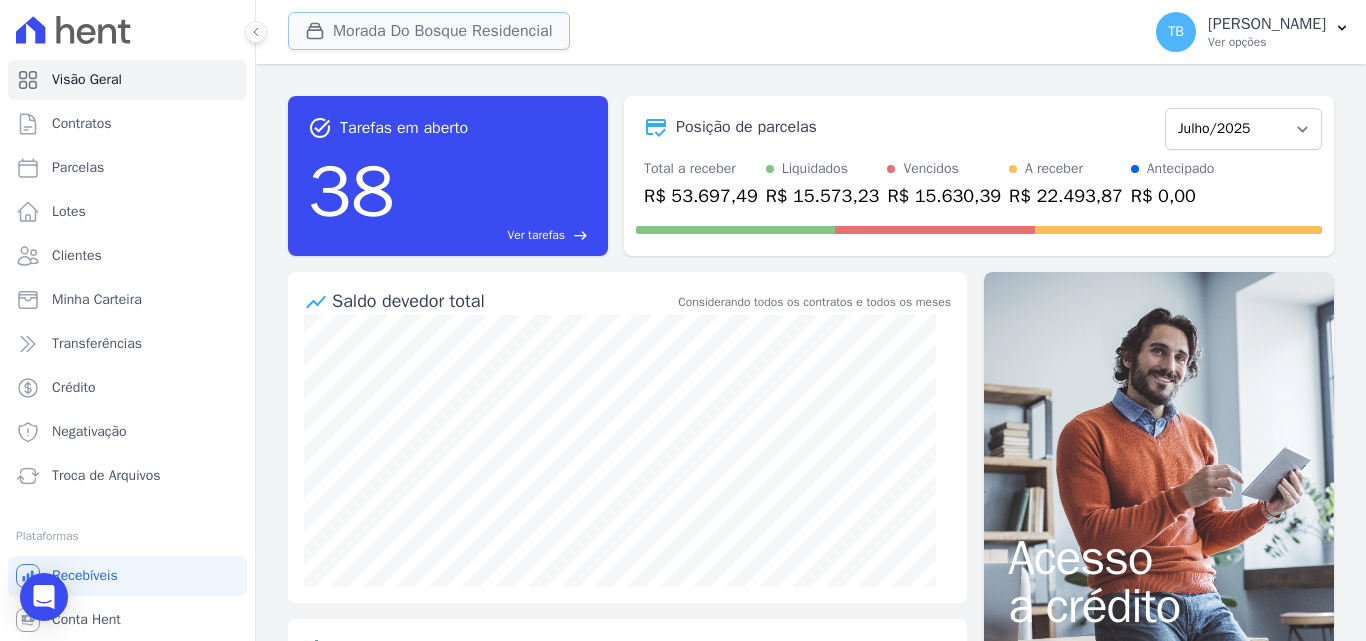 click on "Morada Do Bosque Residencial" at bounding box center (429, 31) 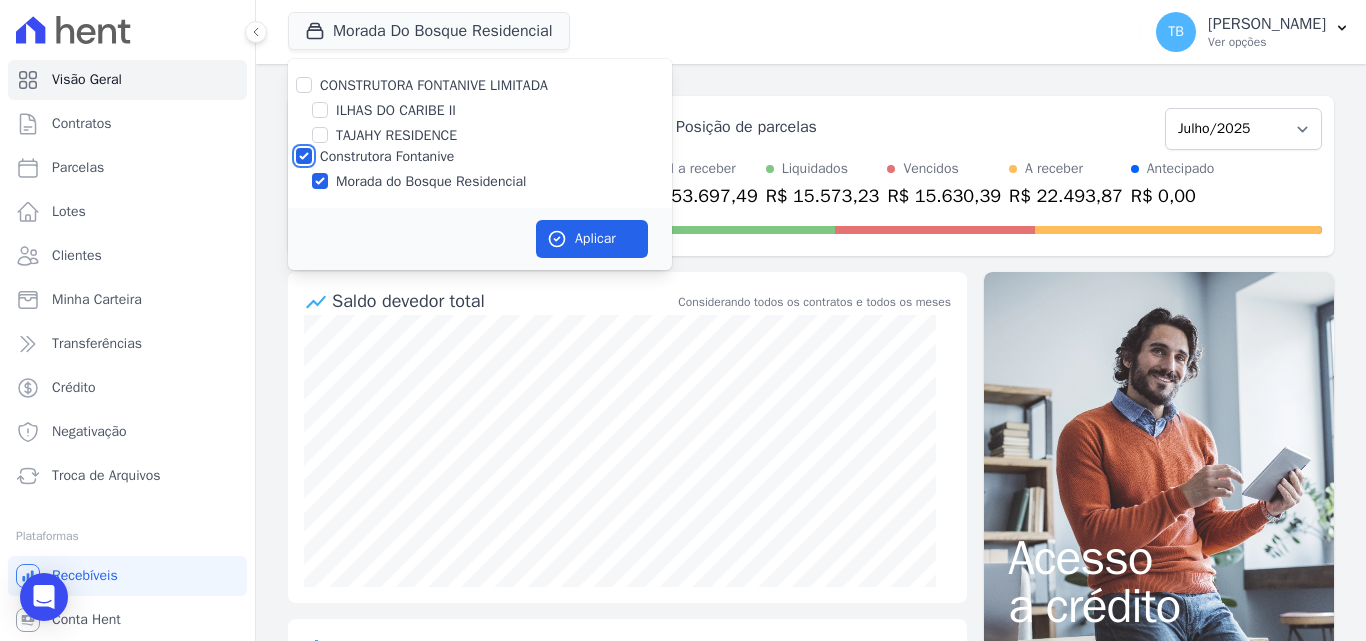 click on "Construtora Fontanive" at bounding box center [304, 156] 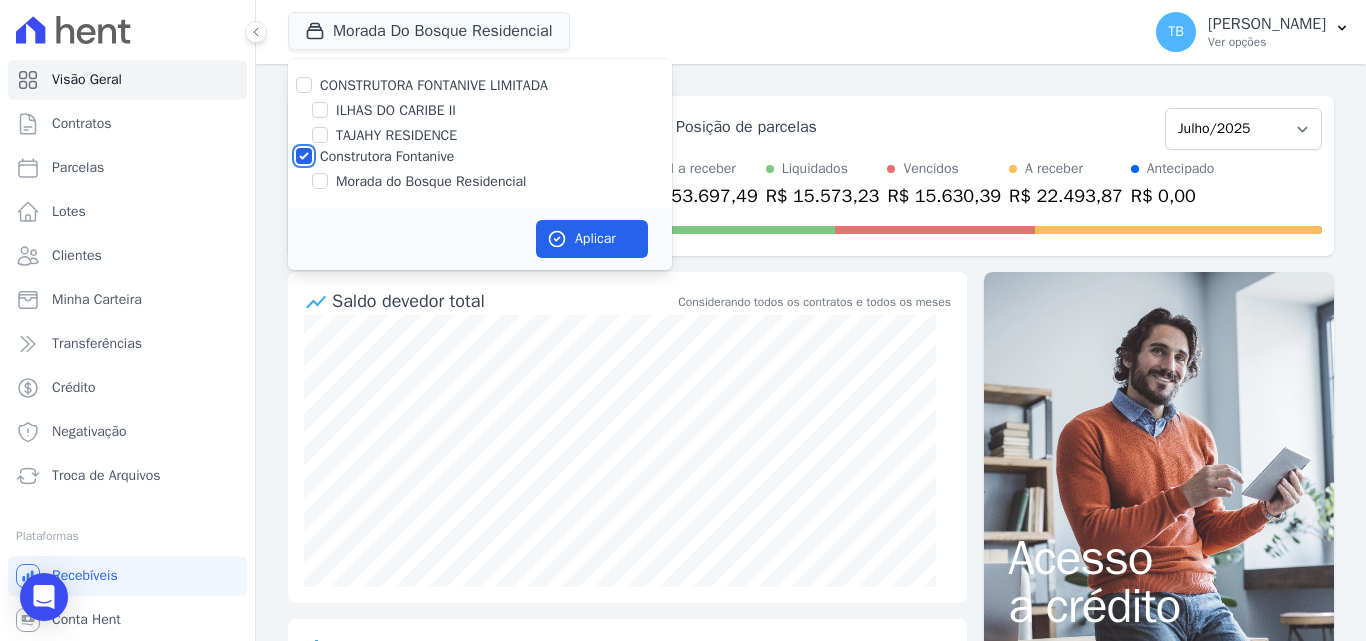 checkbox on "false" 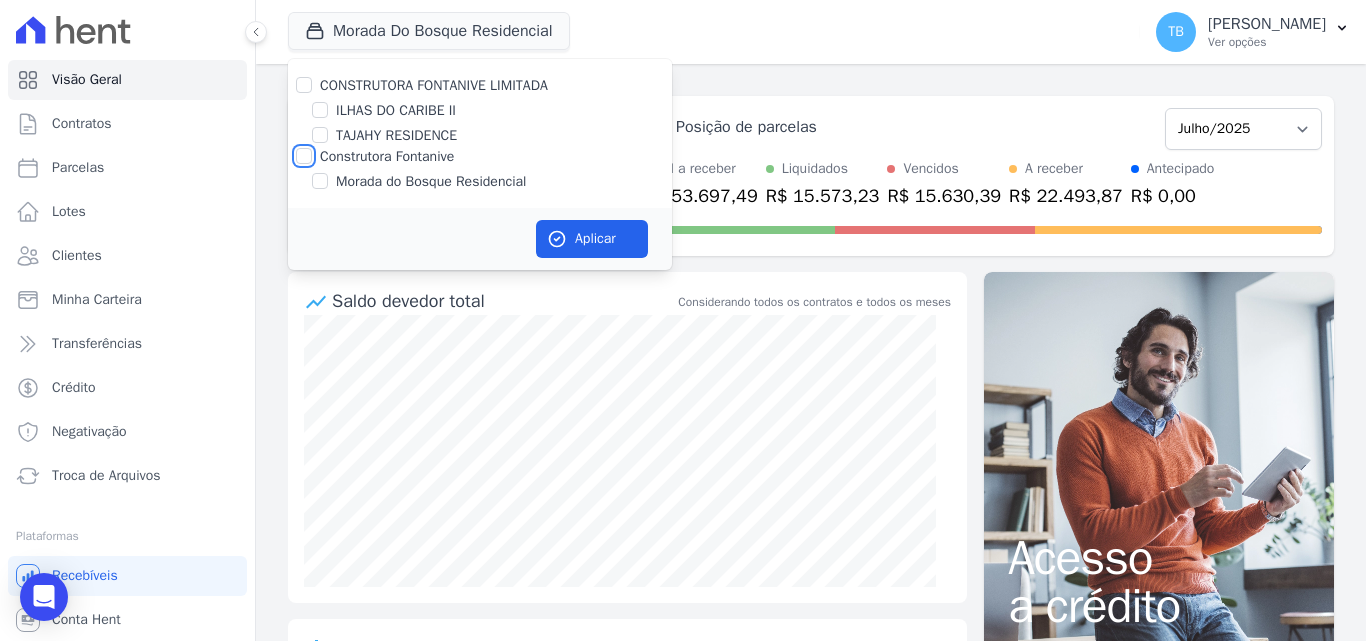 checkbox on "false" 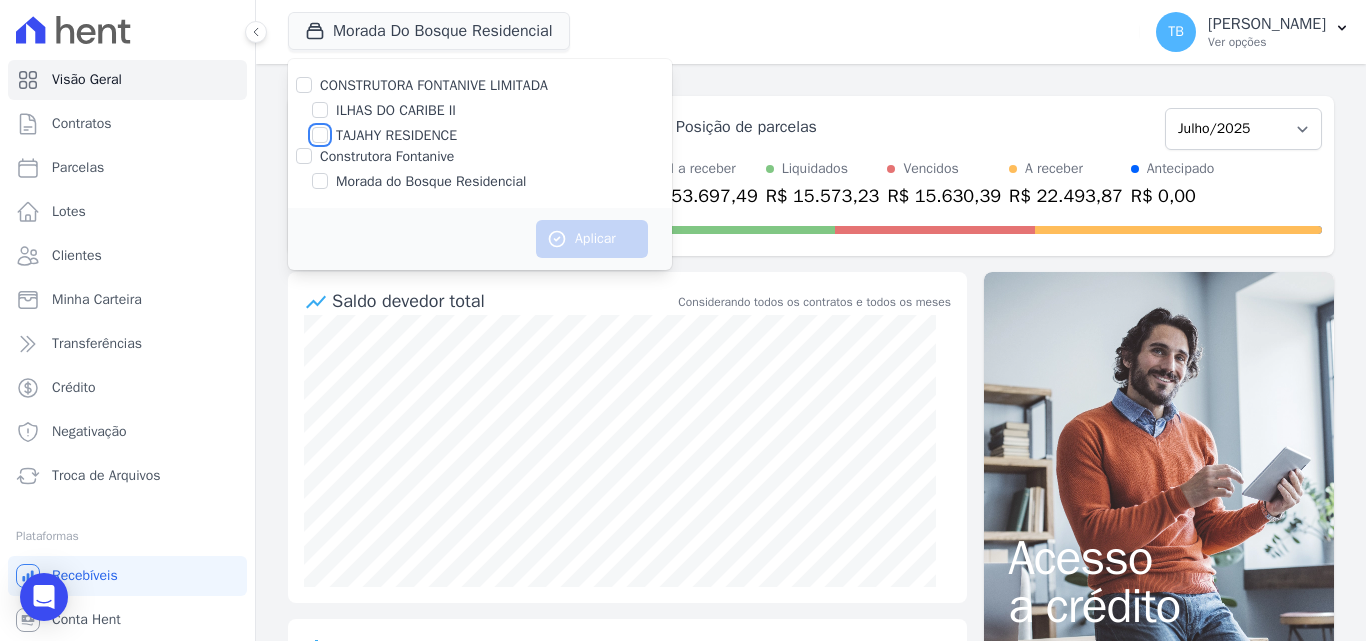 click on "TAJAHY RESIDENCE" at bounding box center (320, 135) 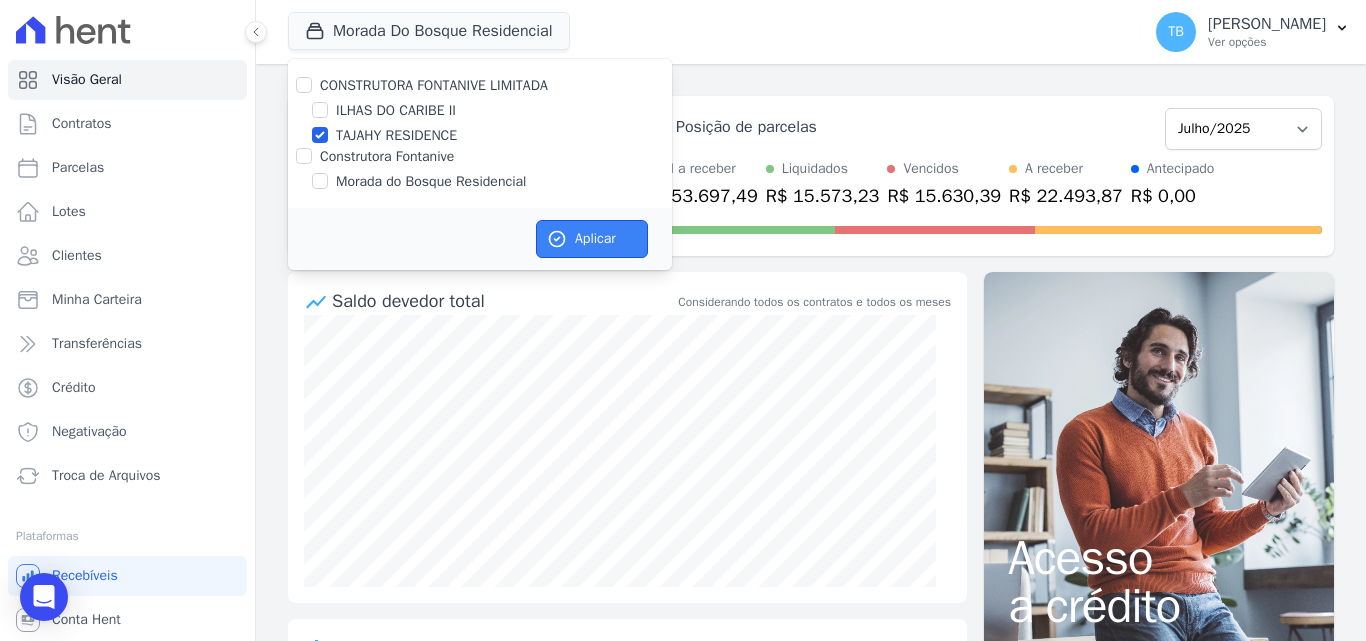 click on "Aplicar" at bounding box center (592, 239) 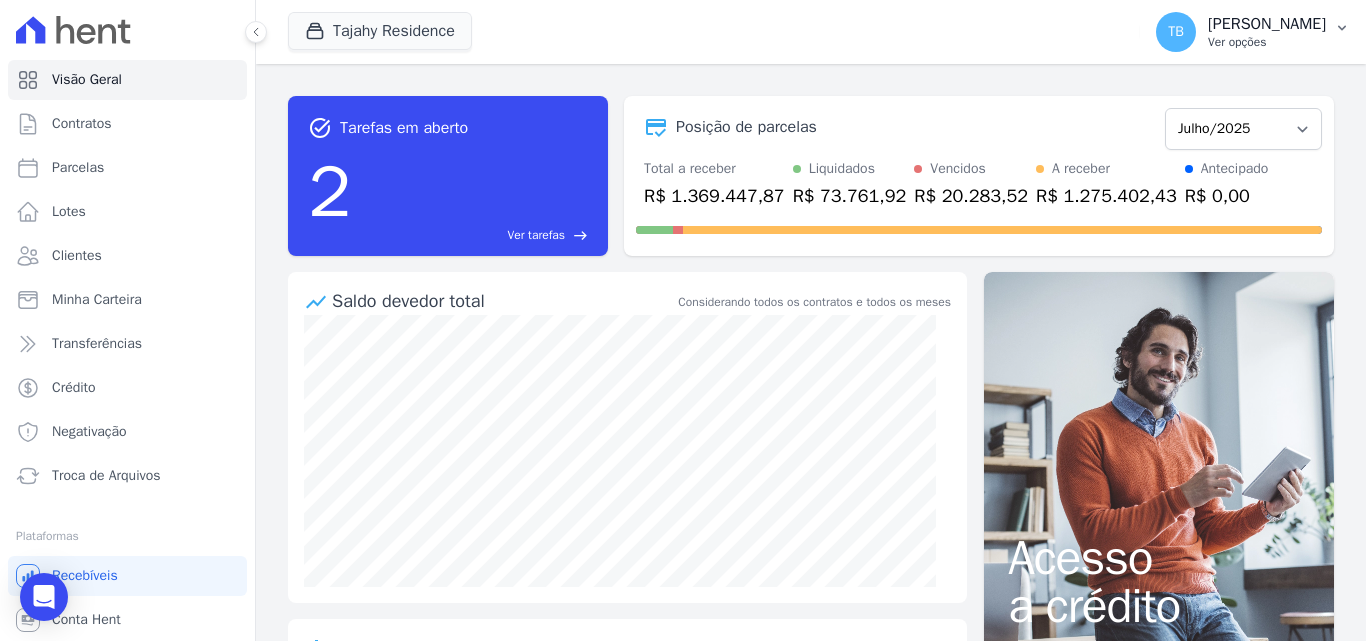 click on "Ver opções" at bounding box center (1267, 42) 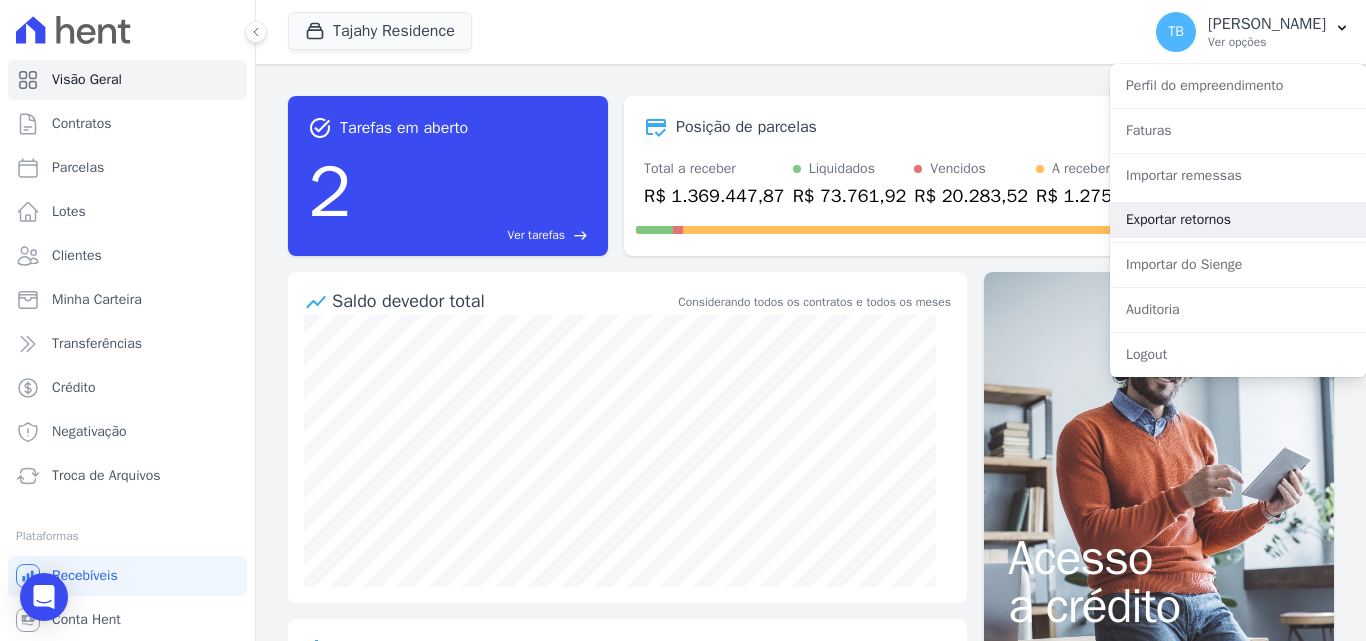 click on "Exportar retornos" at bounding box center [1238, 220] 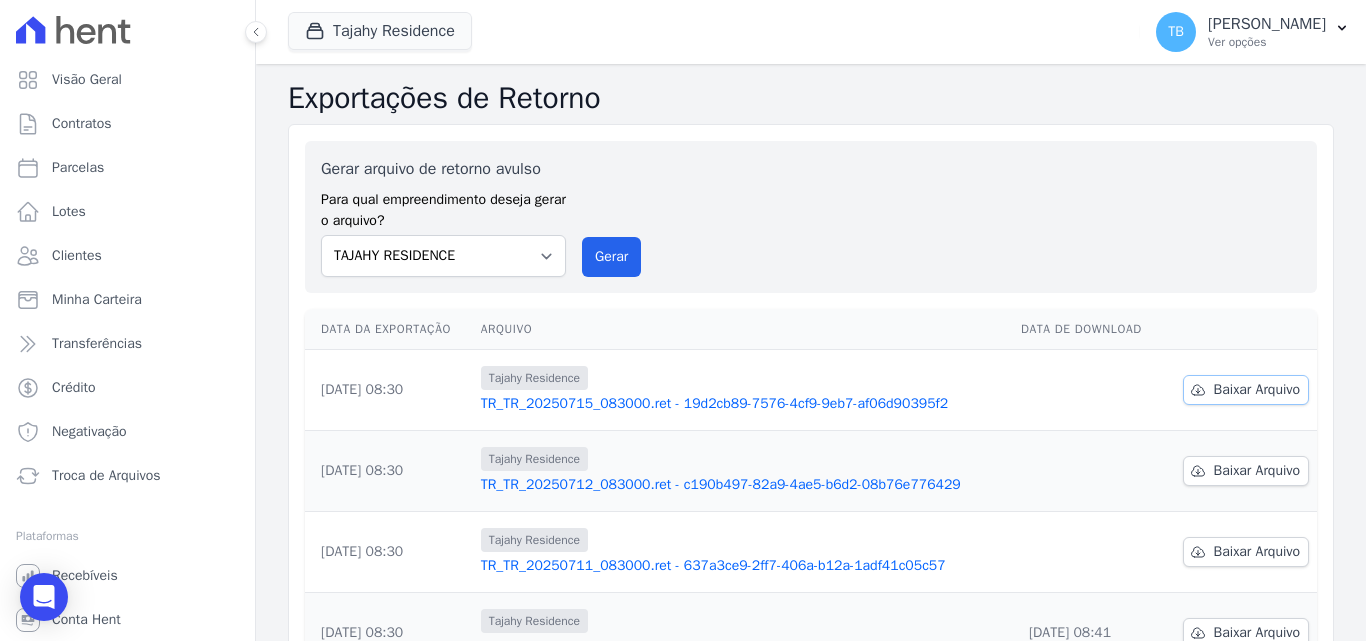 click on "Baixar Arquivo" at bounding box center [1257, 390] 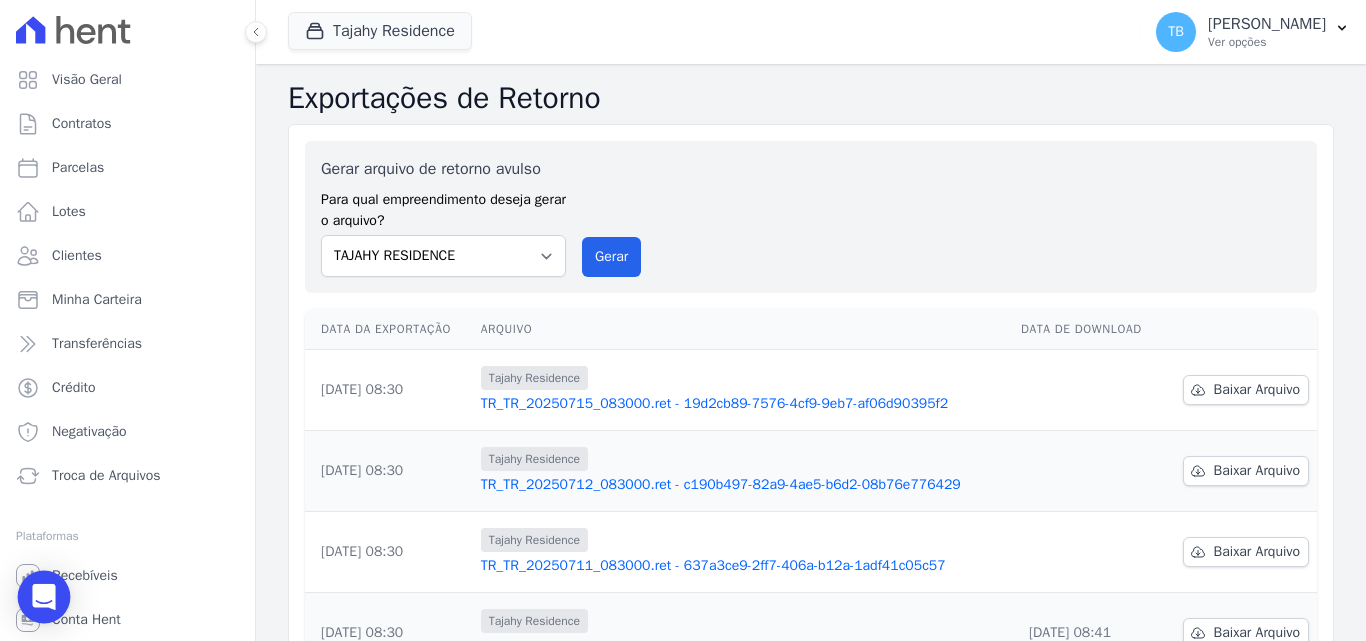 click at bounding box center [44, 597] 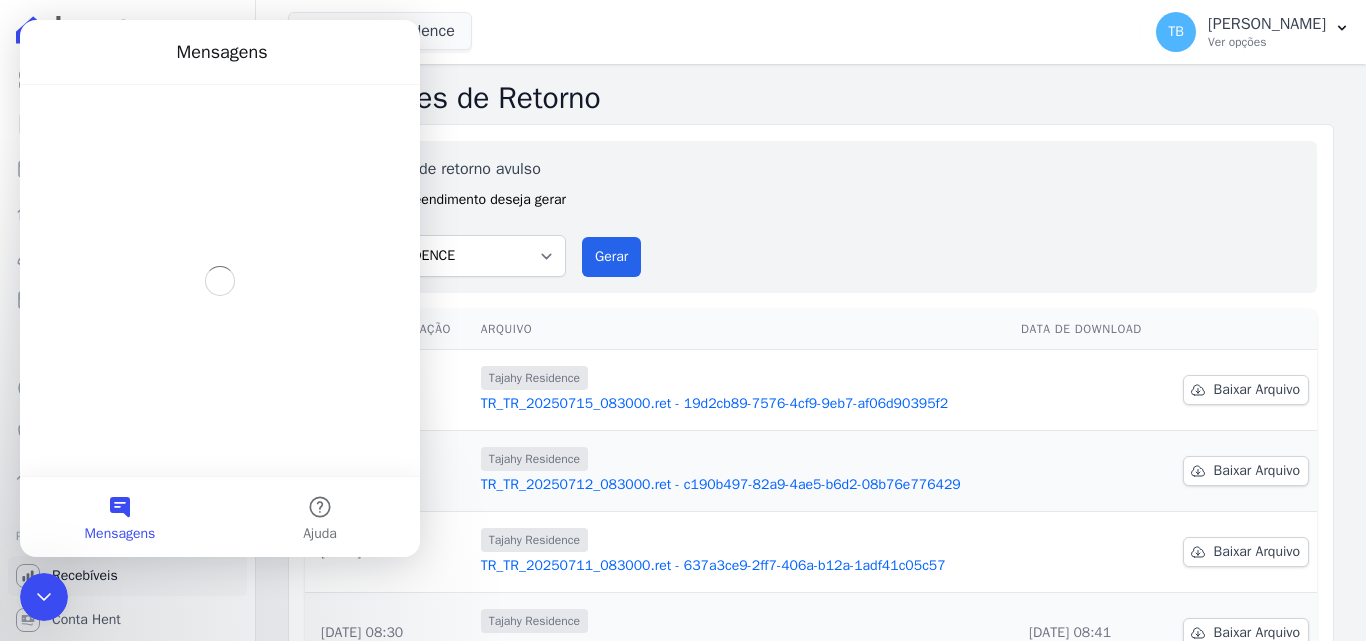 scroll, scrollTop: 0, scrollLeft: 0, axis: both 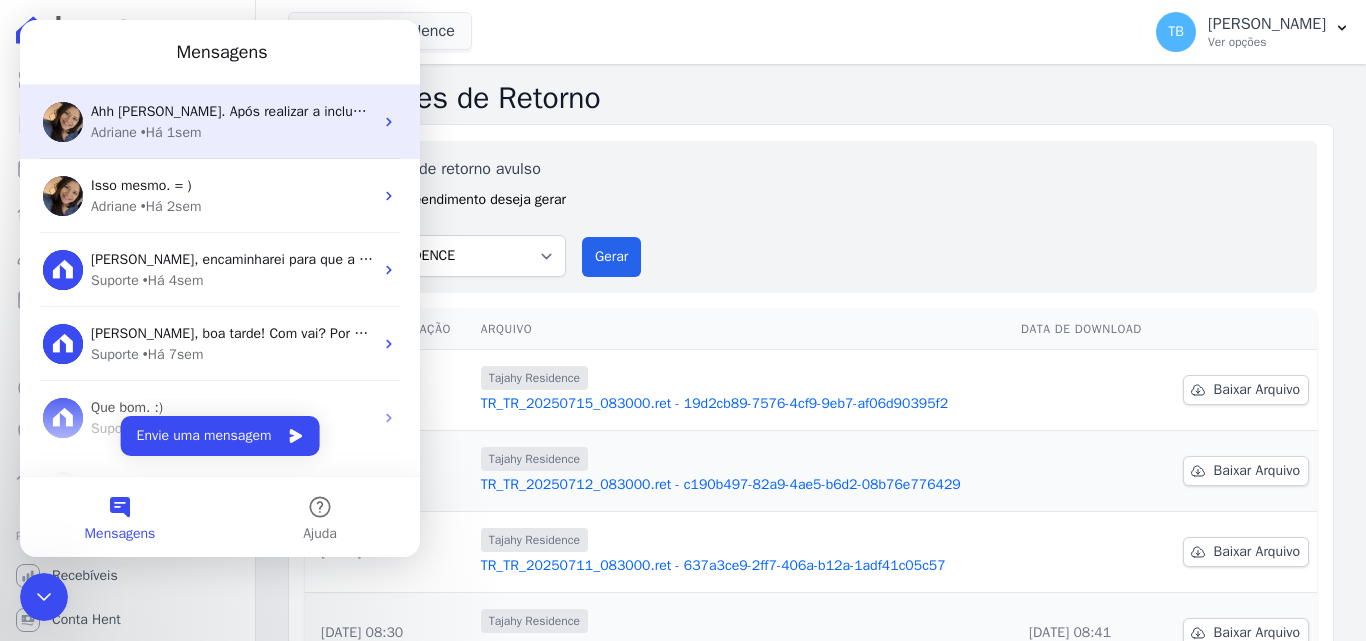 click on "Ahh maravilha Tati. Após realizar a inclusão no seu sienge, receberemos a atualização para associação no contrato. Demora alguns minutinhos ; )" at bounding box center (548, 111) 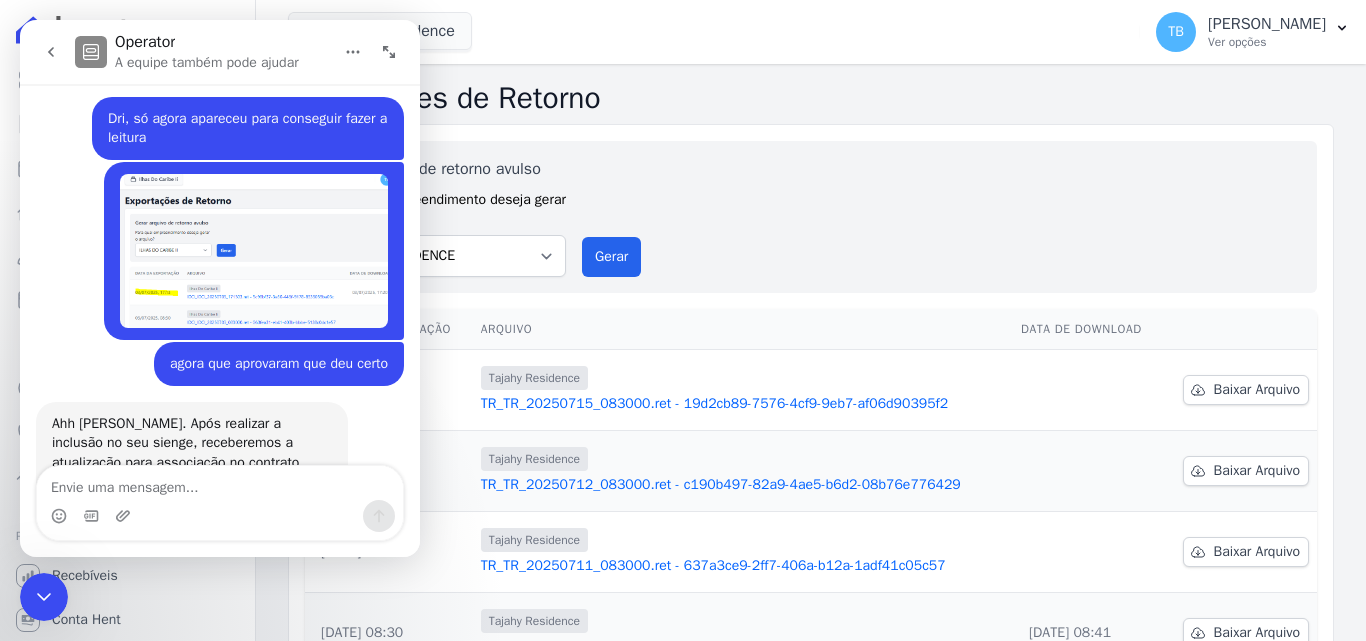 scroll, scrollTop: 6591, scrollLeft: 0, axis: vertical 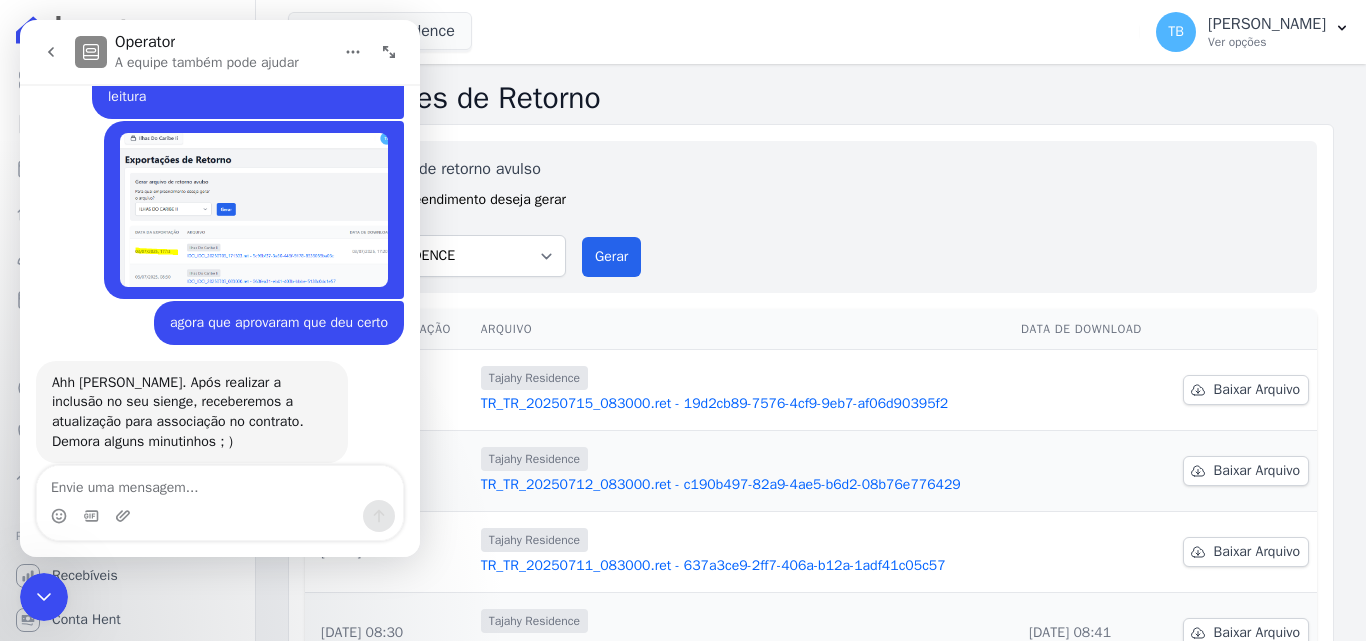 click at bounding box center [220, 483] 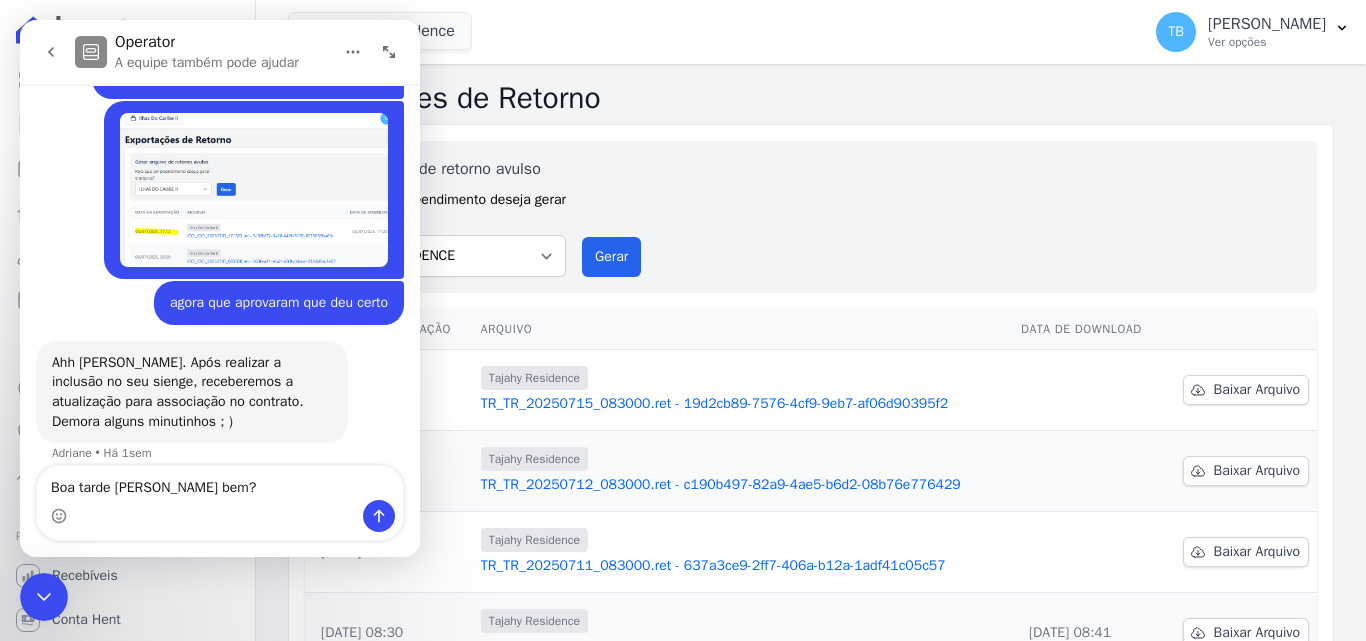 scroll, scrollTop: 6631, scrollLeft: 0, axis: vertical 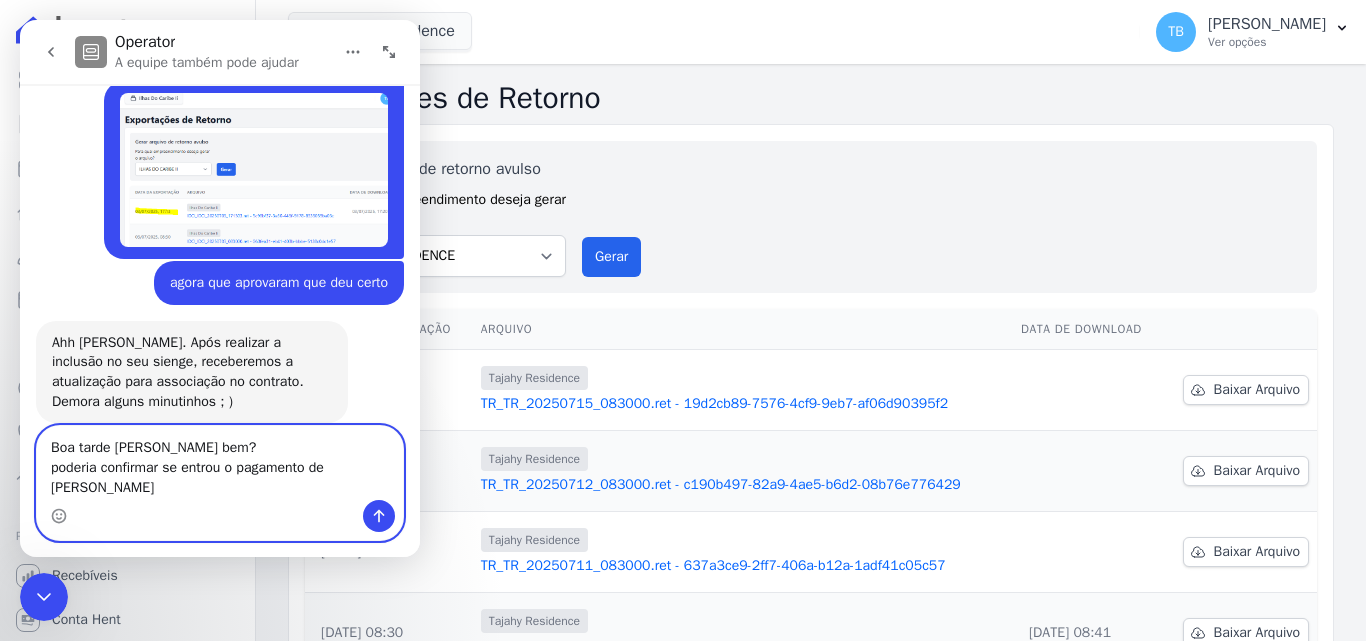 click on "Boa tarde Adri
Tudo bem?
poderia confirmar se entrou o pagamento de Lucas" at bounding box center [220, 463] 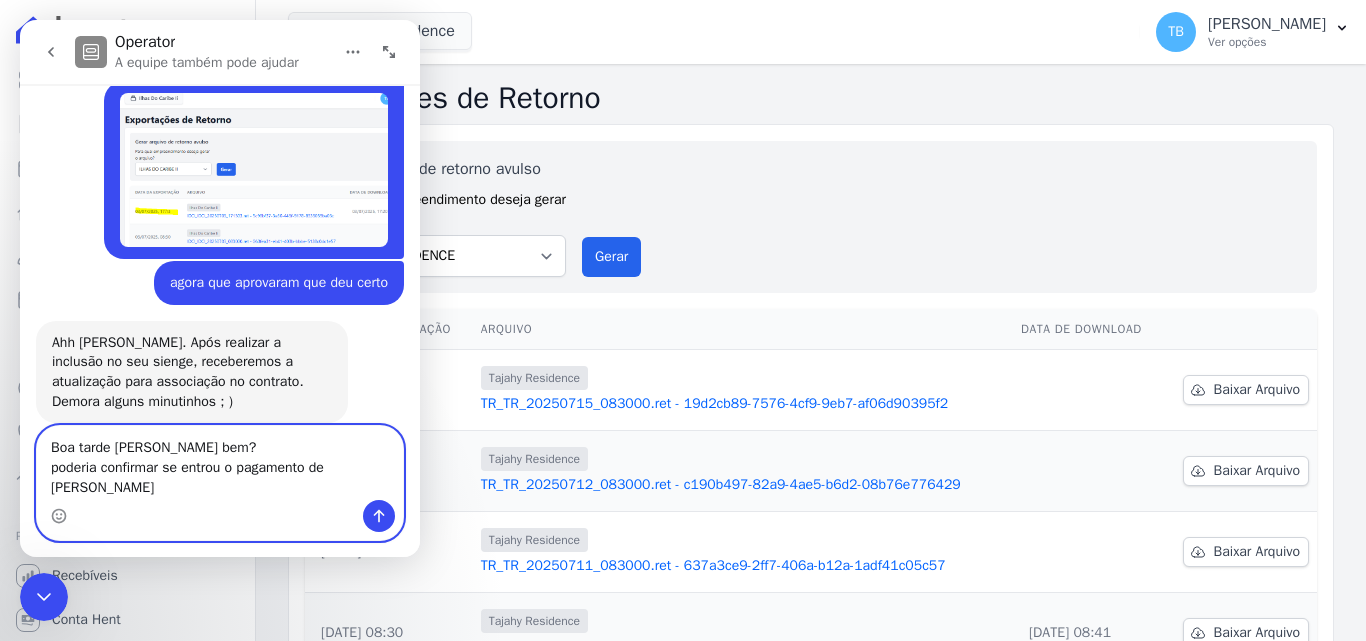 scroll, scrollTop: 6651, scrollLeft: 0, axis: vertical 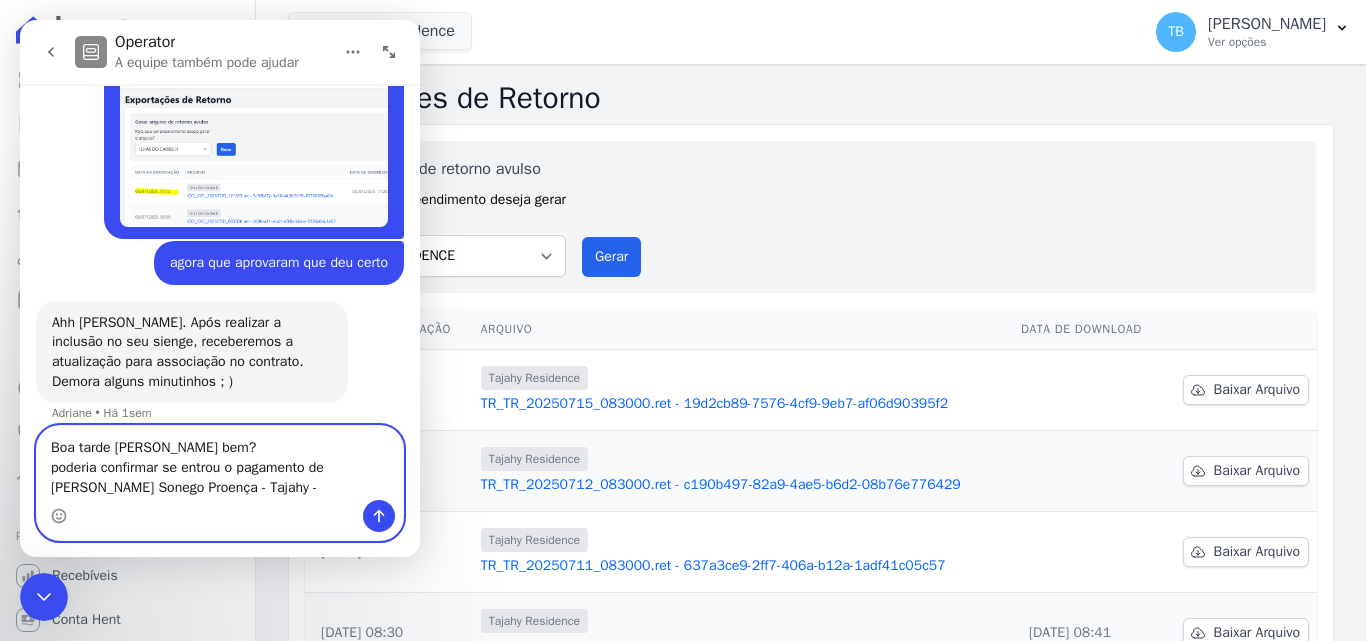 click on "Boa tarde Adri
Tudo bem?
poderia confirmar se entrou o pagamento de Lucas Sonego Proença - Tajahy -" at bounding box center (220, 463) 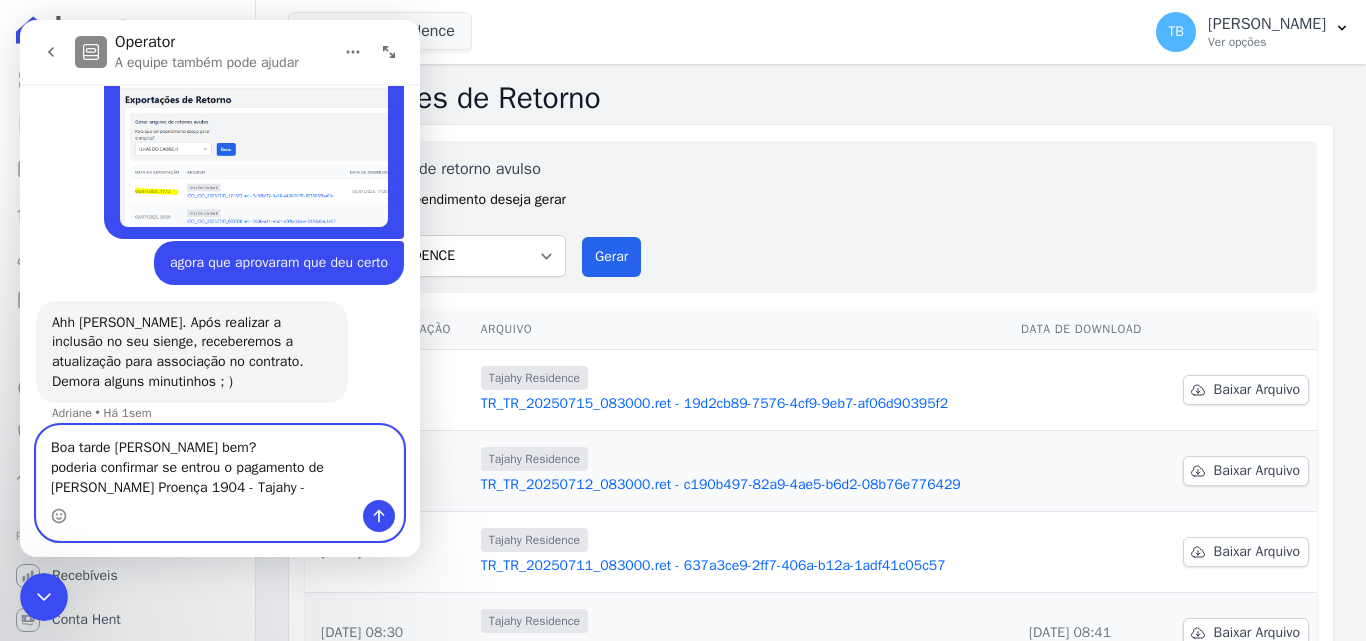 click on "Boa tarde Adri
Tudo bem?
poderia confirmar se entrou o pagamento de Lucas Sonego Proença 1904 - Tajahy -" at bounding box center (220, 463) 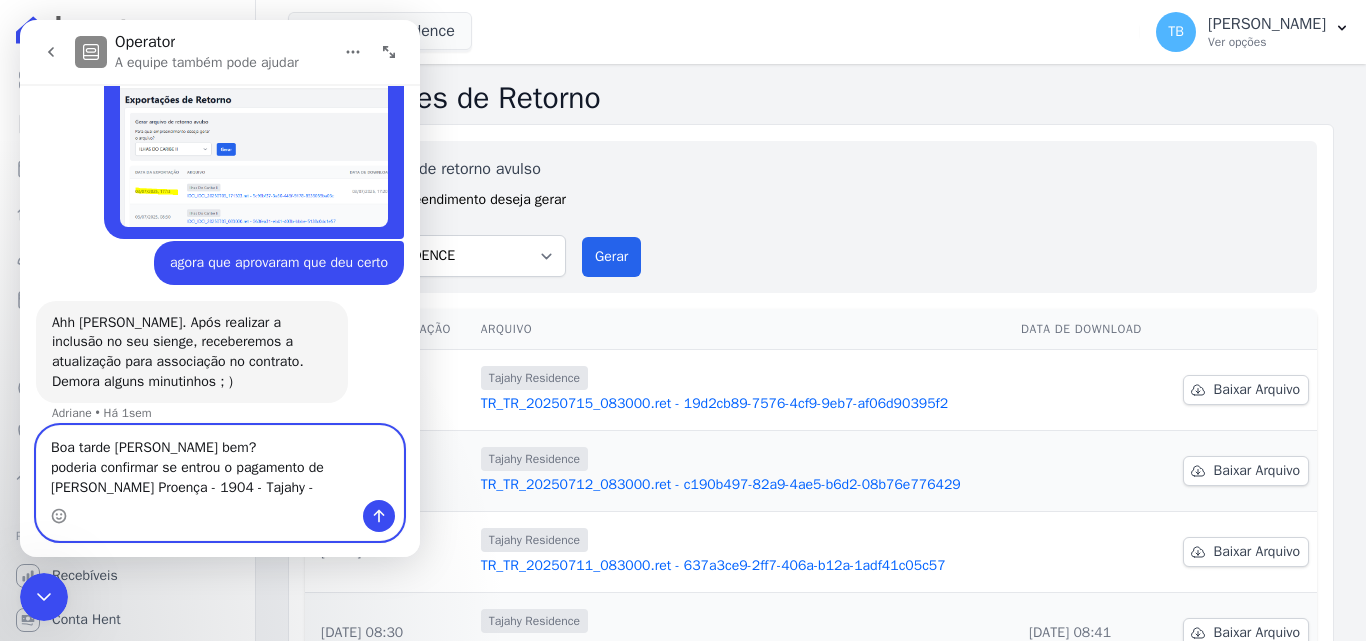 click on "Boa tarde Adri
Tudo bem?
poderia confirmar se entrou o pagamento de Lucas Sonego Proença - 1904 - Tajahy -" at bounding box center (220, 463) 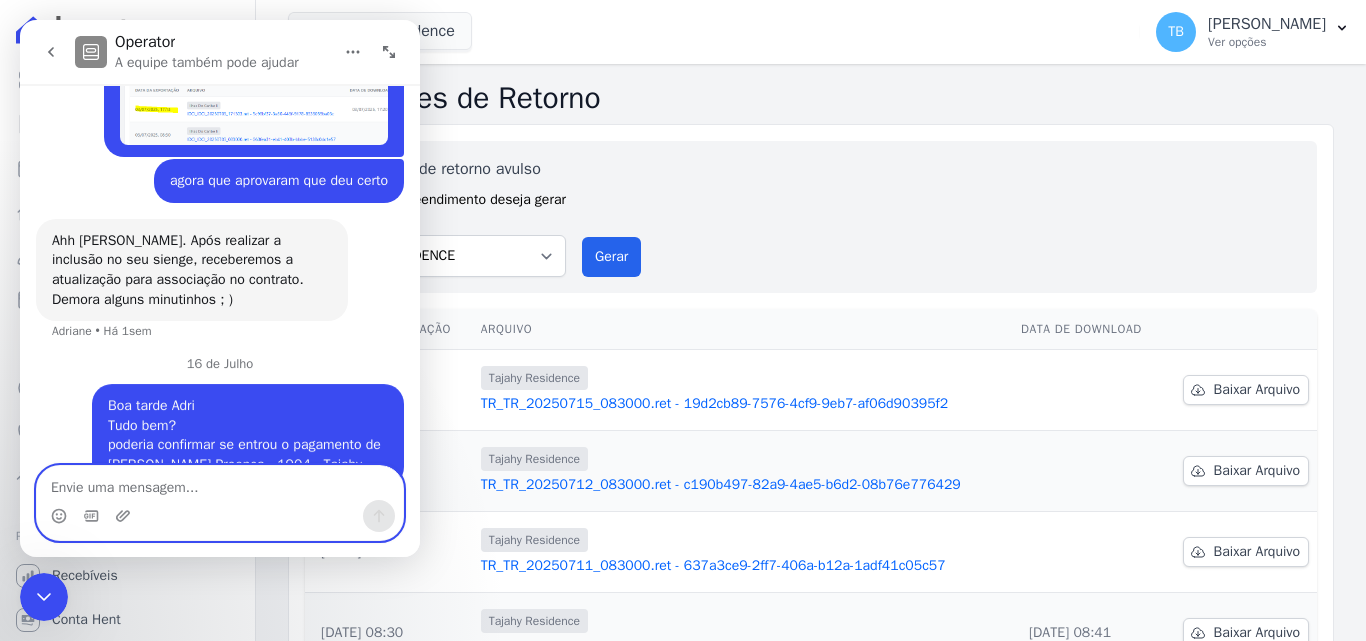 scroll, scrollTop: 6736, scrollLeft: 0, axis: vertical 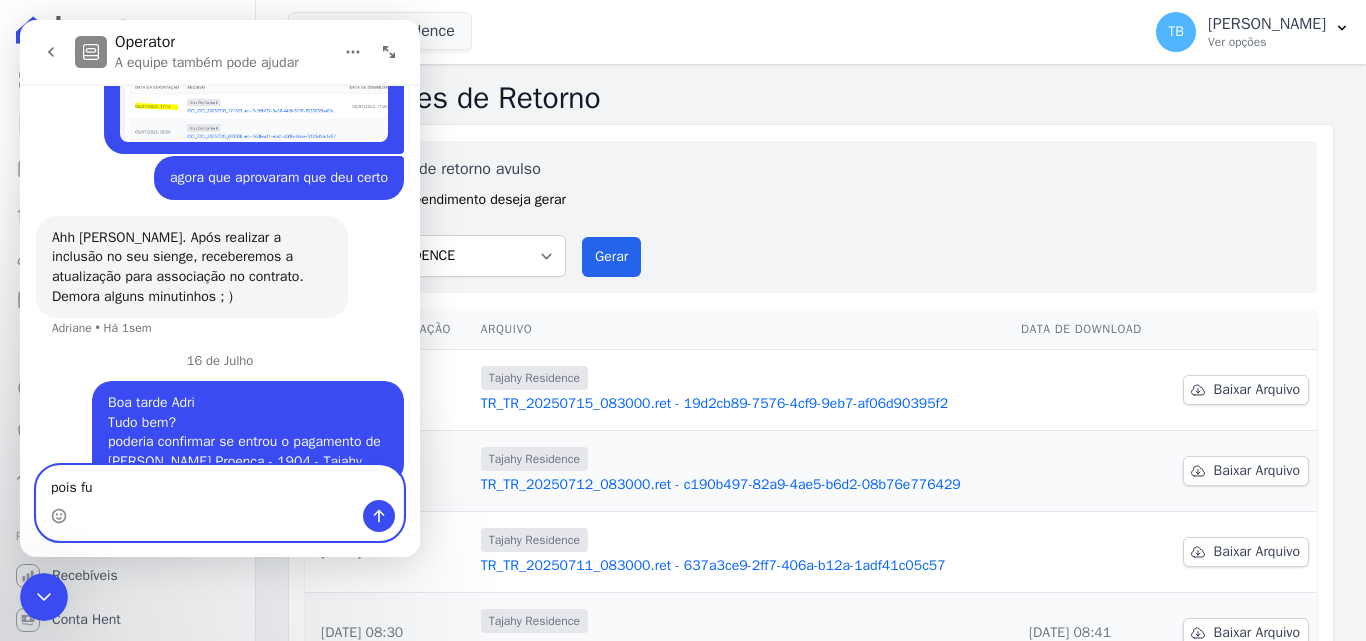 click on "pois fu" at bounding box center (220, 483) 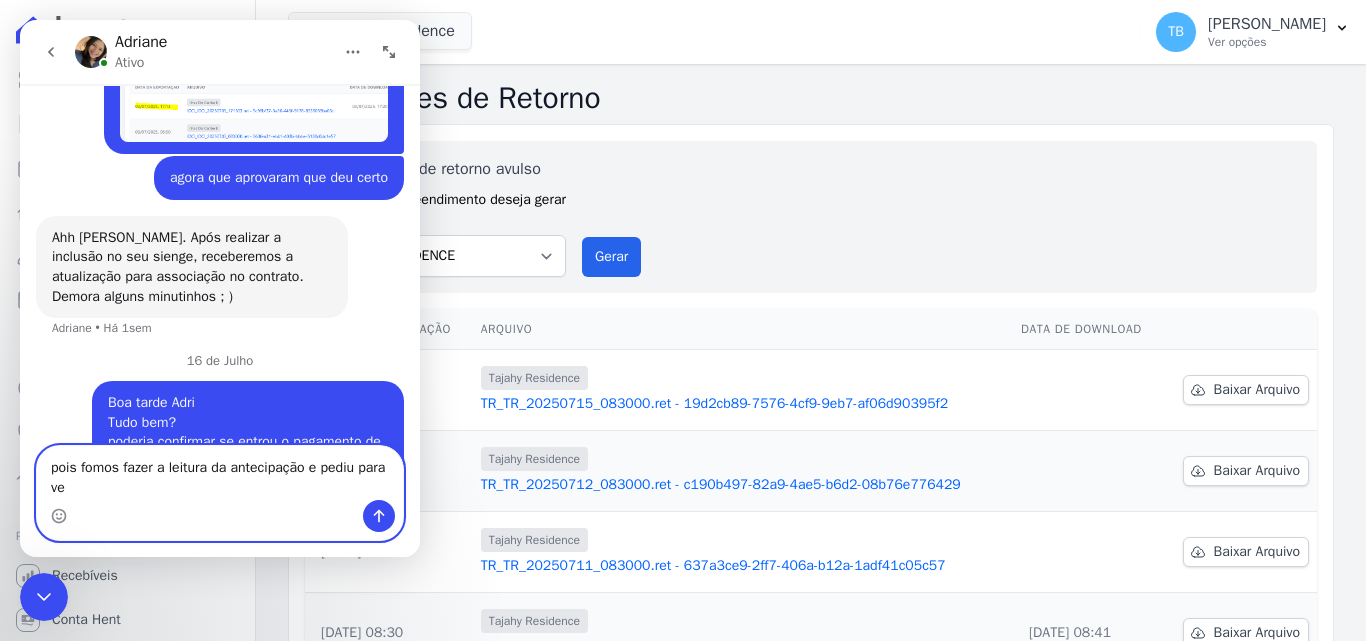 scroll, scrollTop: 6756, scrollLeft: 0, axis: vertical 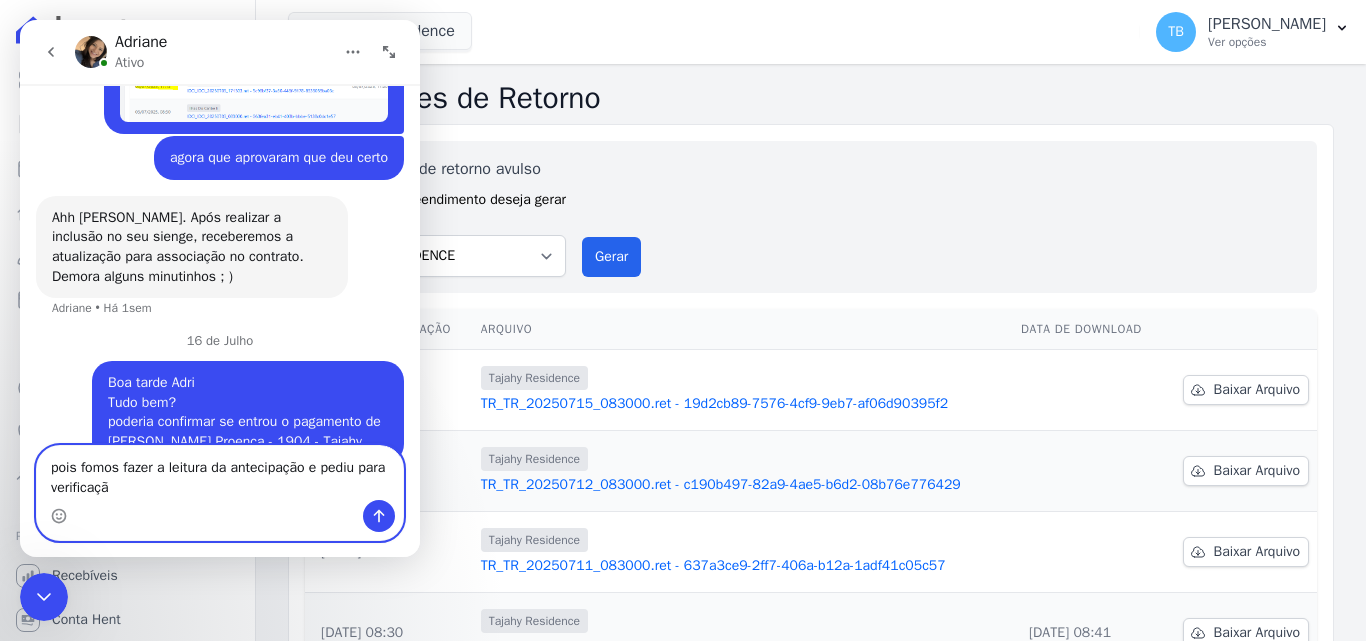 type on "pois fomos fazer a leitura da antecipação e pediu para verificação" 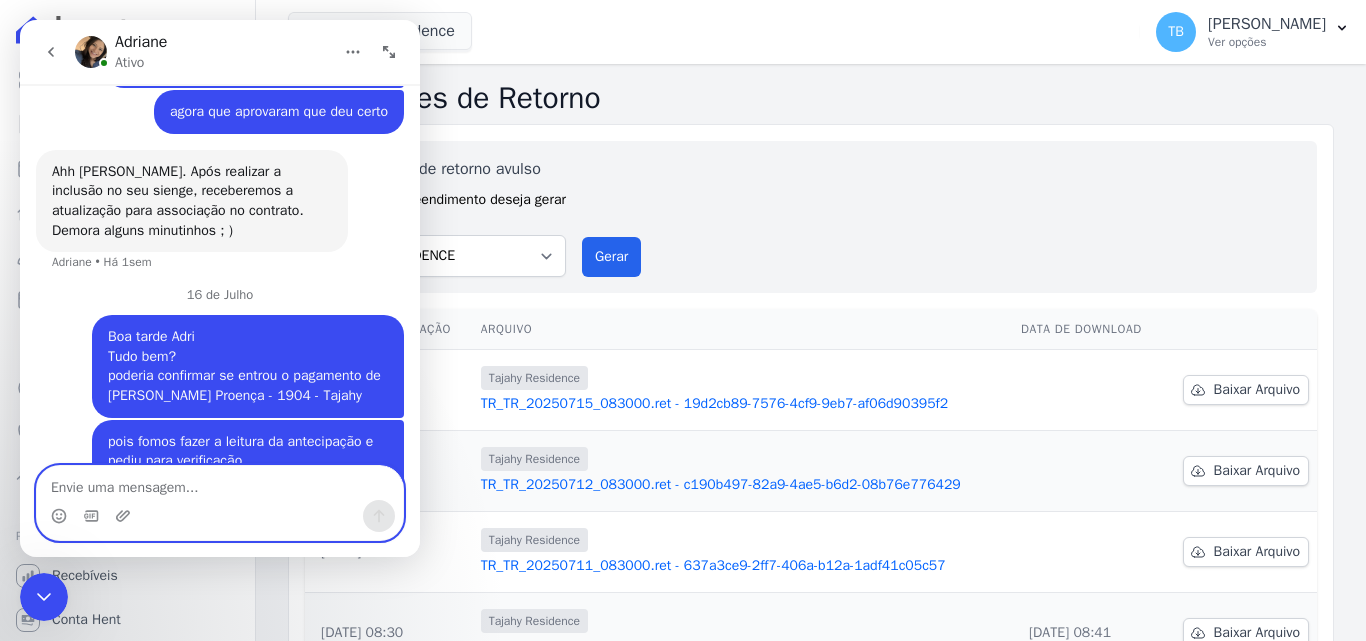 scroll, scrollTop: 6903, scrollLeft: 0, axis: vertical 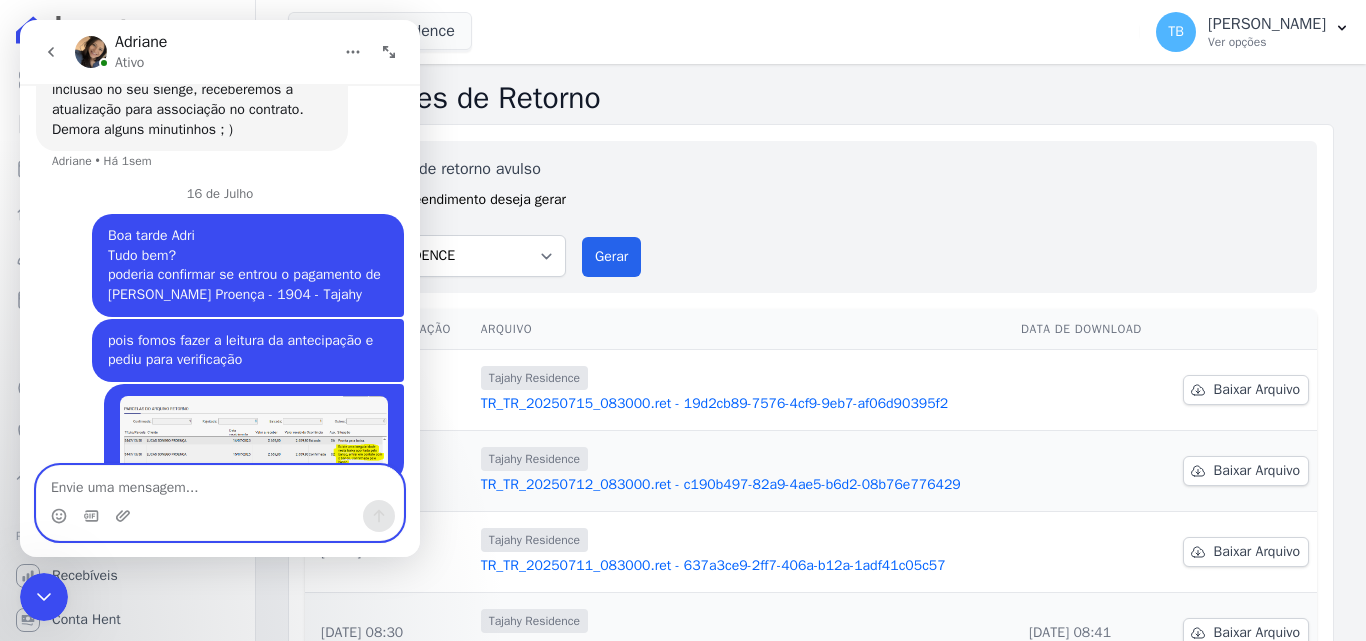 type 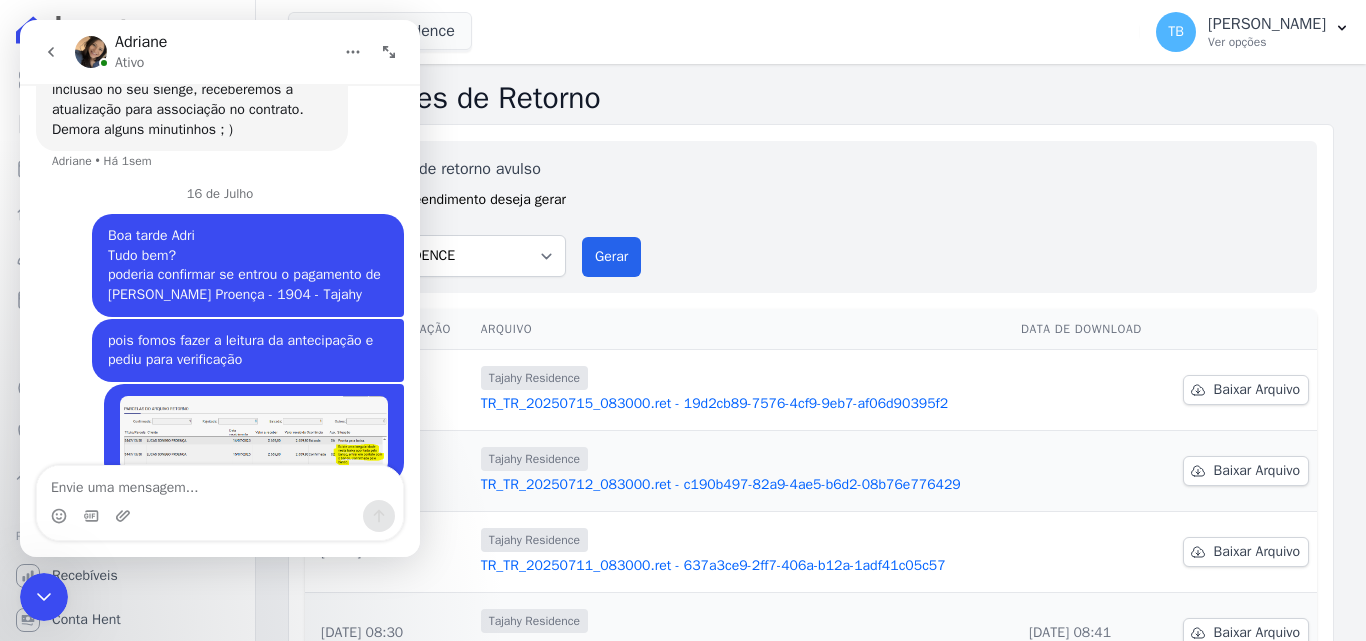 click at bounding box center [44, 597] 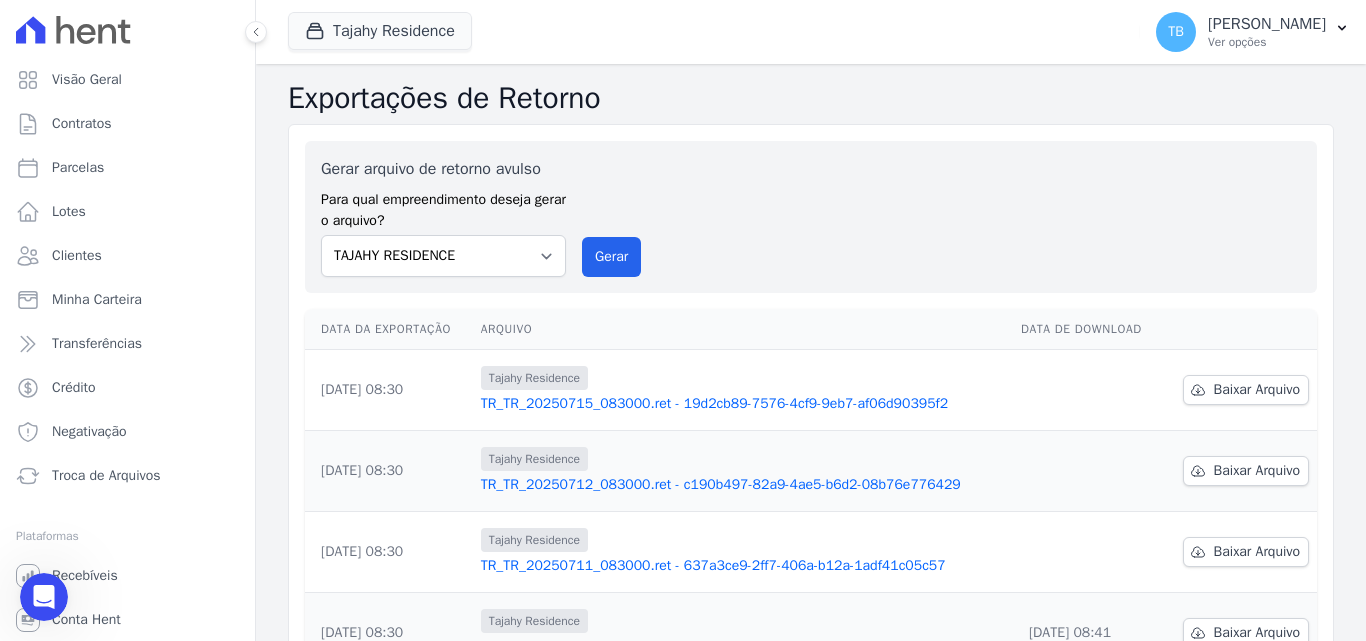 scroll, scrollTop: 0, scrollLeft: 0, axis: both 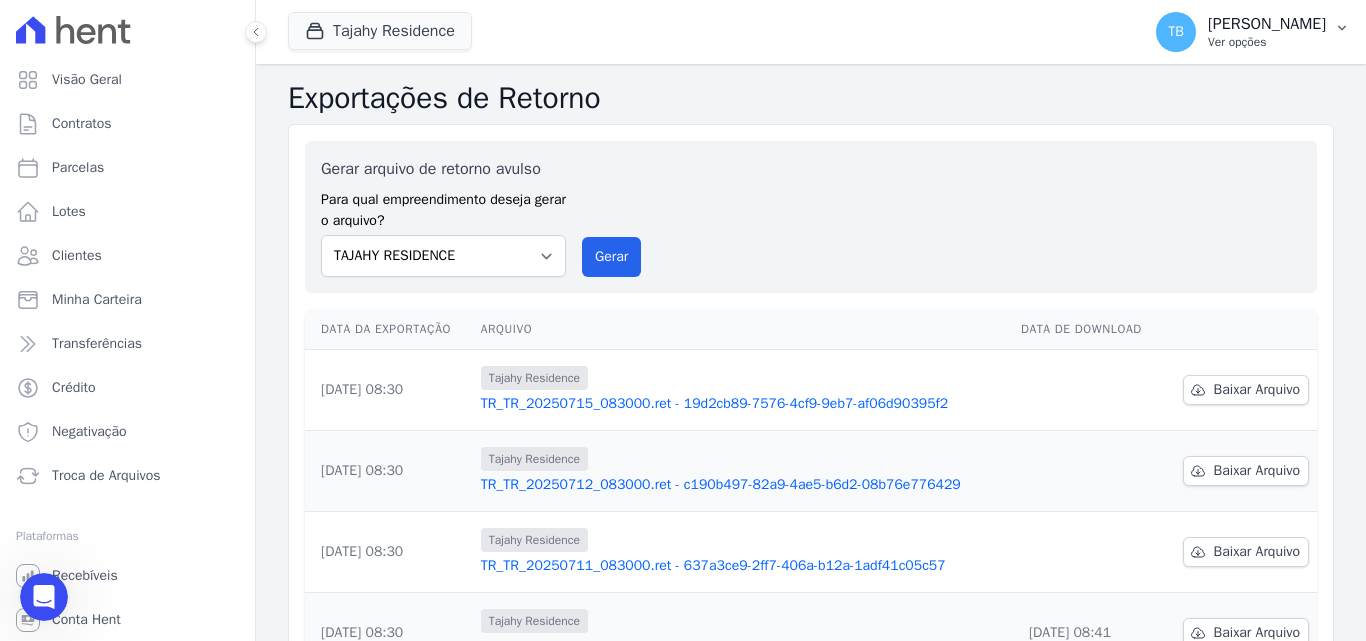 click on "Ver opções" at bounding box center (1267, 42) 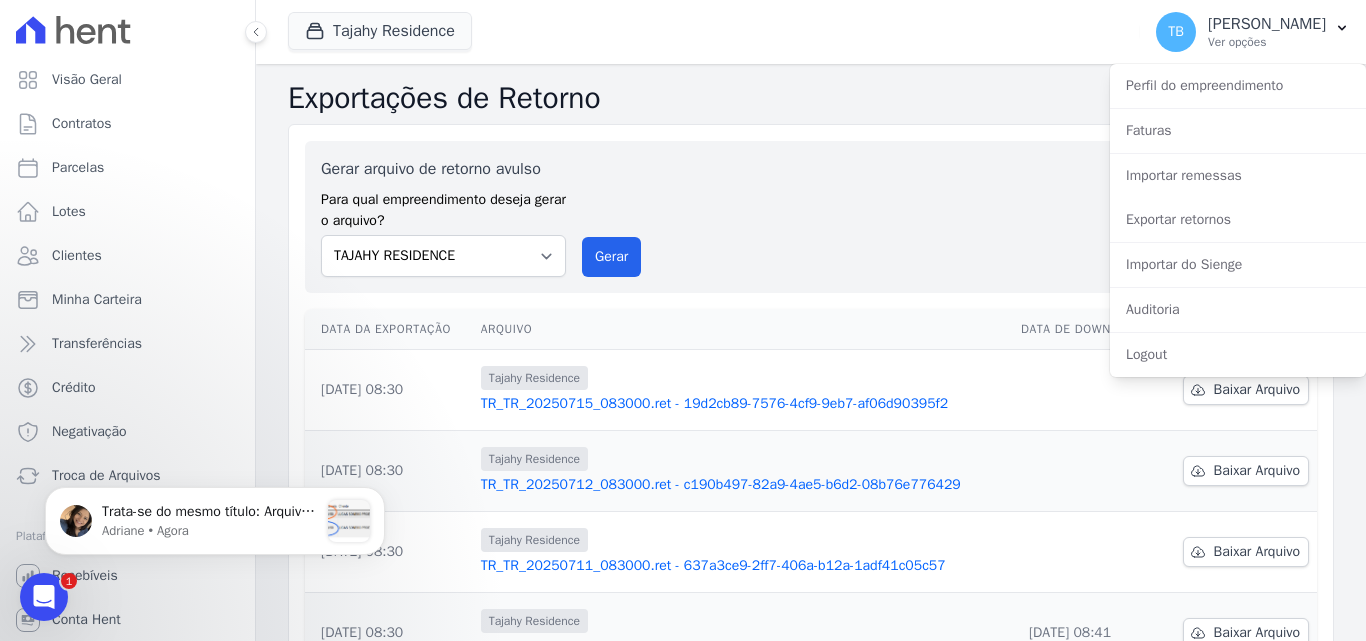 scroll, scrollTop: 0, scrollLeft: 0, axis: both 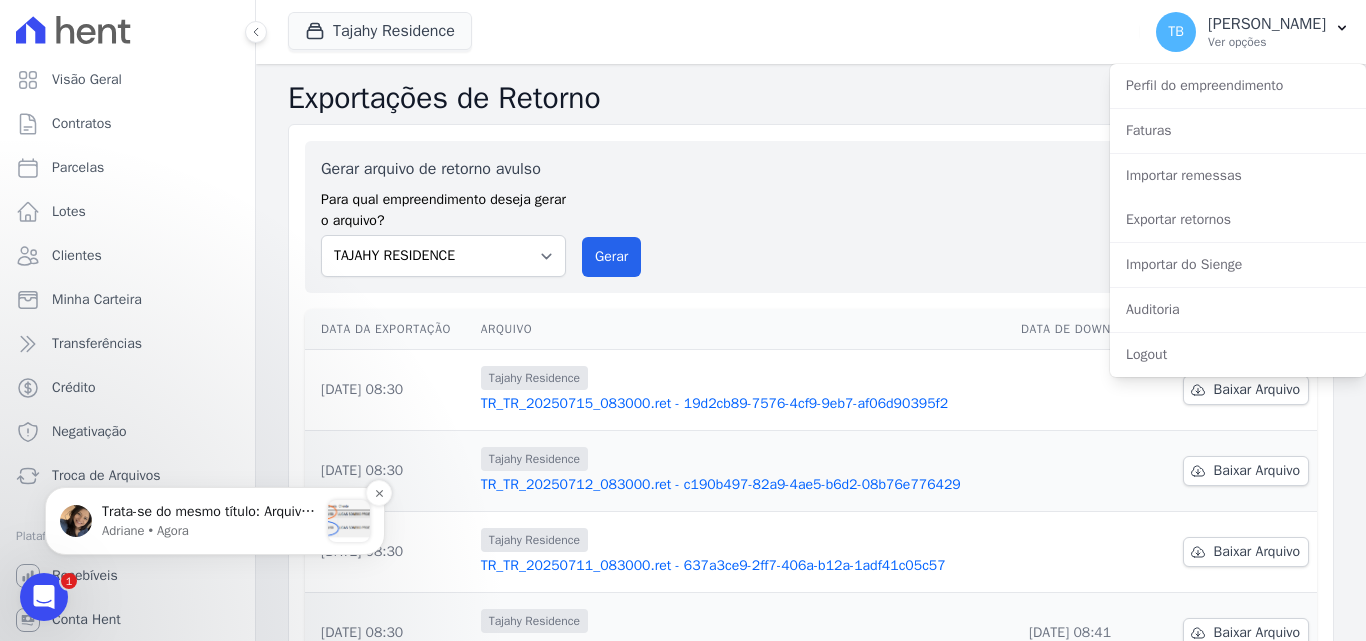 click at bounding box center (349, 521) 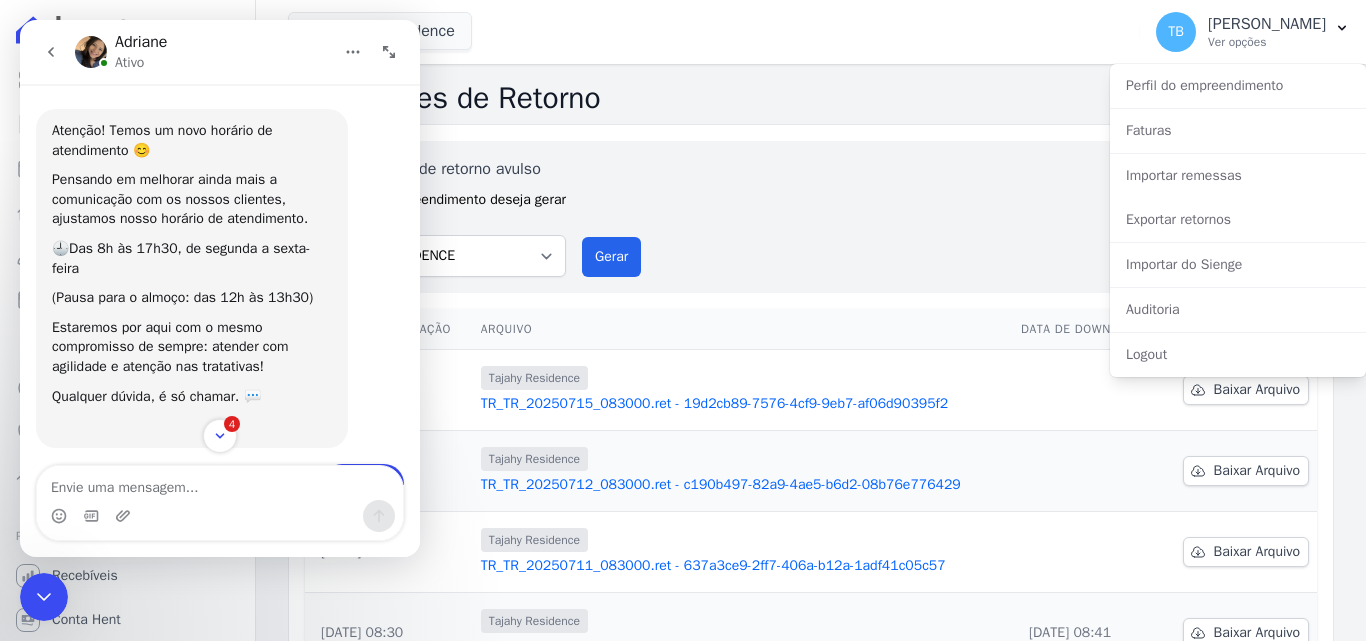 scroll, scrollTop: 3, scrollLeft: 0, axis: vertical 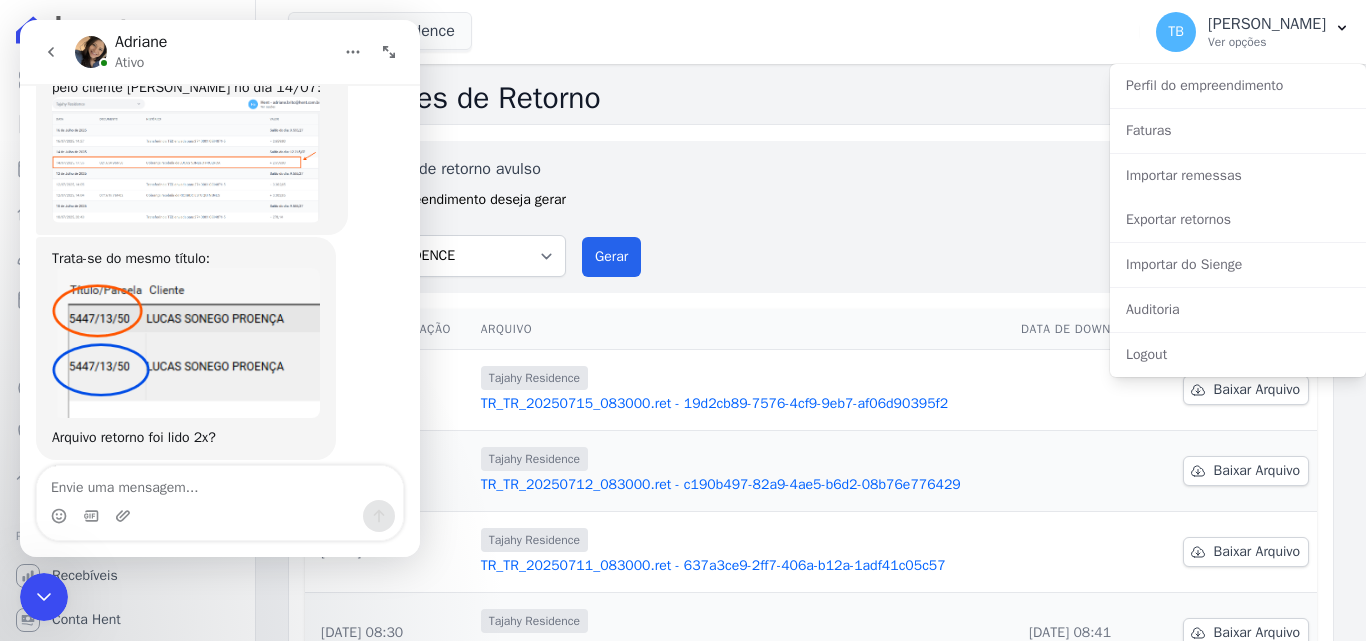 click at bounding box center [220, 483] 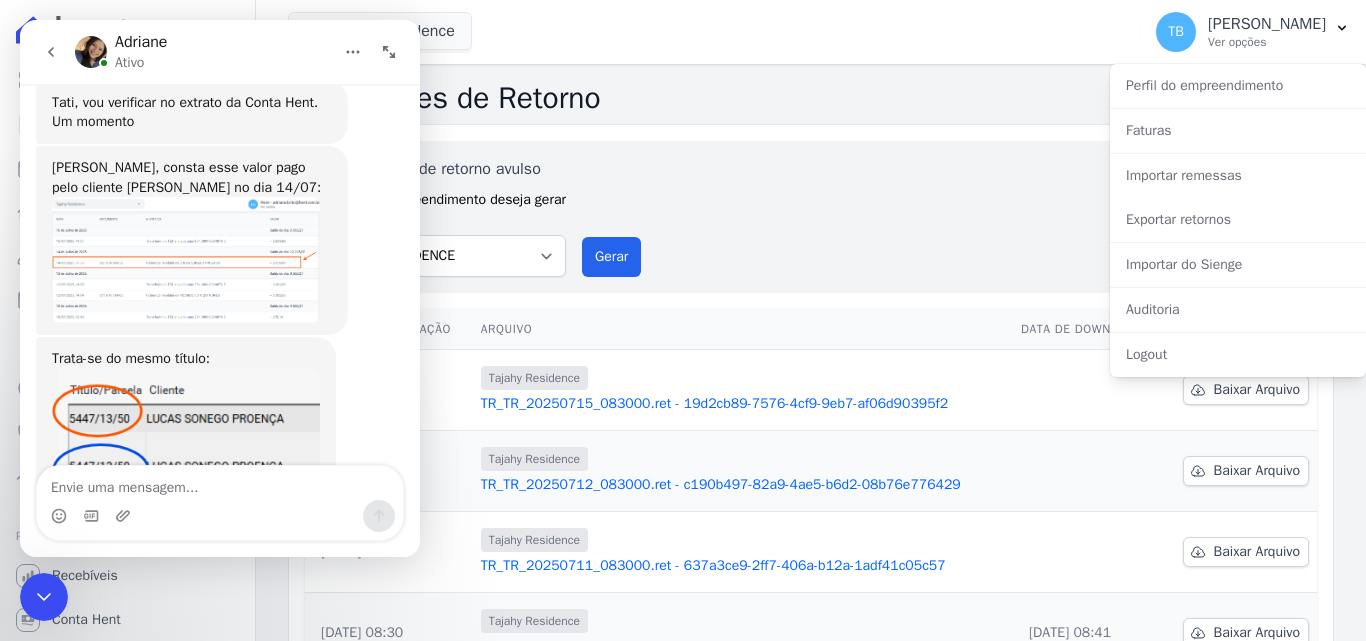 click at bounding box center [186, 259] 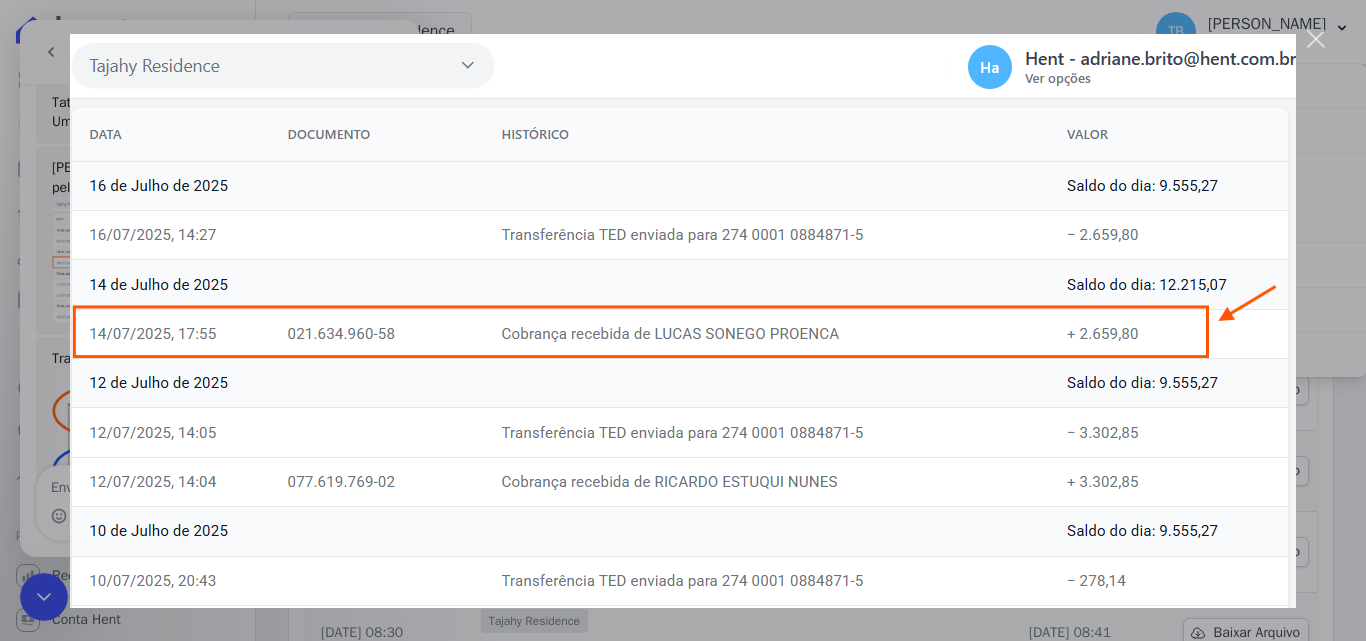 scroll, scrollTop: 0, scrollLeft: 0, axis: both 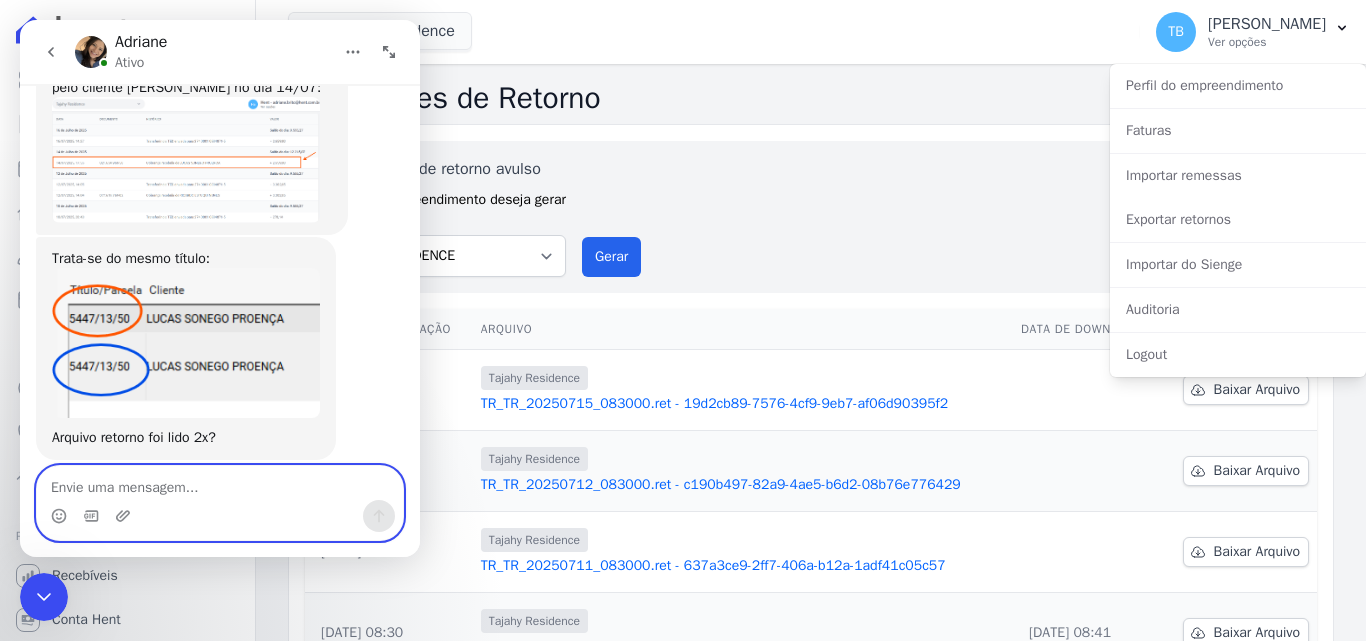 click at bounding box center (220, 483) 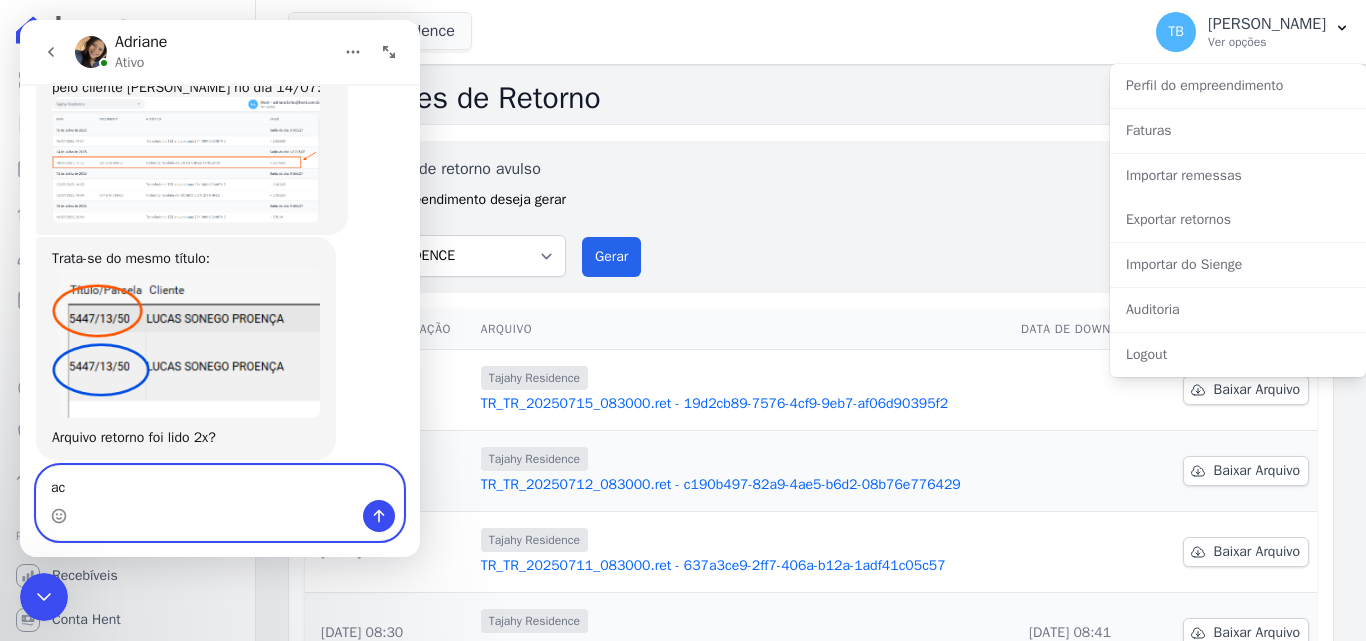 type on "a" 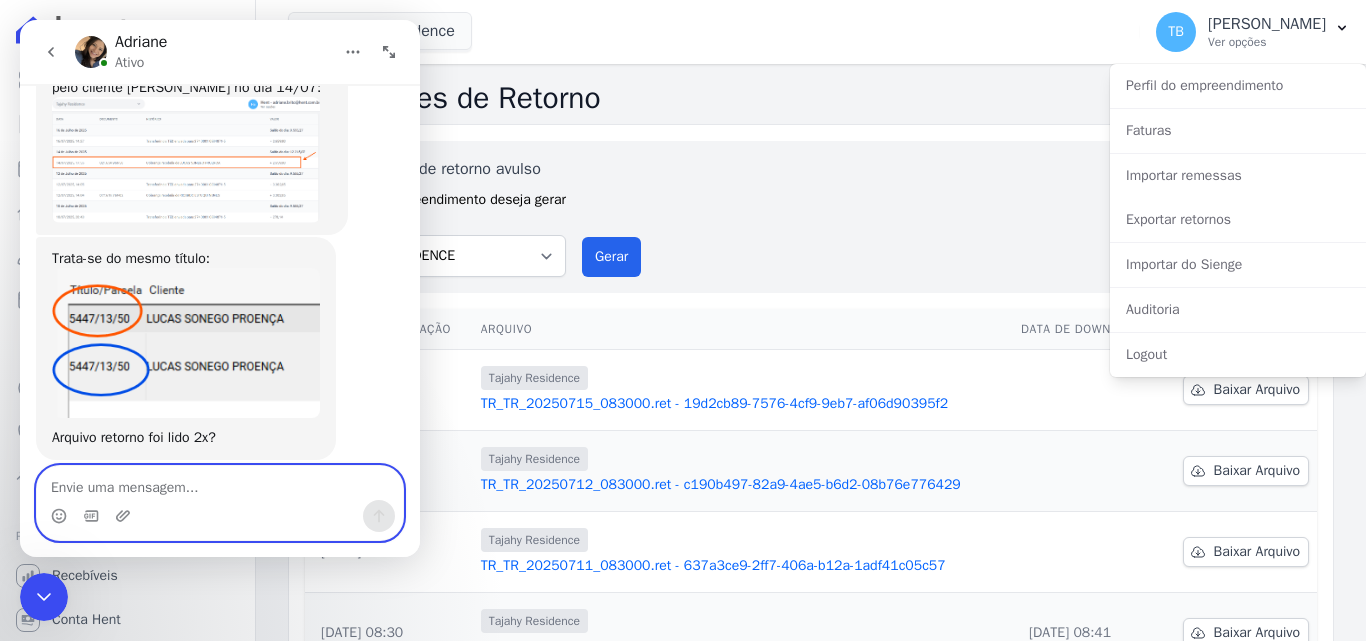 type on "a" 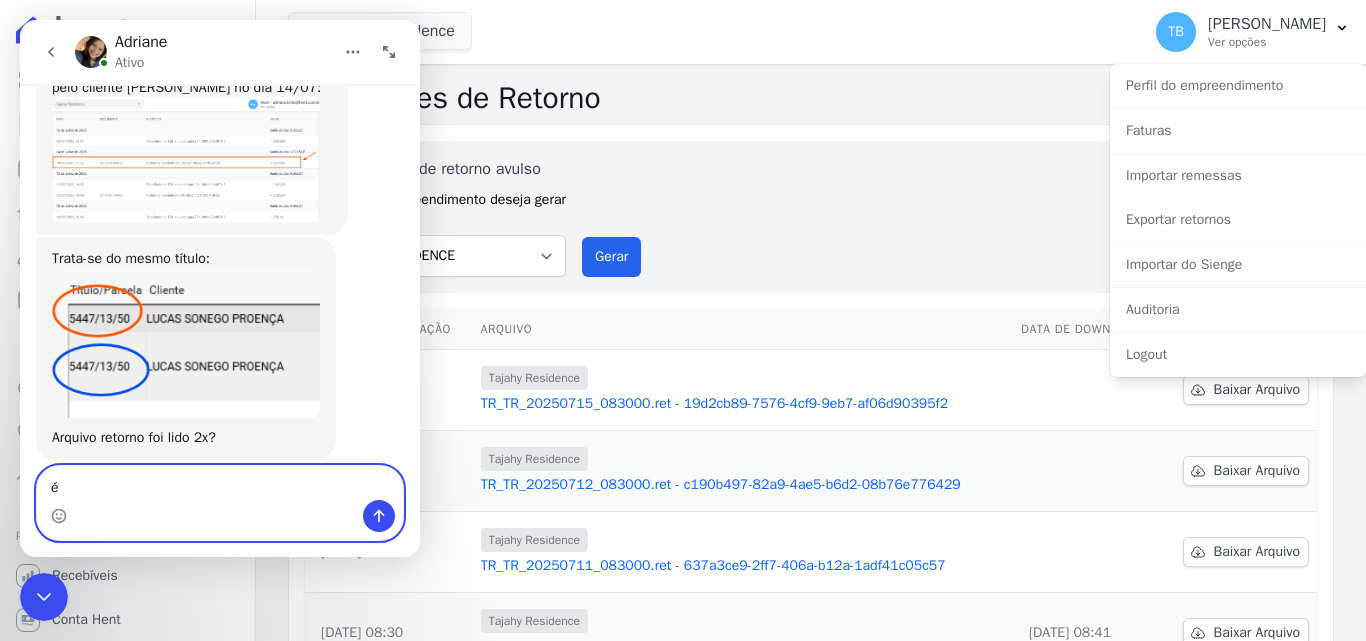 type on "é" 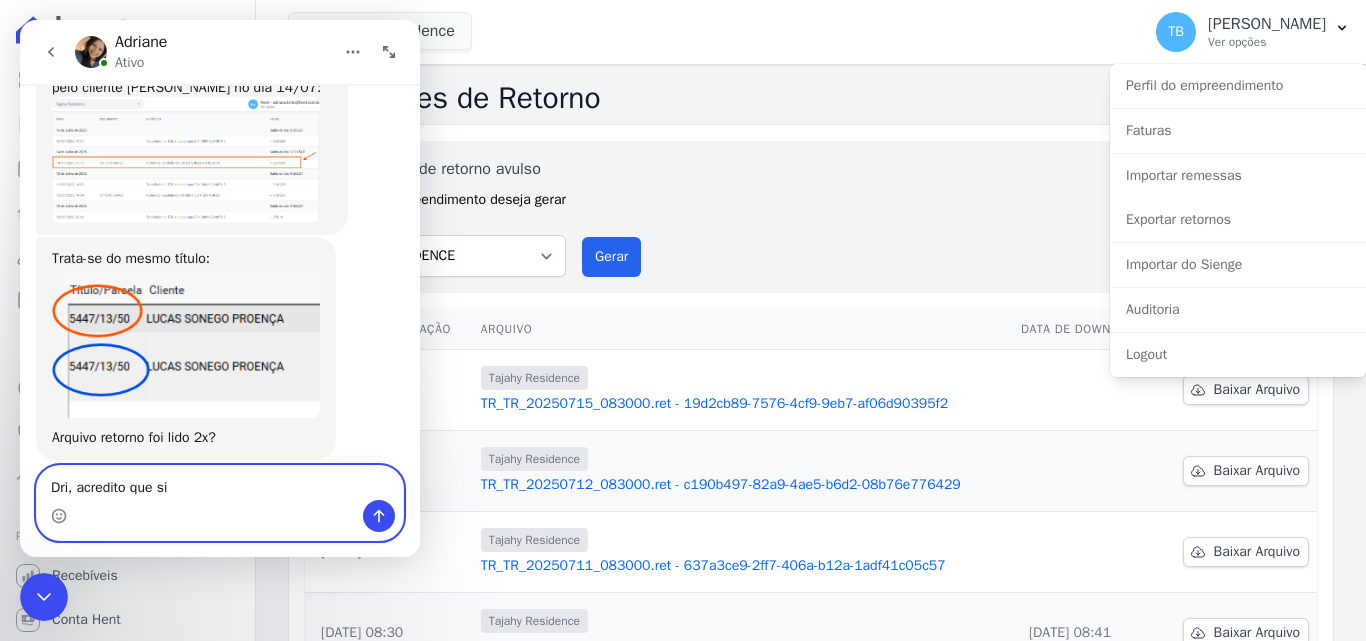 type on "Dri, acredito que sim" 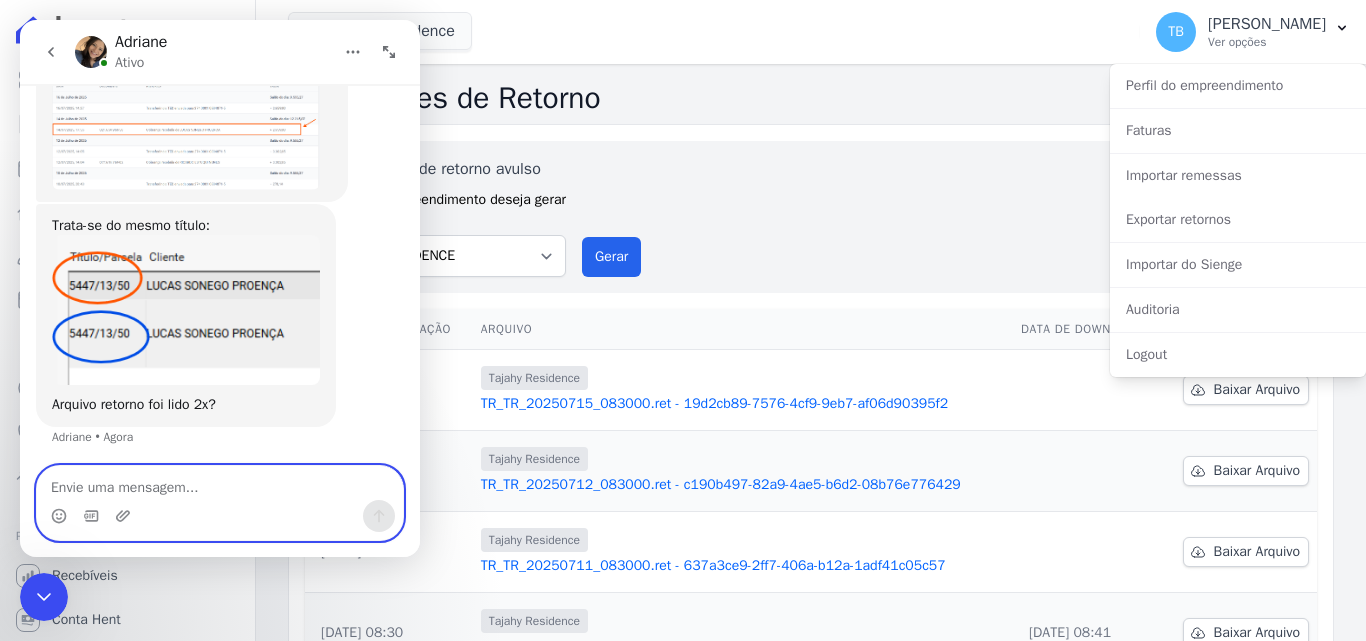 scroll, scrollTop: 7503, scrollLeft: 0, axis: vertical 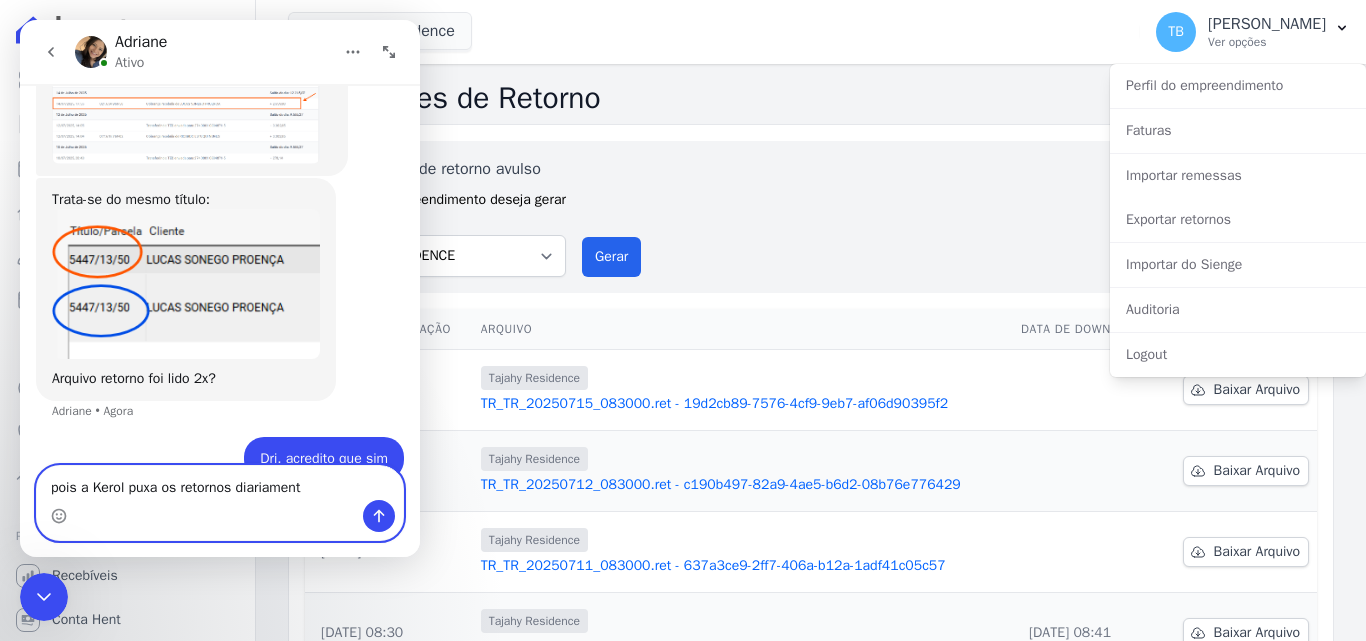 type on "pois a Kerol puxa os retornos diariamente" 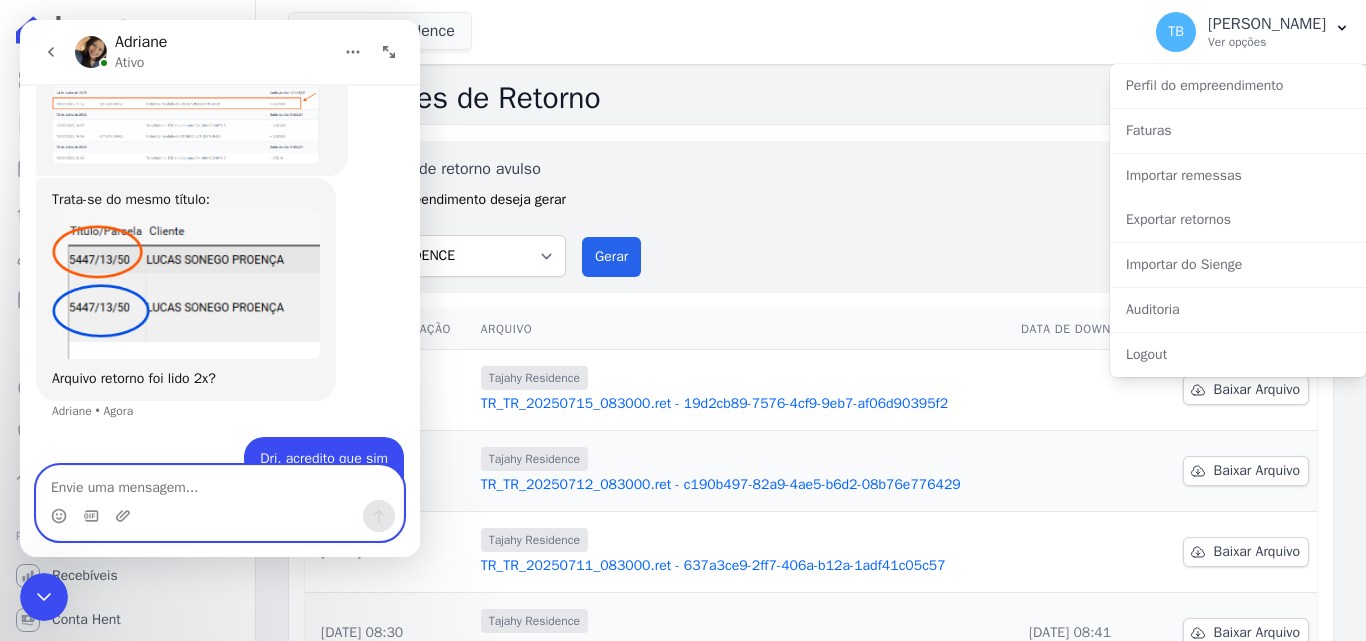 scroll, scrollTop: 7549, scrollLeft: 0, axis: vertical 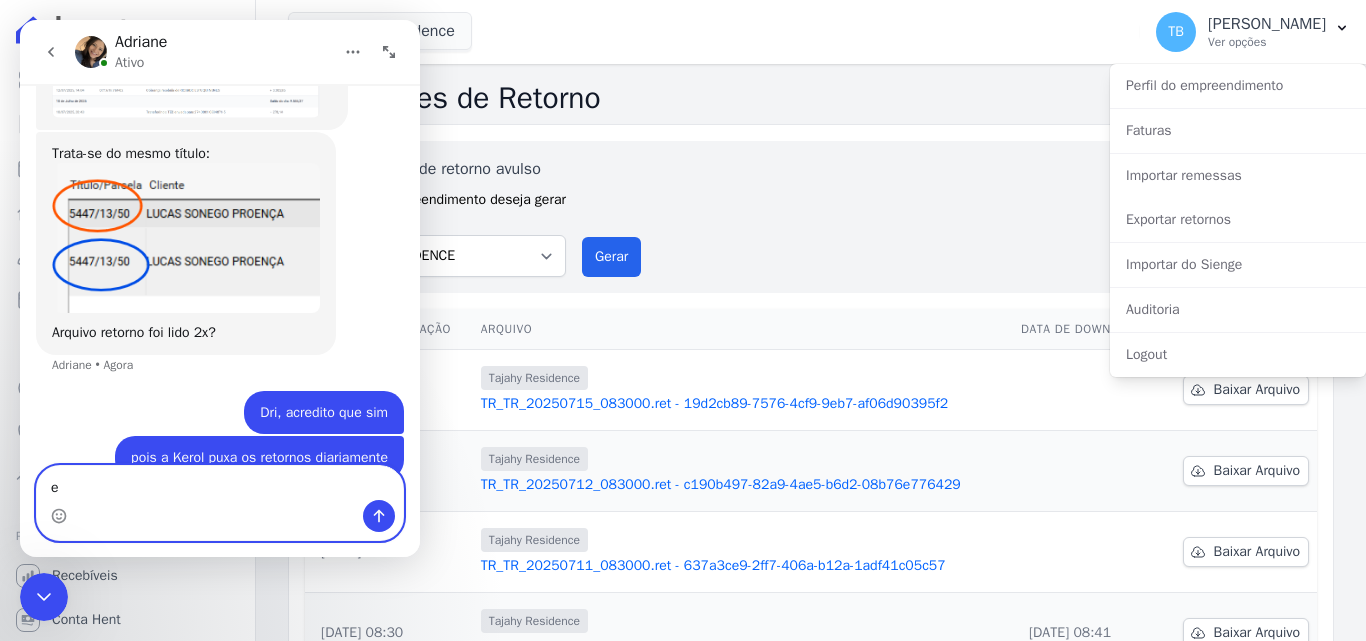 type on "e" 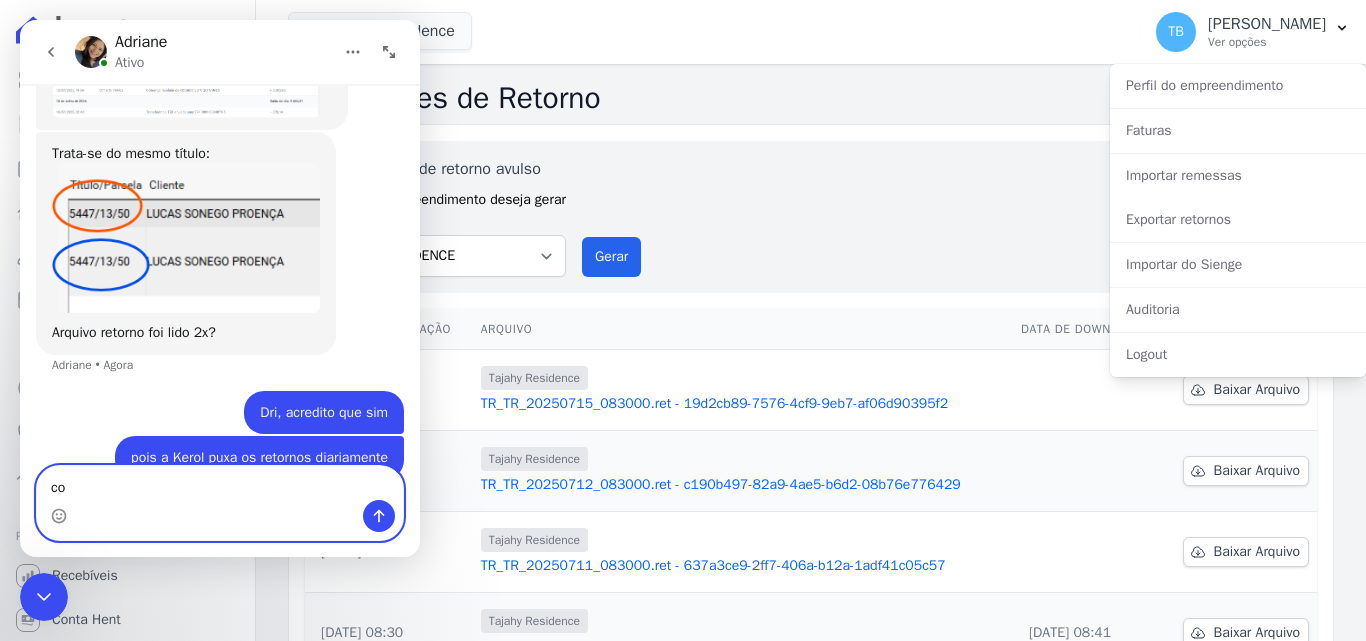 type on "c" 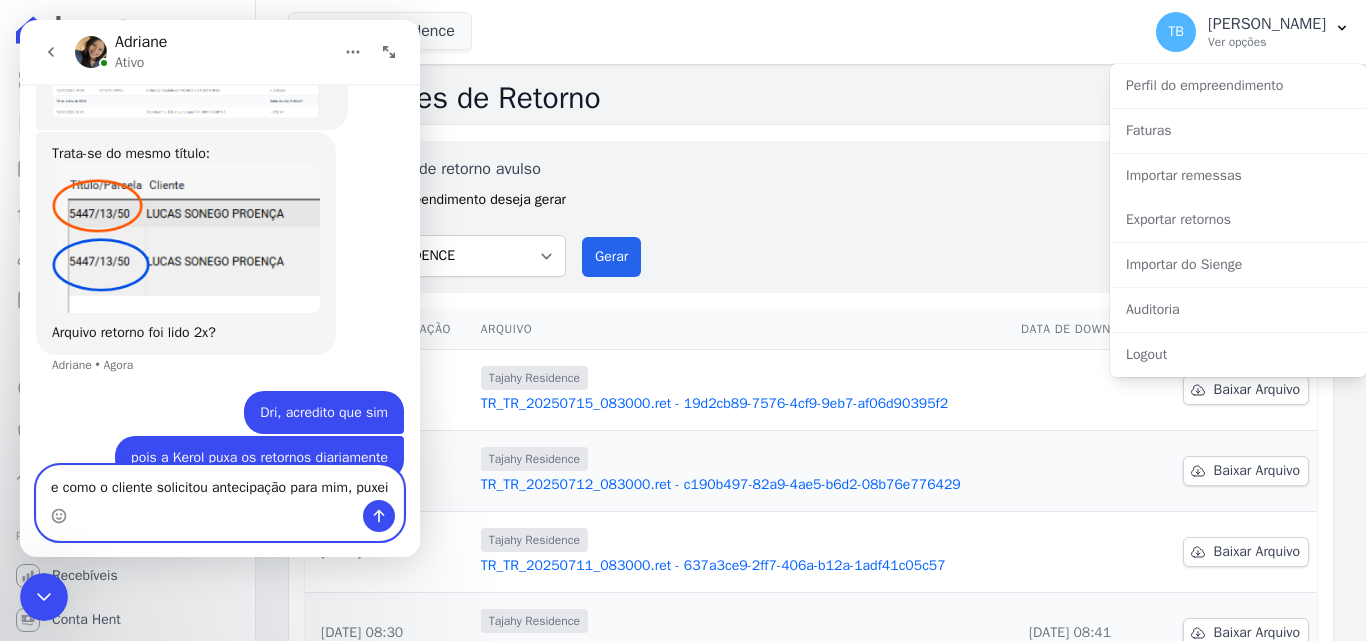 scroll, scrollTop: 7569, scrollLeft: 0, axis: vertical 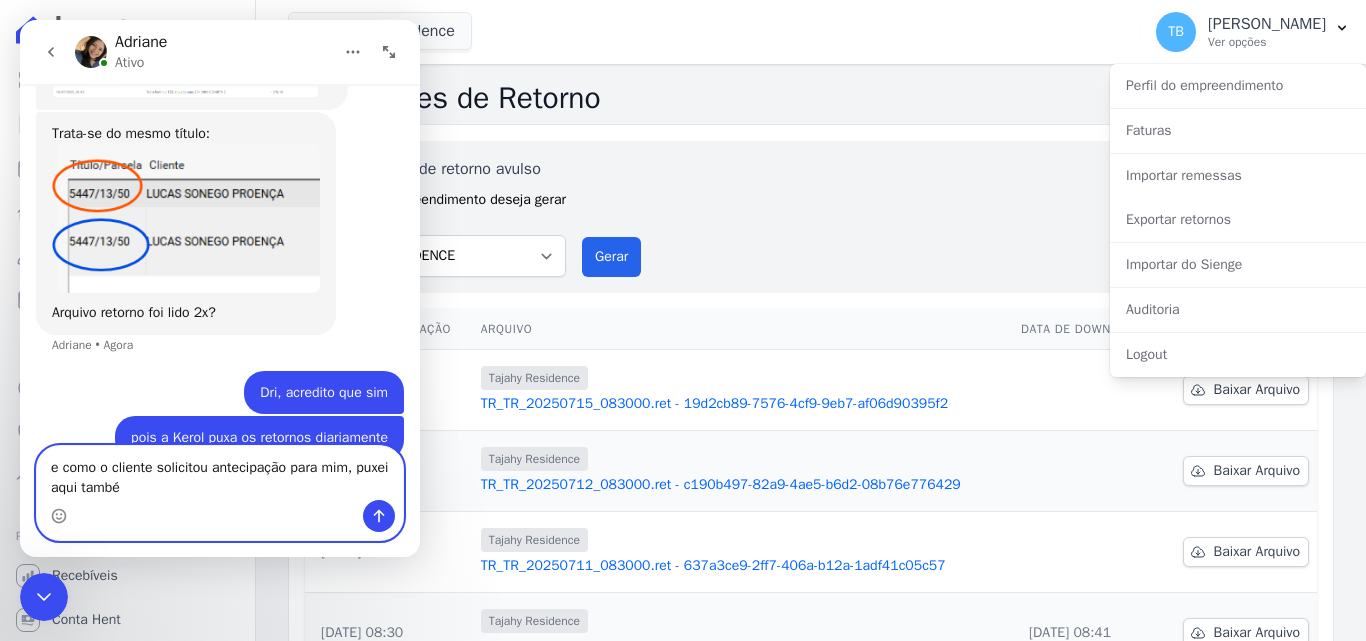 type on "e como o cliente solicitou antecipação para mim, puxei aqui também" 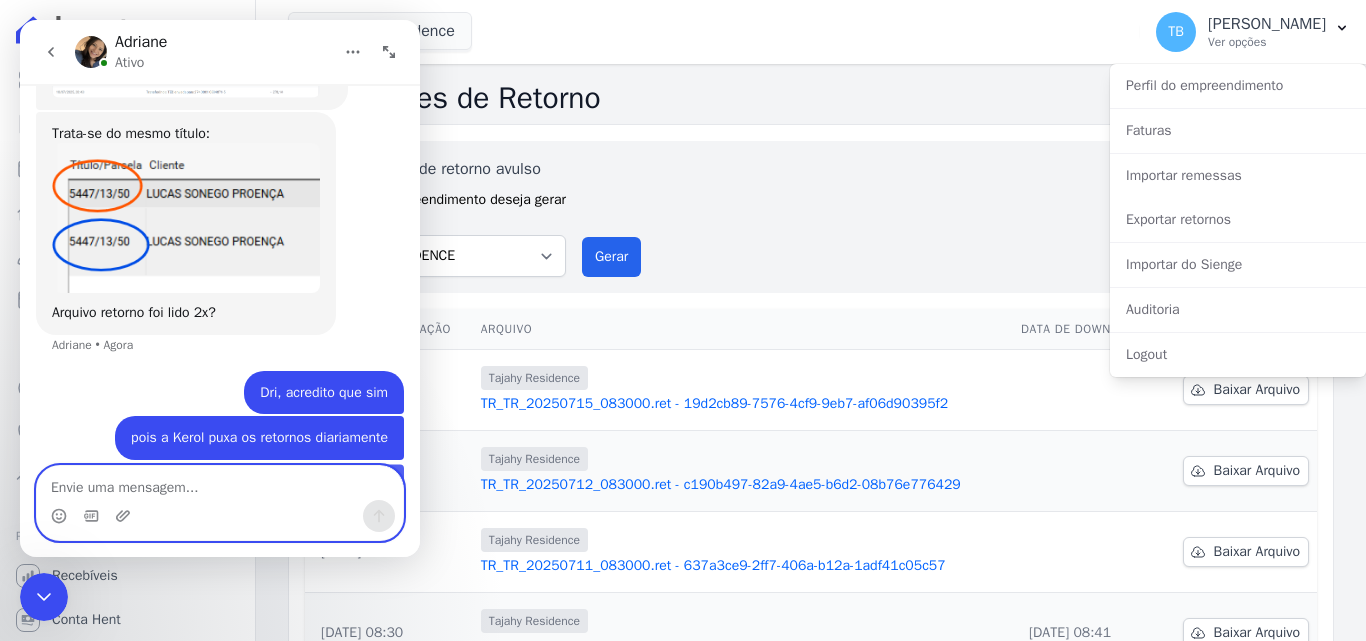 scroll, scrollTop: 7614, scrollLeft: 0, axis: vertical 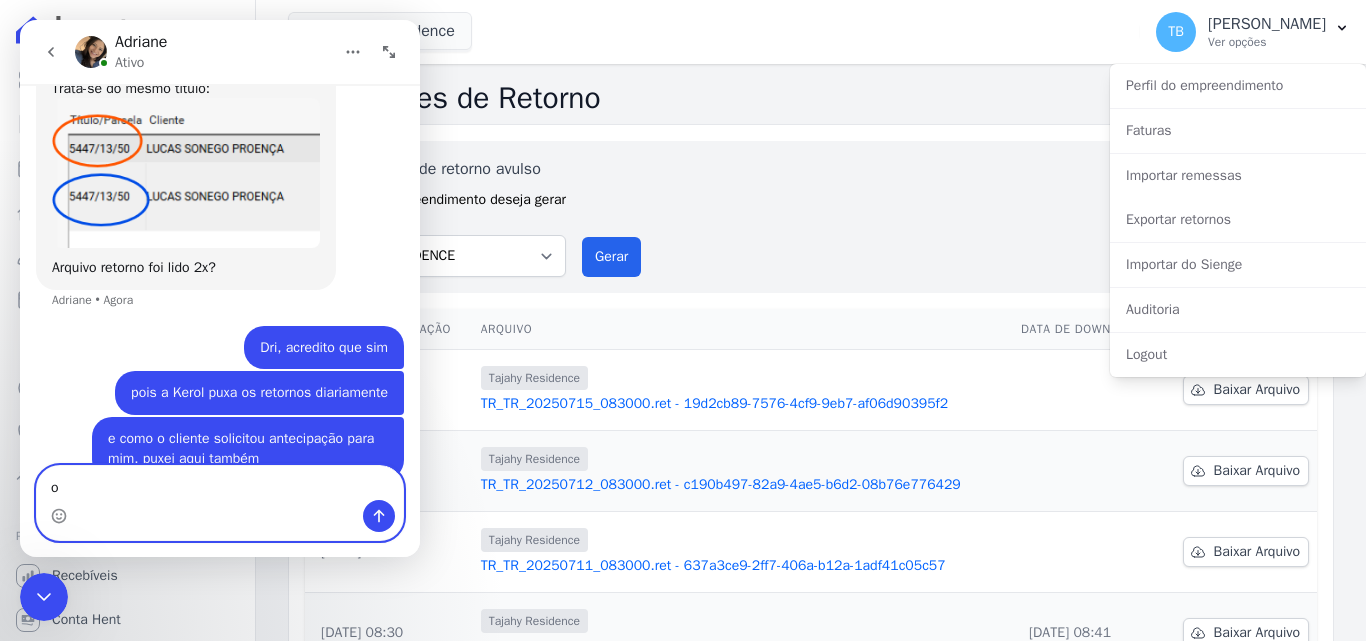 type on "o" 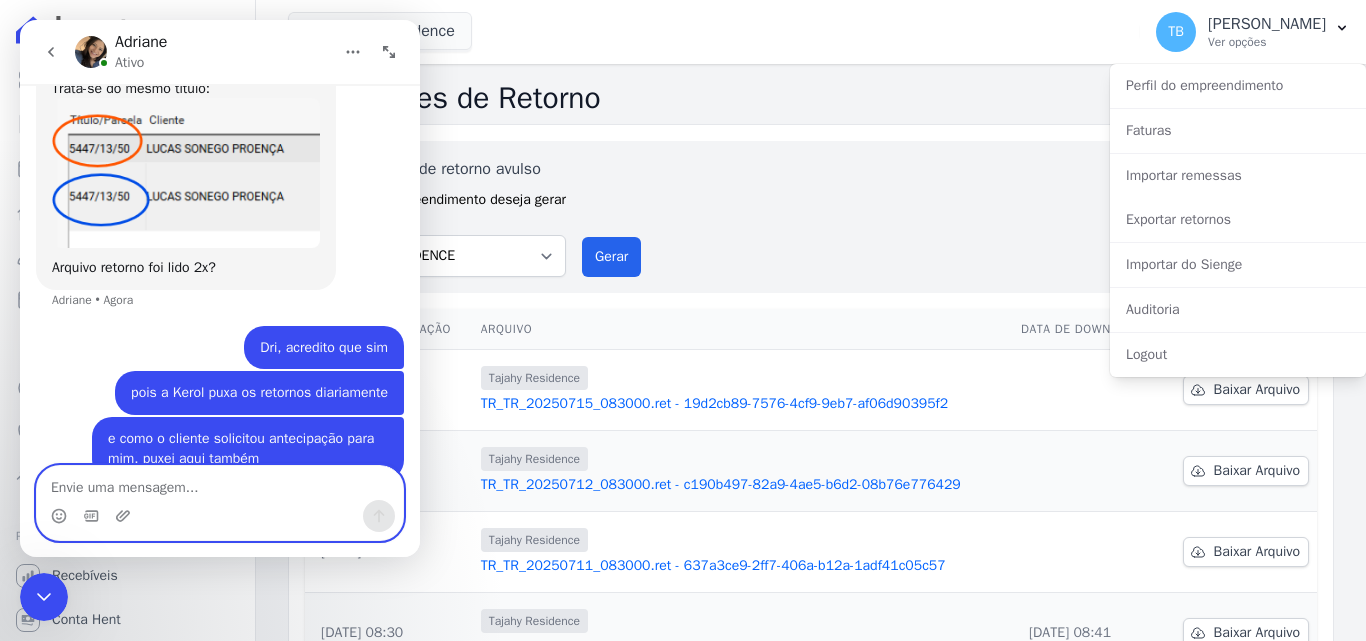 type on "n" 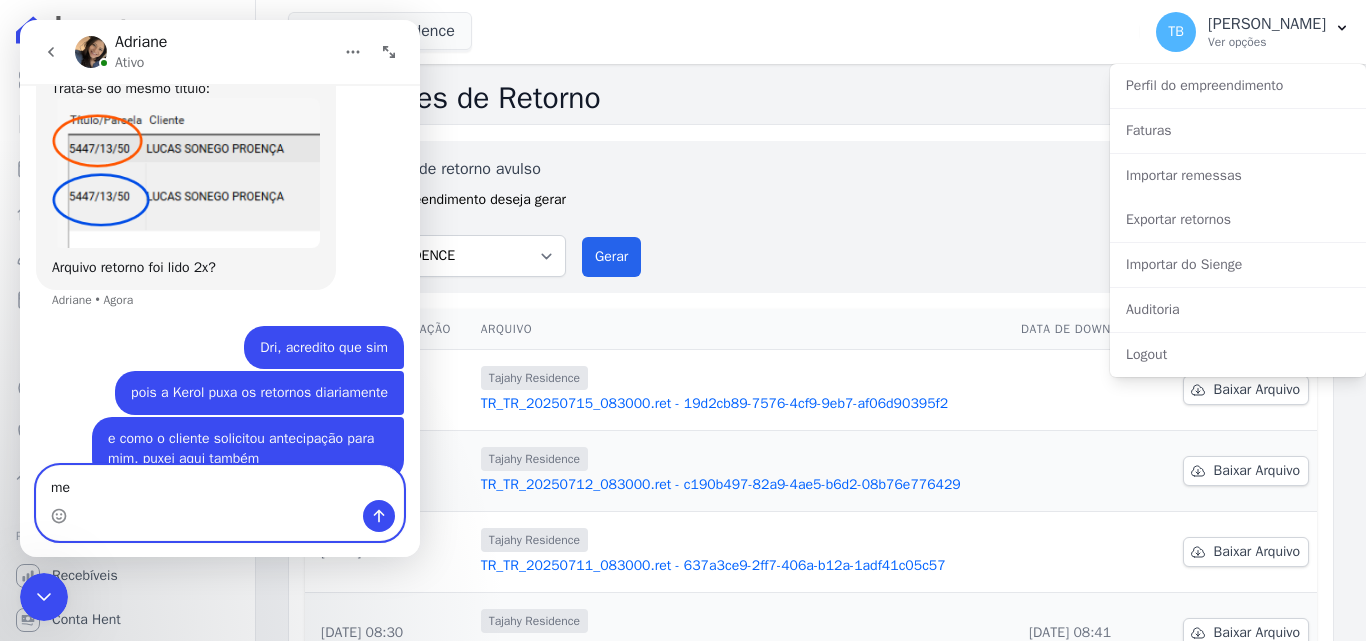 type on "m" 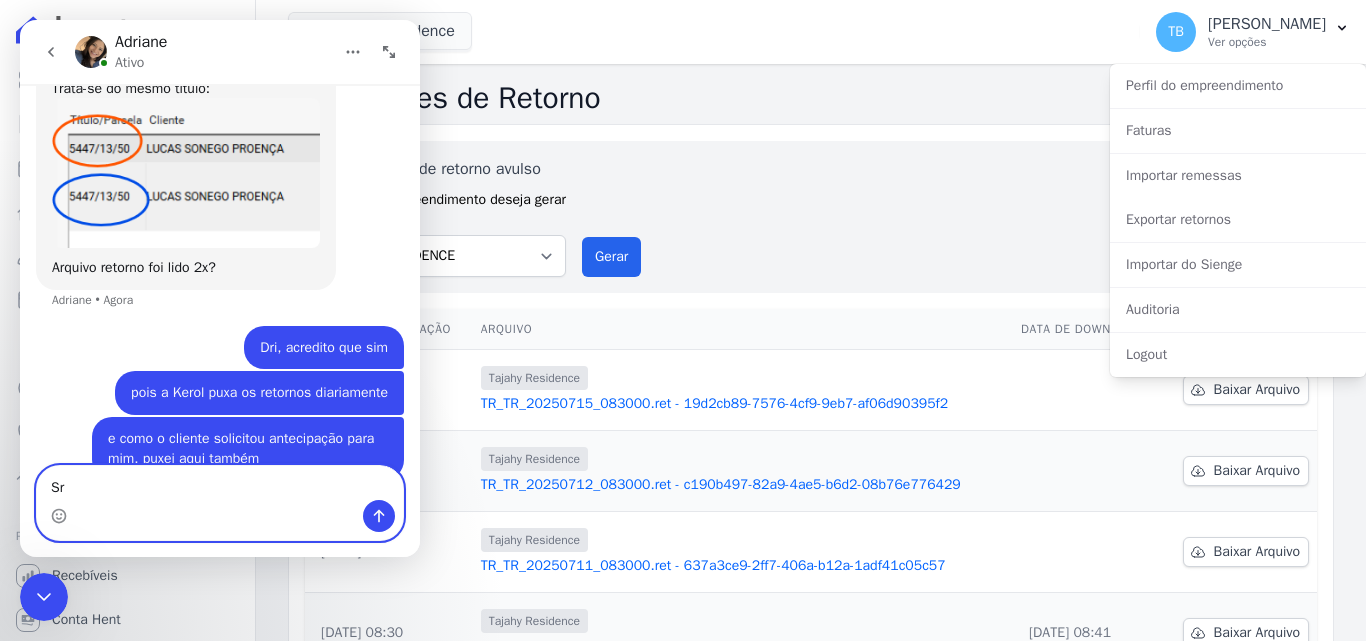type on "S" 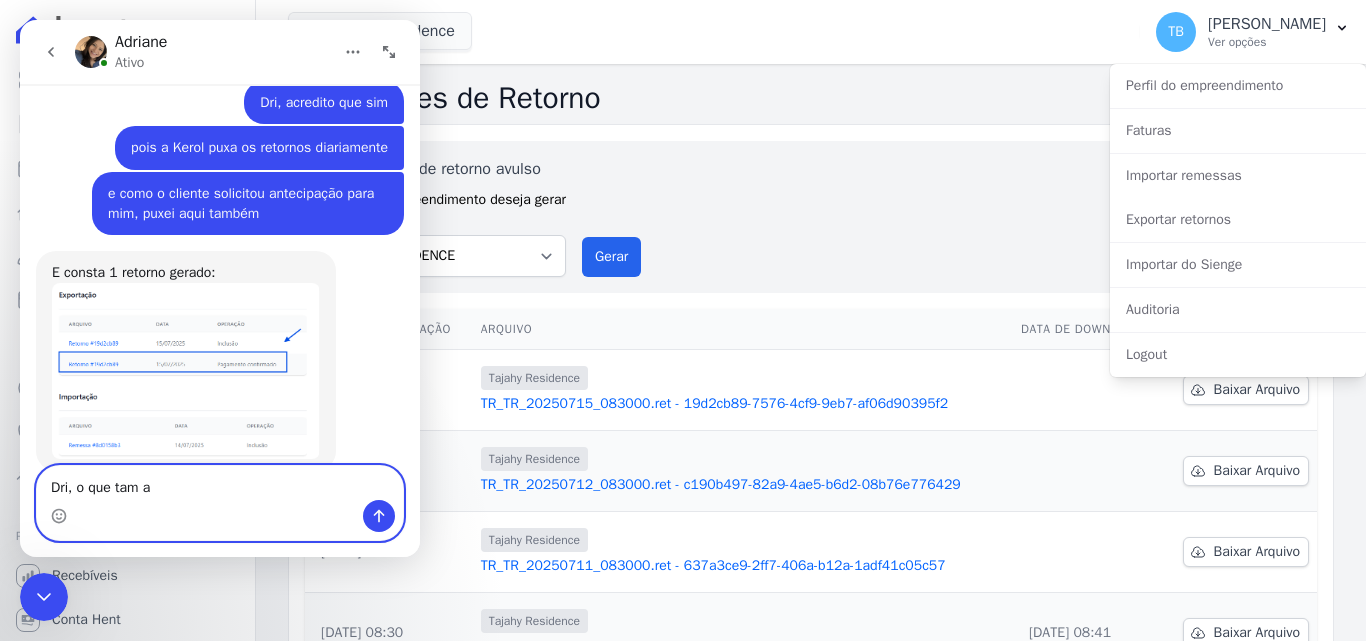 scroll, scrollTop: 7850, scrollLeft: 0, axis: vertical 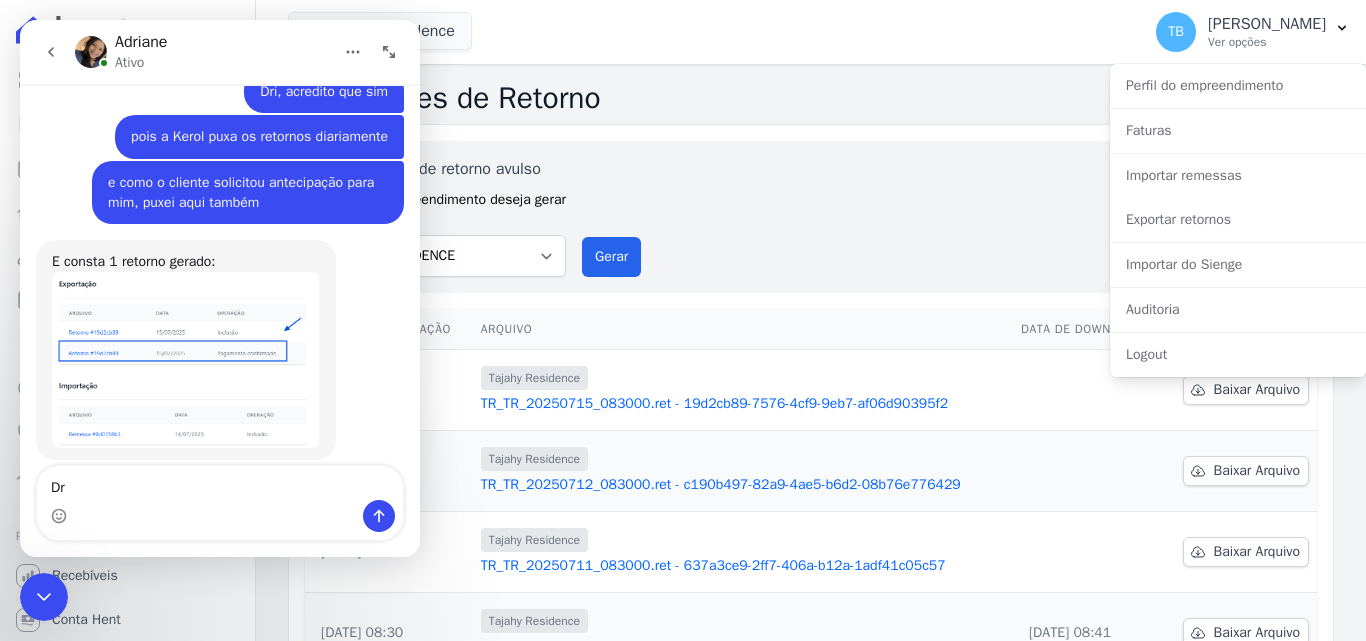 click at bounding box center [186, 360] 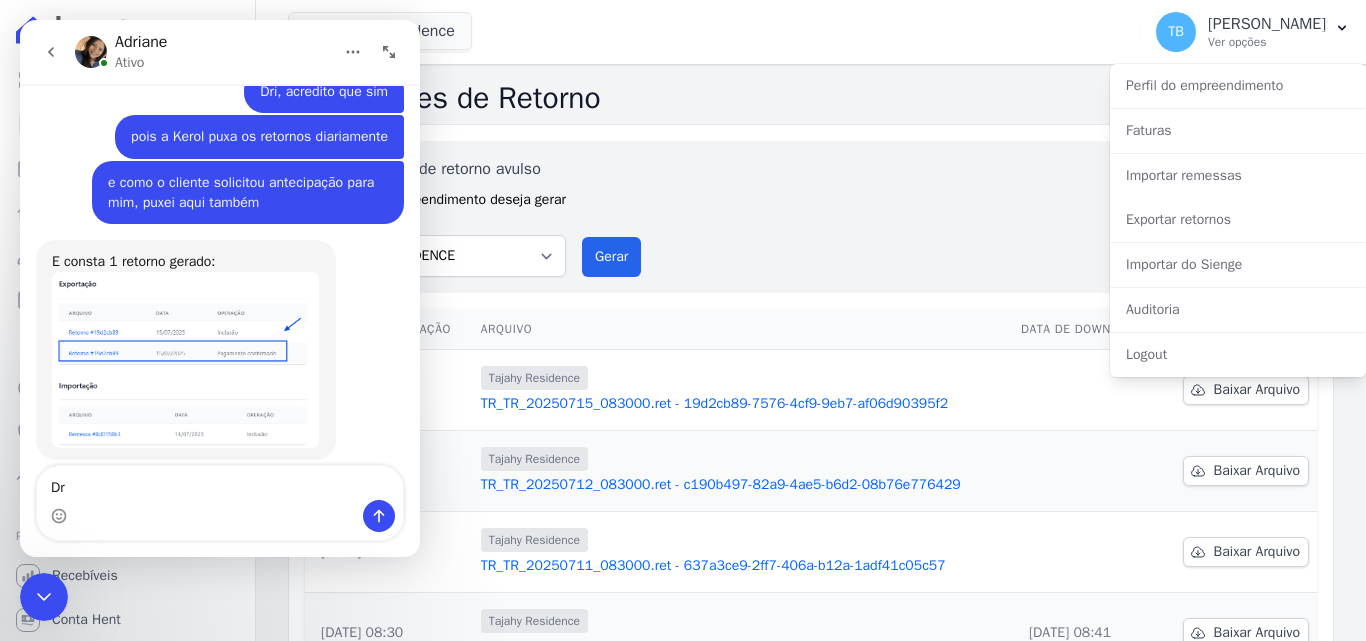 scroll, scrollTop: 0, scrollLeft: 0, axis: both 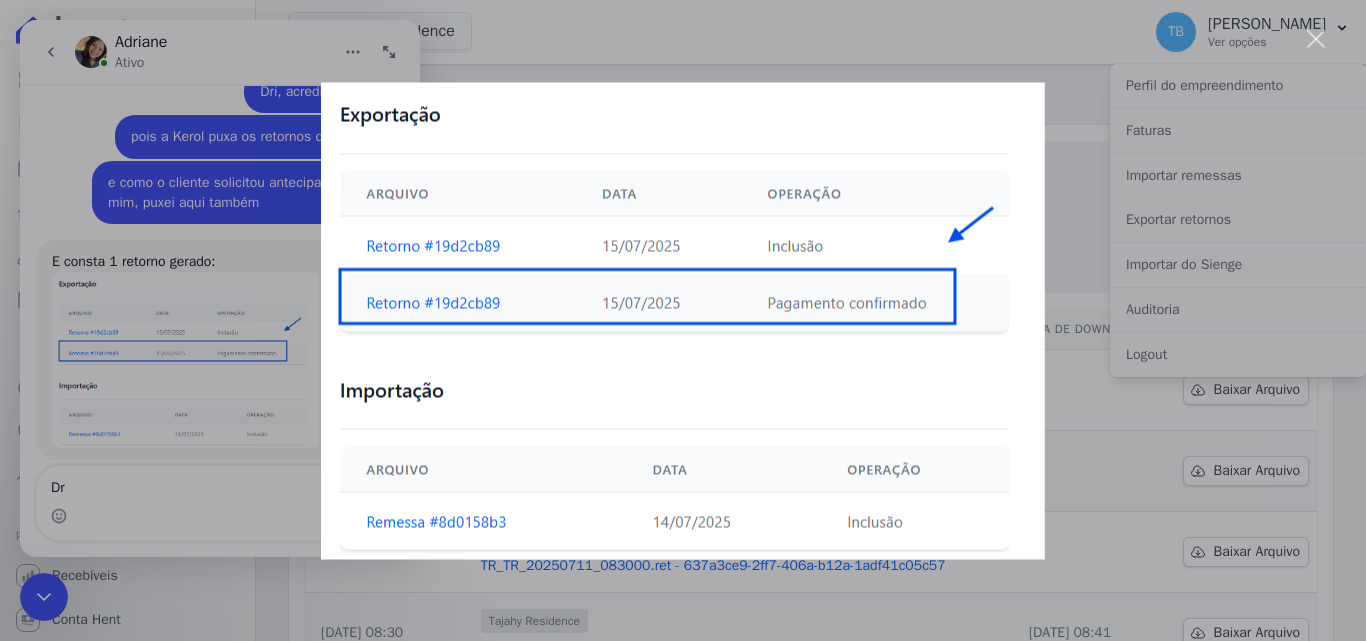 click at bounding box center [683, 320] 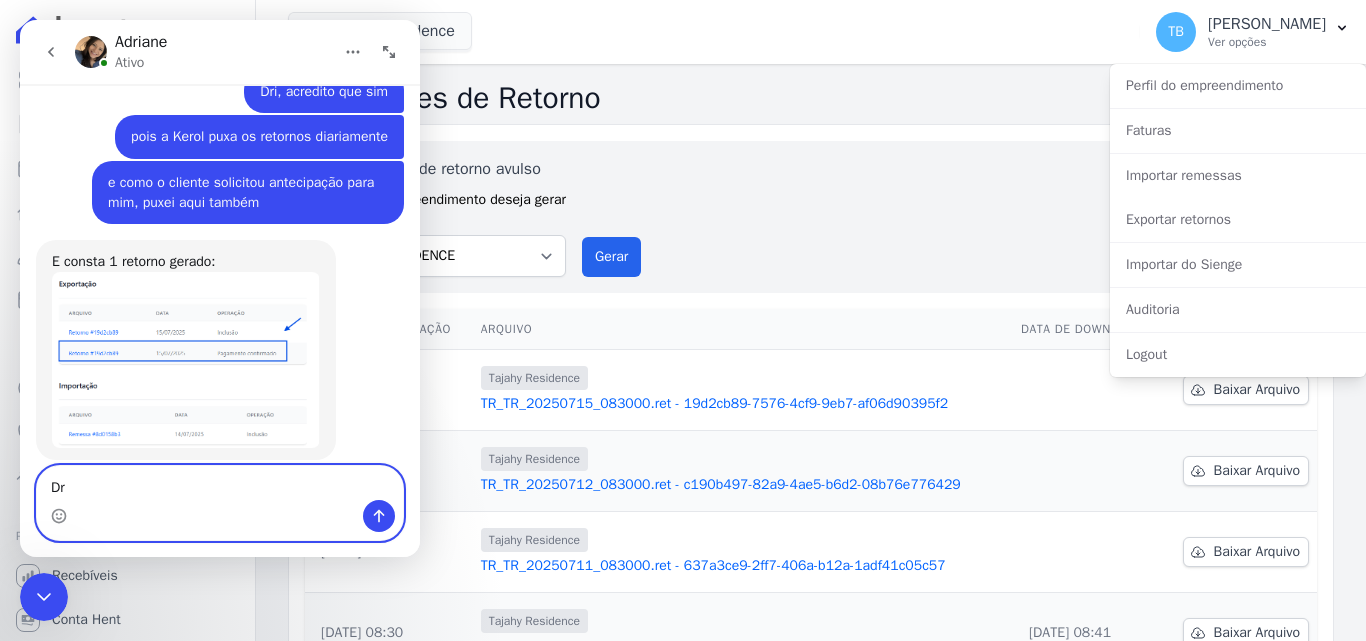 click on "Dr" at bounding box center [220, 483] 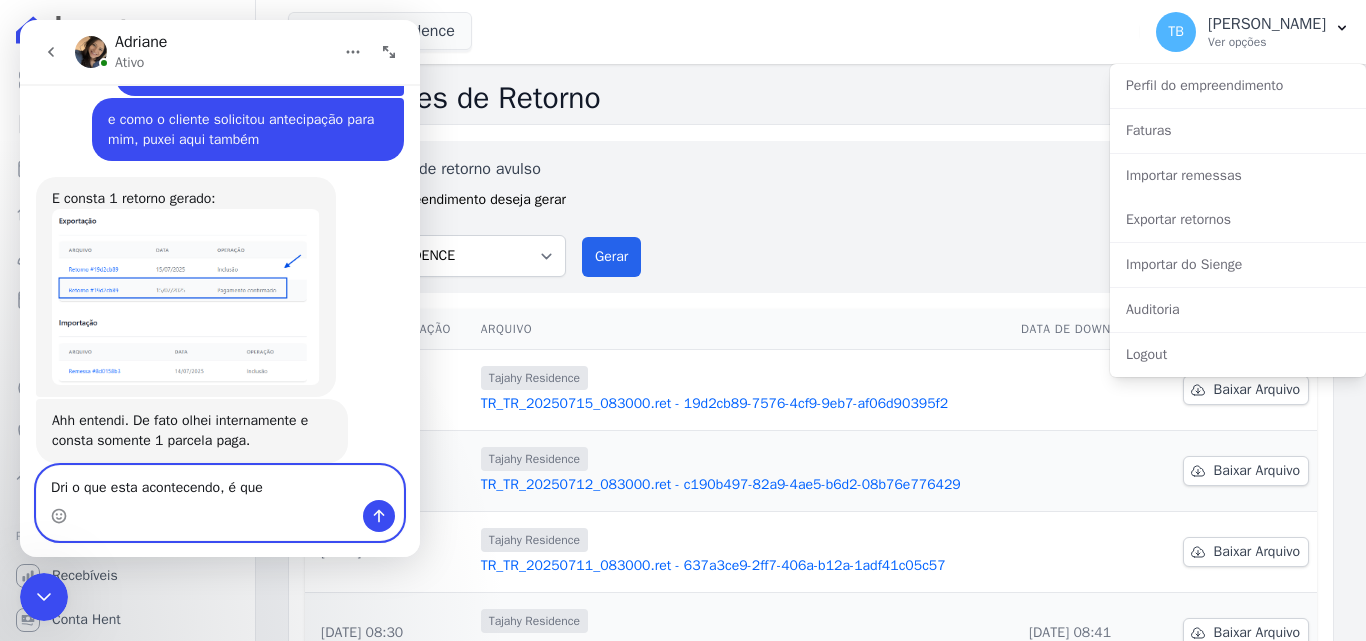 scroll, scrollTop: 7915, scrollLeft: 0, axis: vertical 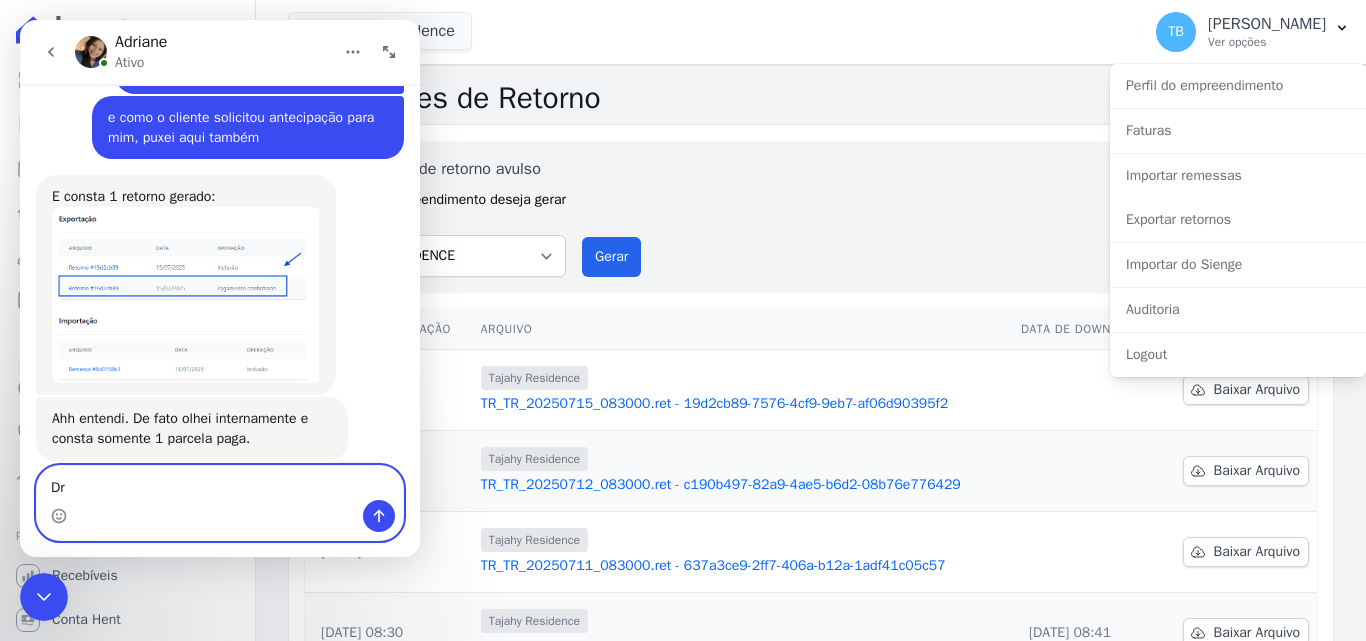 type on "D" 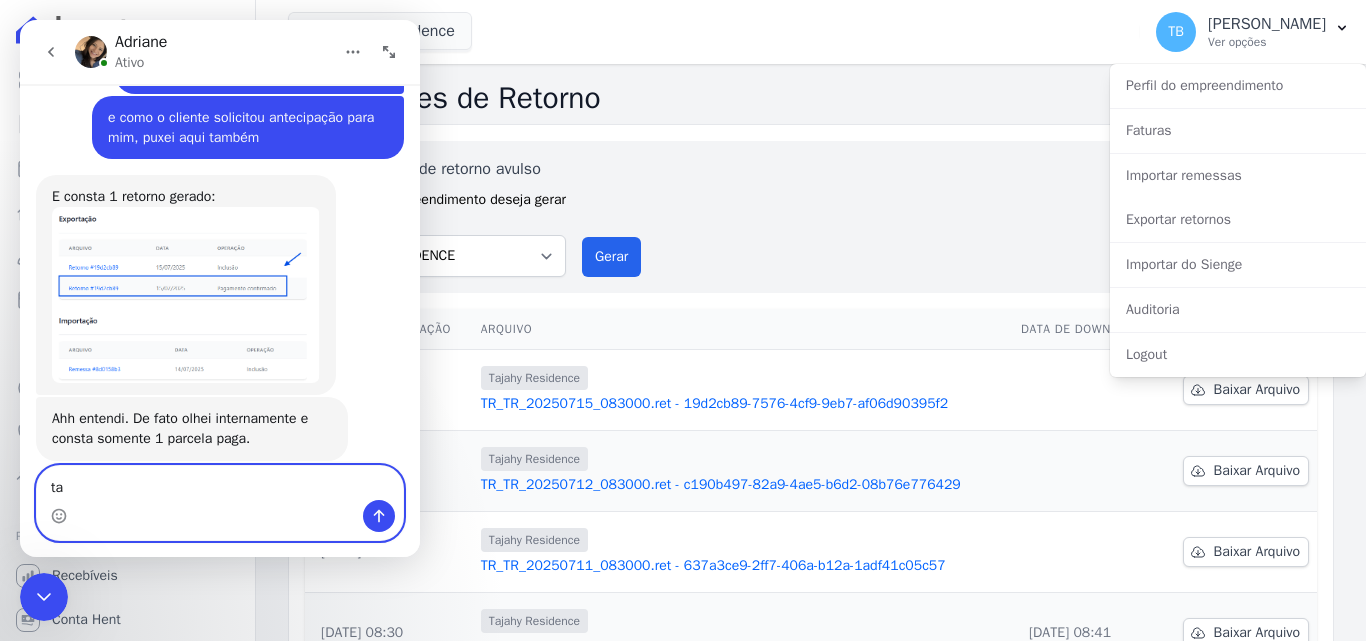type on "t" 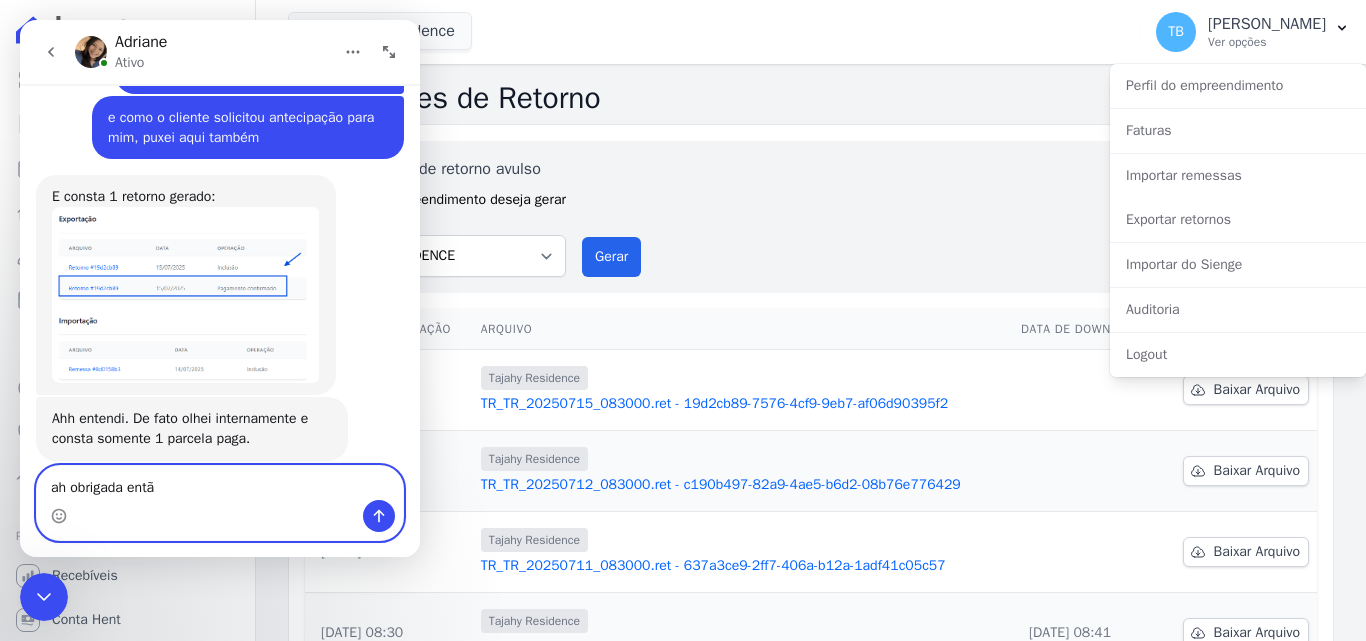 type on "ah obrigada então" 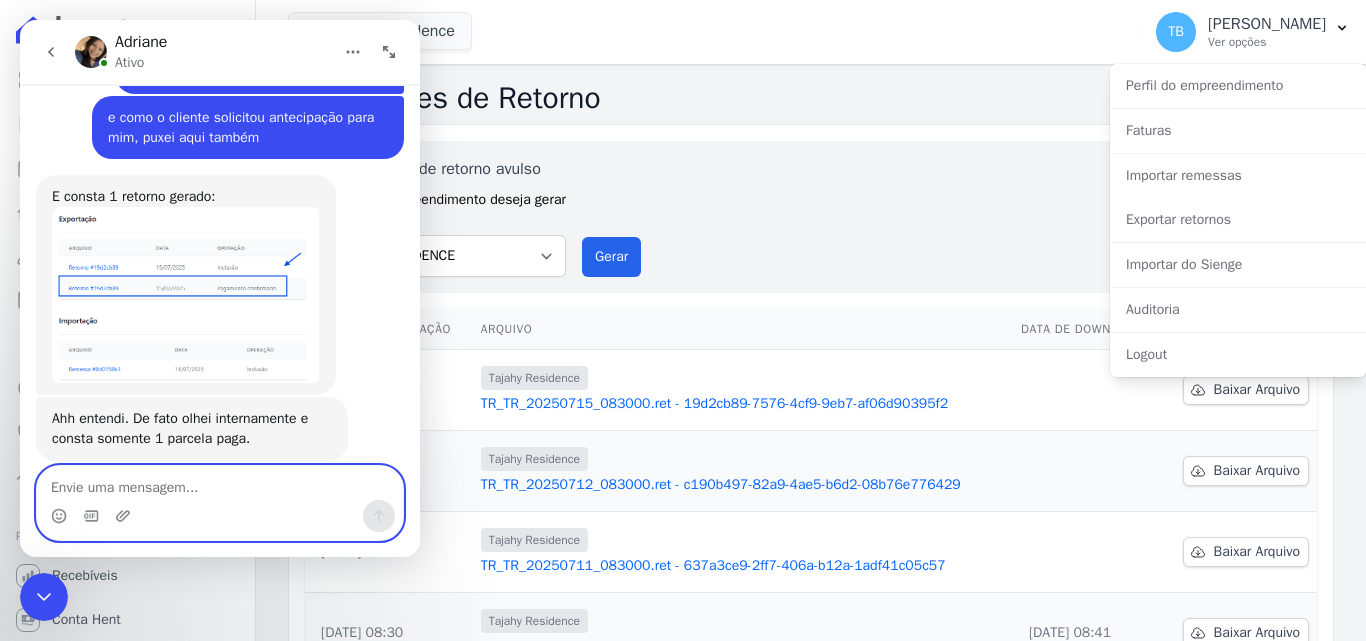 scroll, scrollTop: 7975, scrollLeft: 0, axis: vertical 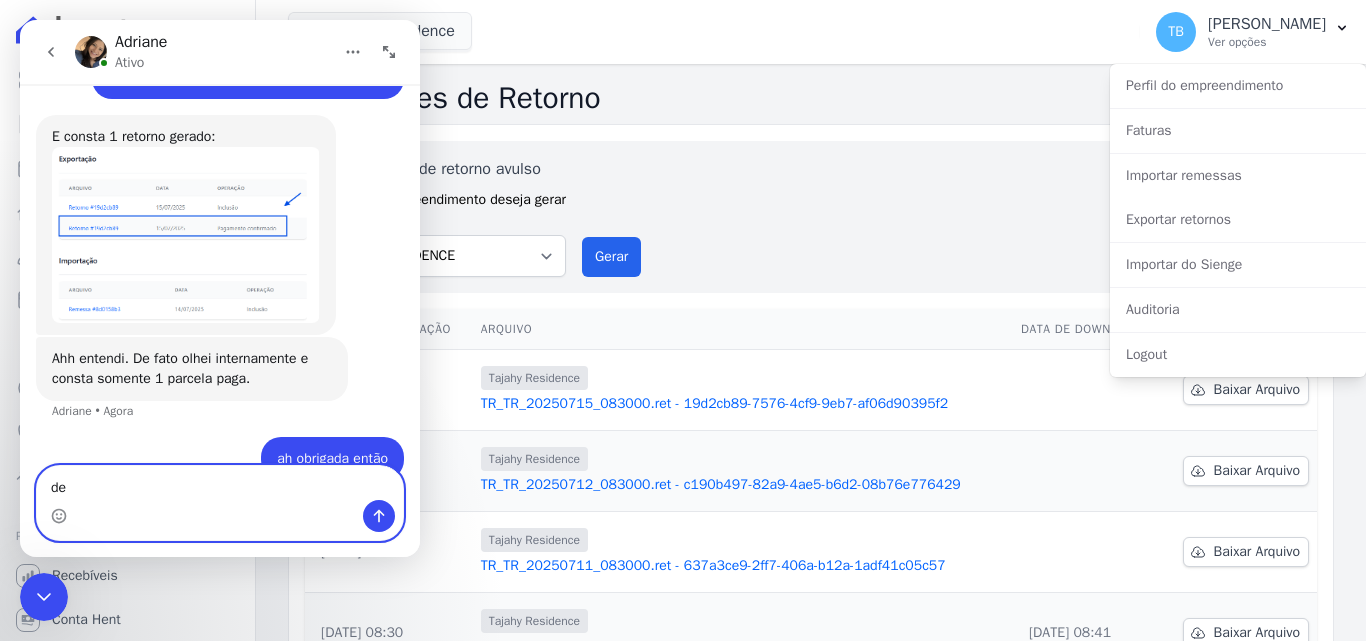 type on "d" 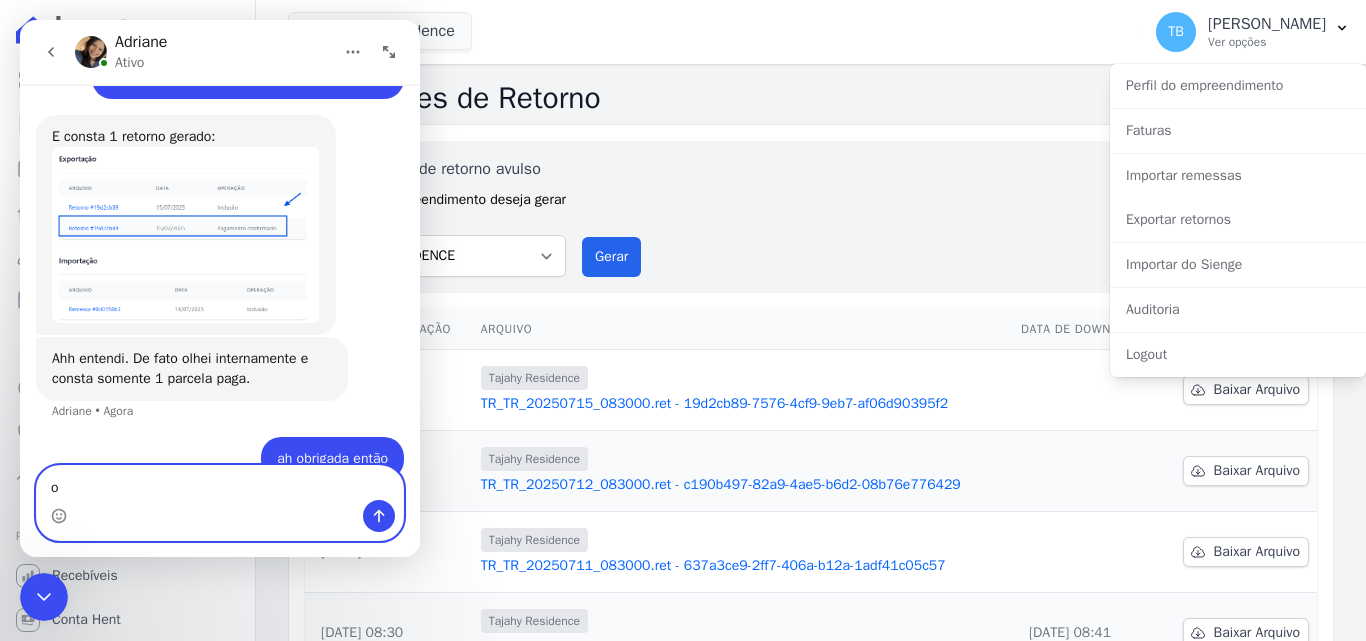 type on "o" 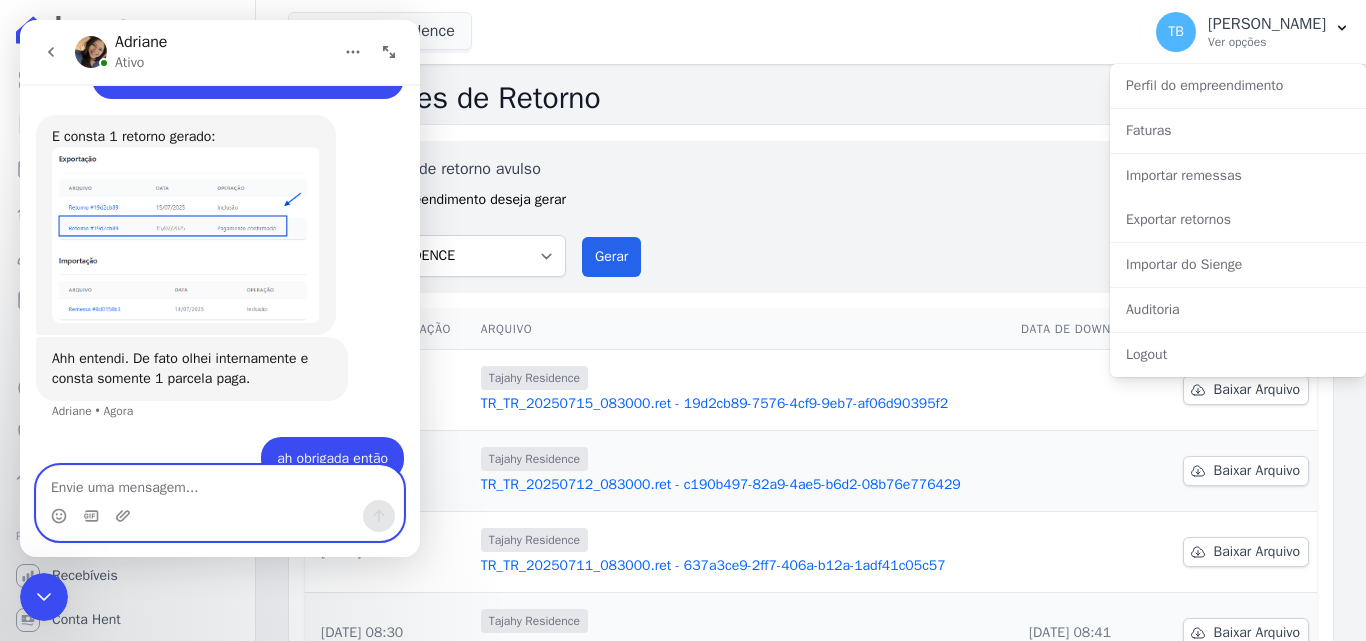 type 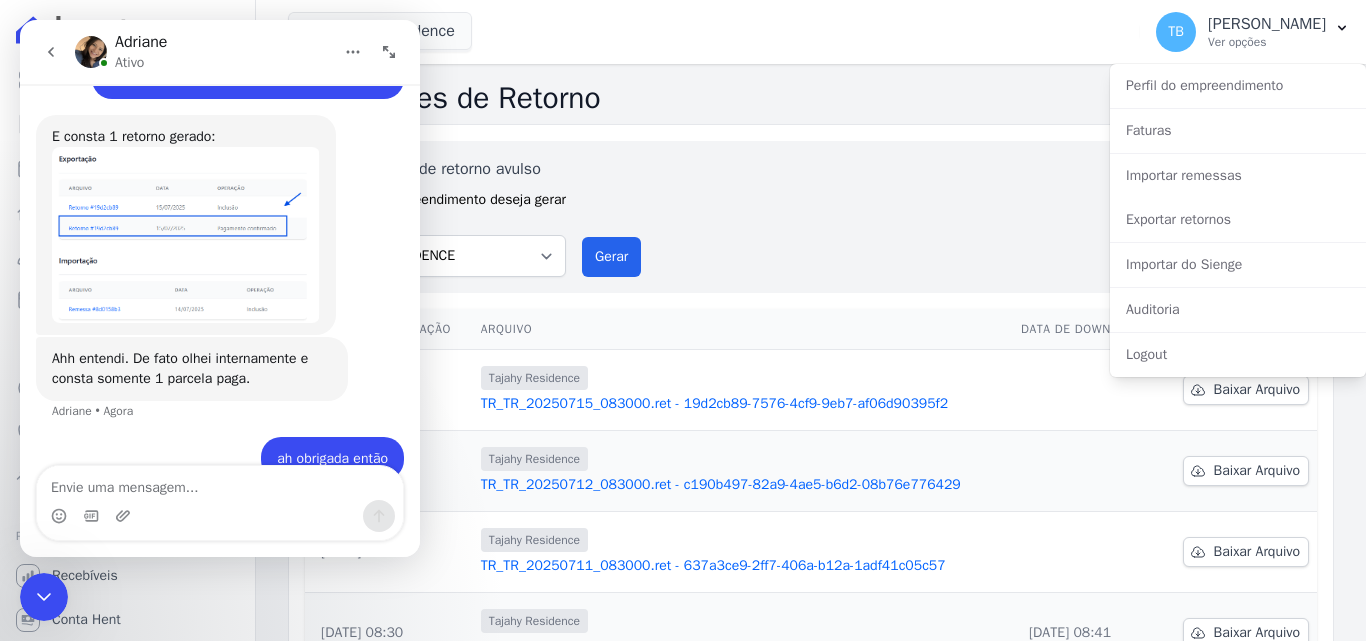 click at bounding box center [186, 235] 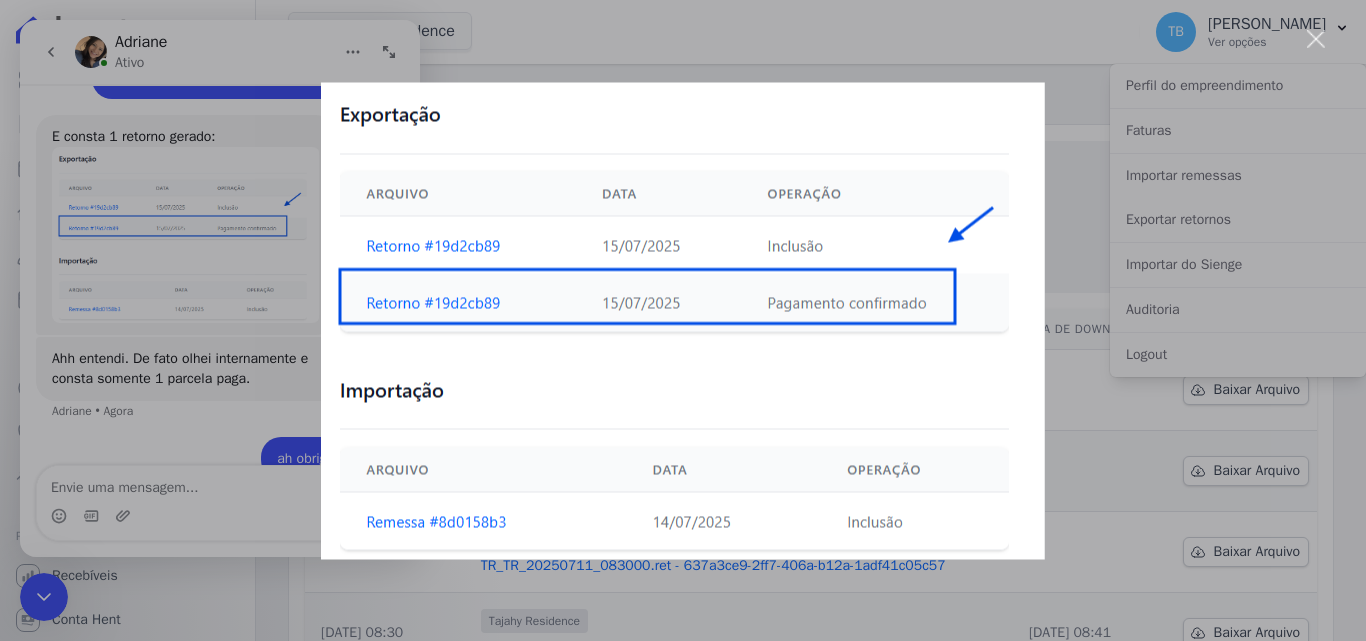 scroll, scrollTop: 0, scrollLeft: 0, axis: both 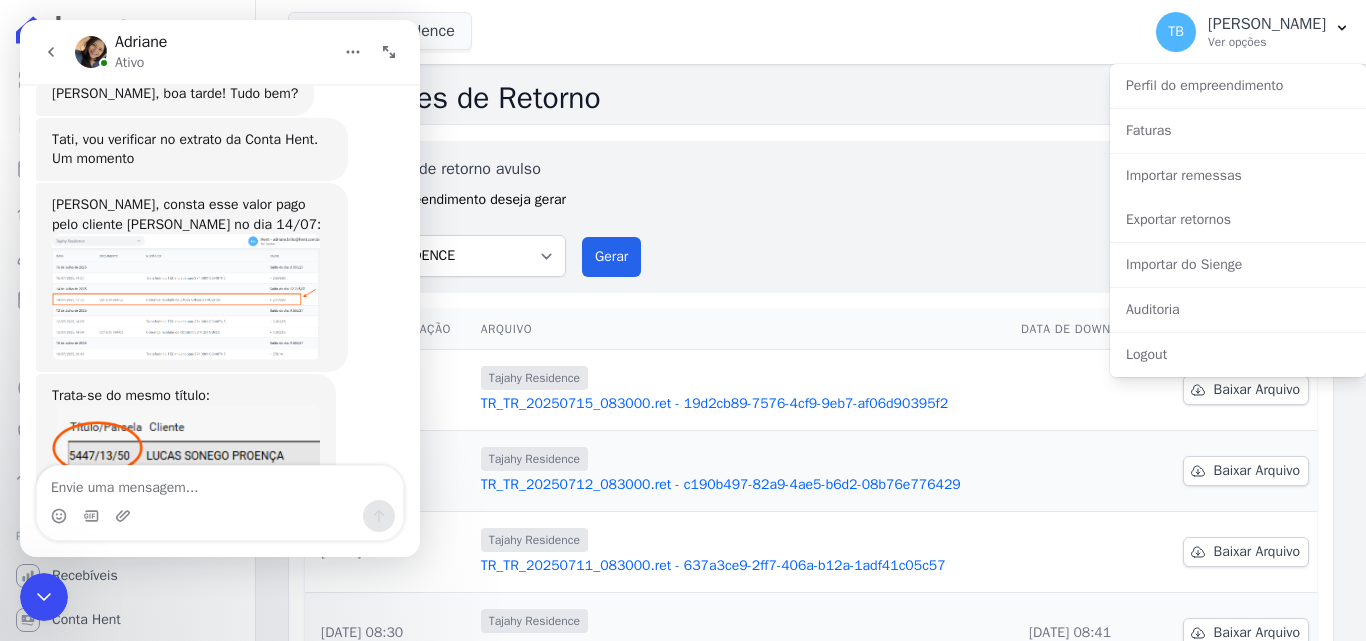 click at bounding box center [186, 296] 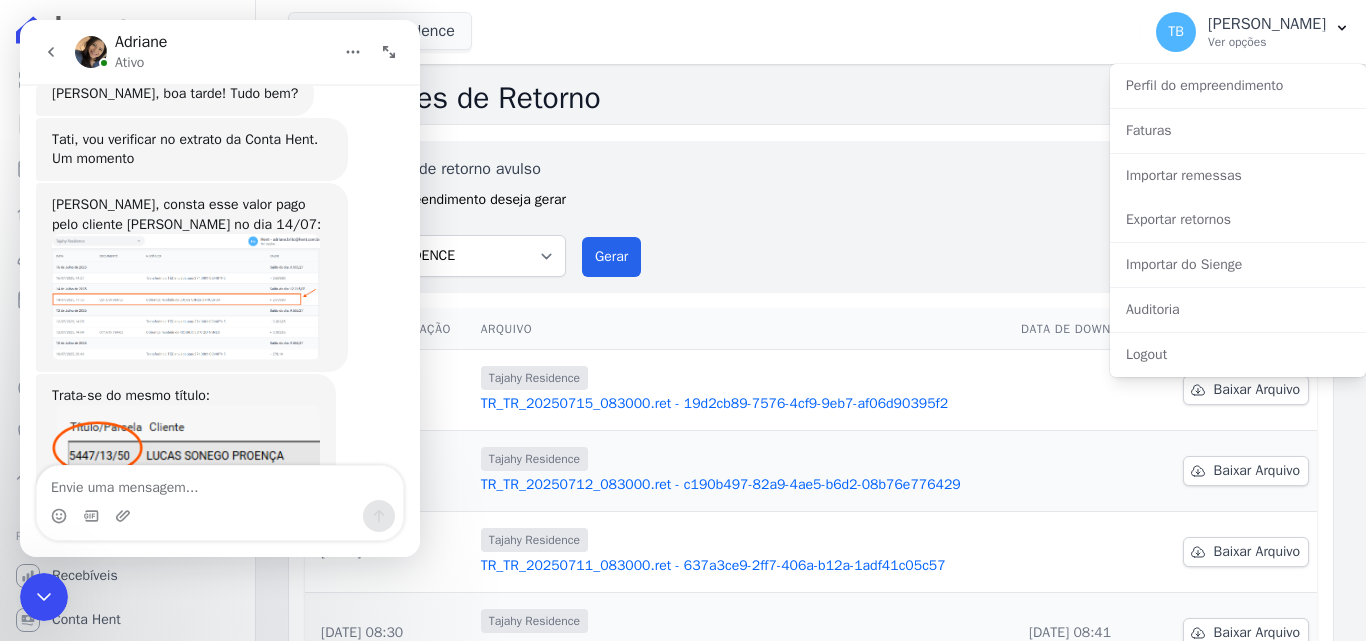 scroll, scrollTop: 0, scrollLeft: 0, axis: both 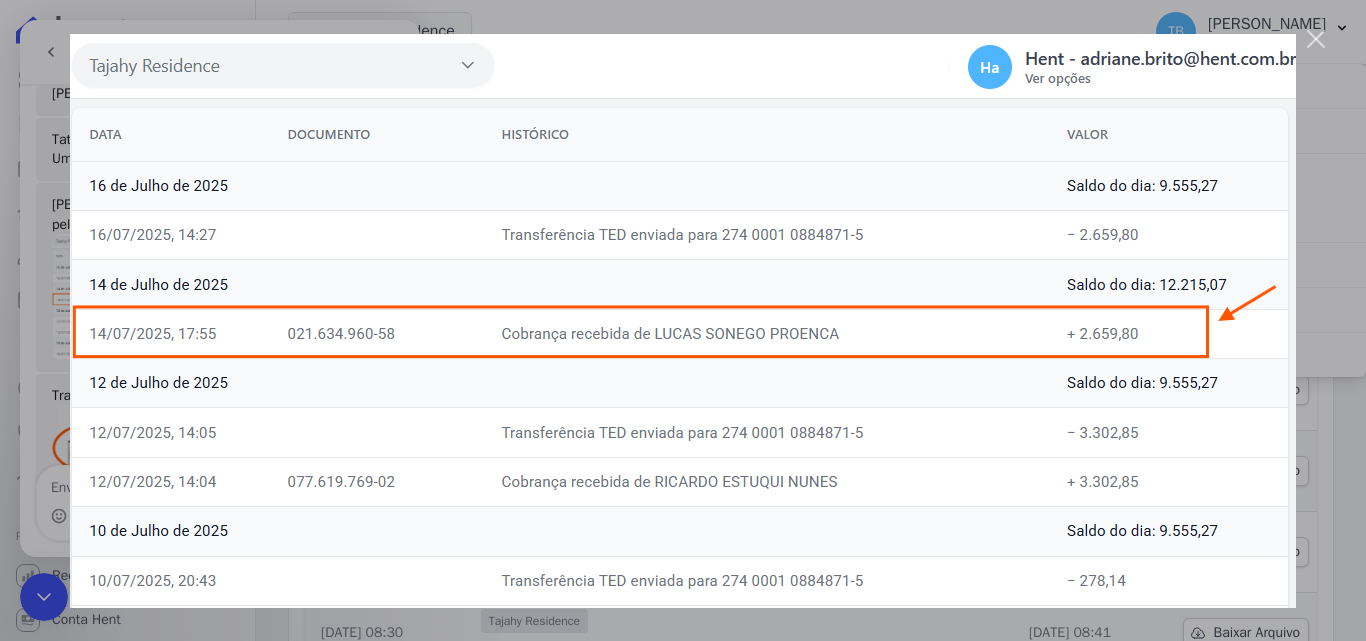 click at bounding box center (1316, 39) 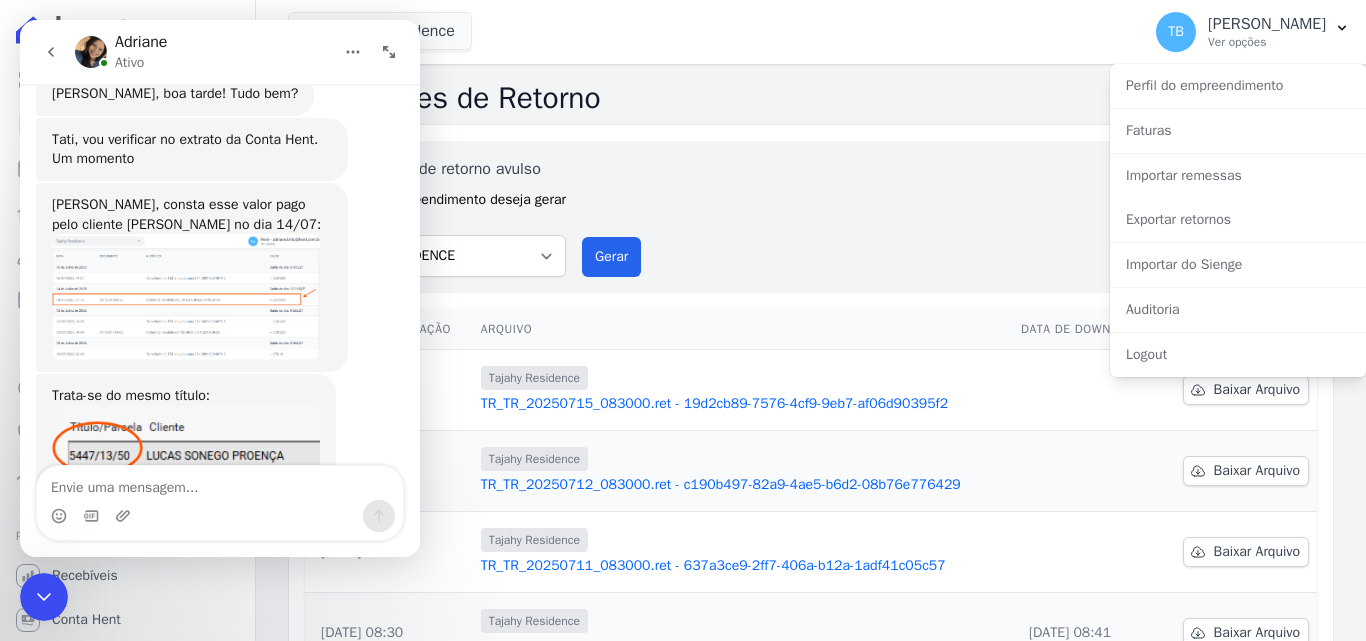 click 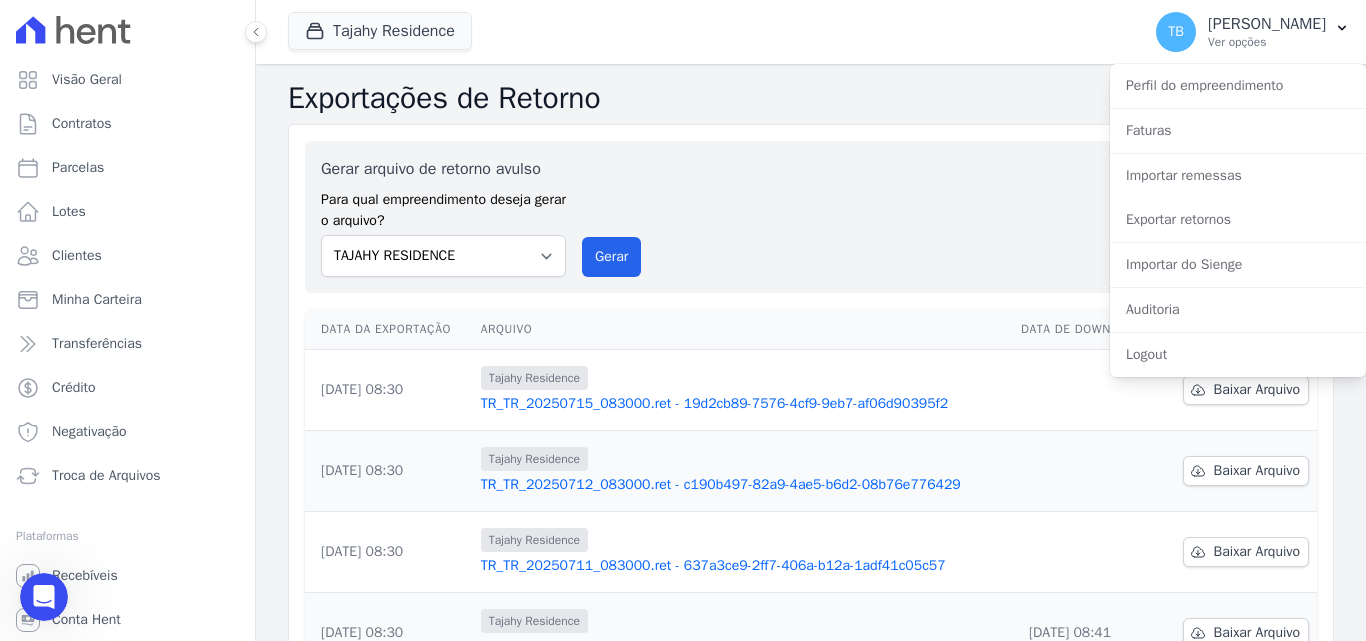 click 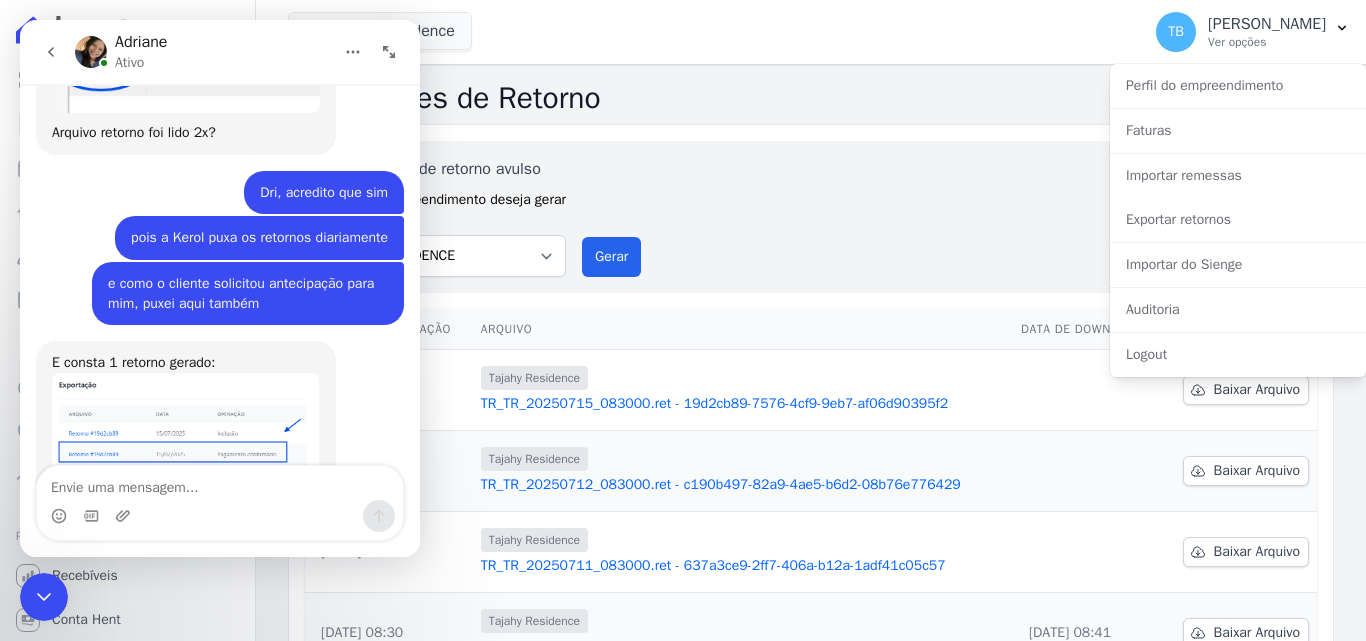 scroll, scrollTop: 7975, scrollLeft: 0, axis: vertical 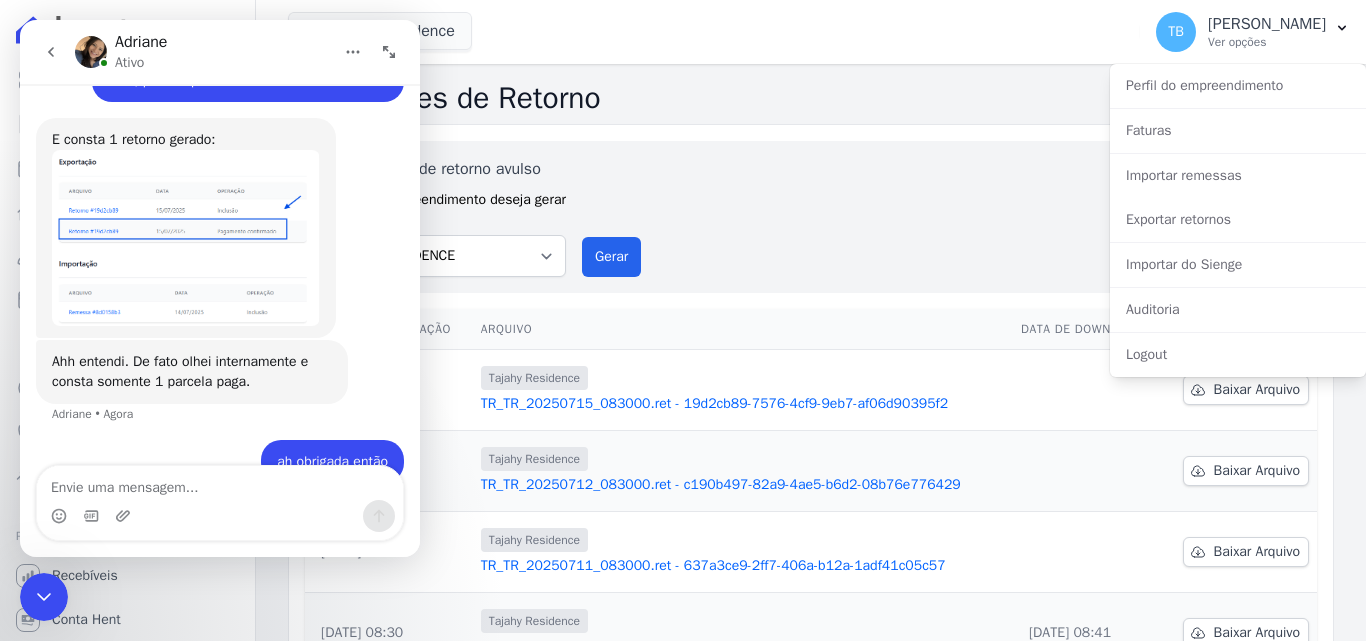click at bounding box center [220, 483] 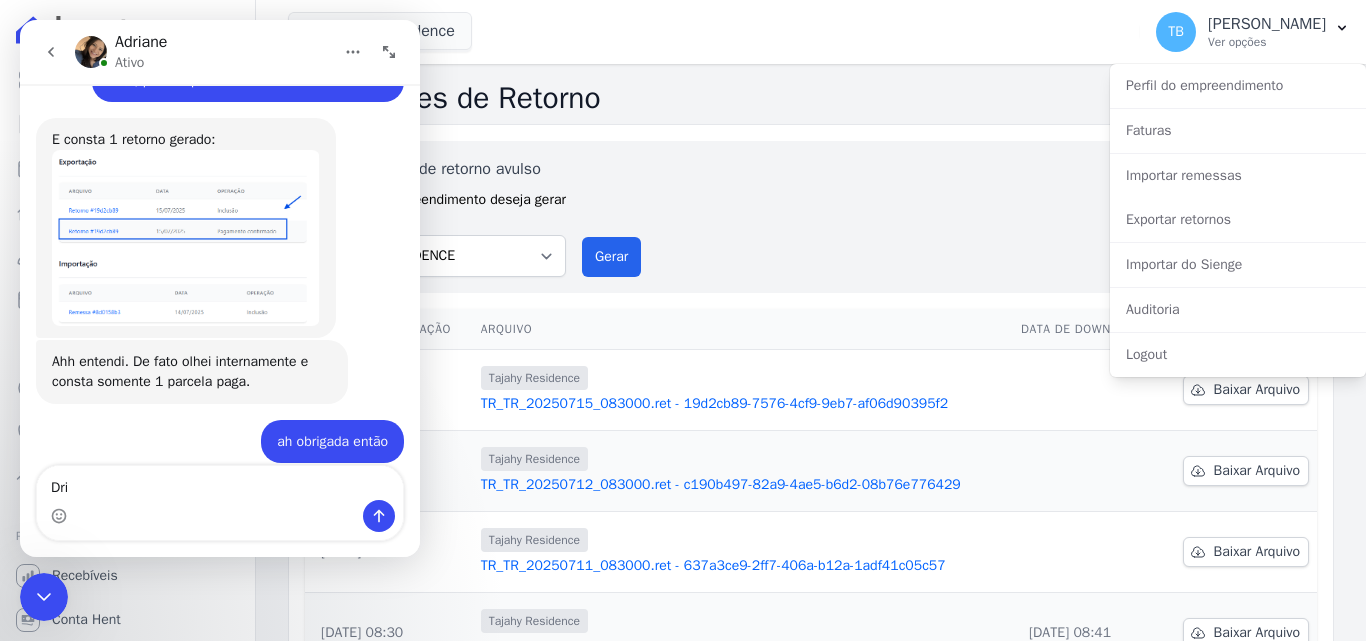 scroll, scrollTop: 8035, scrollLeft: 0, axis: vertical 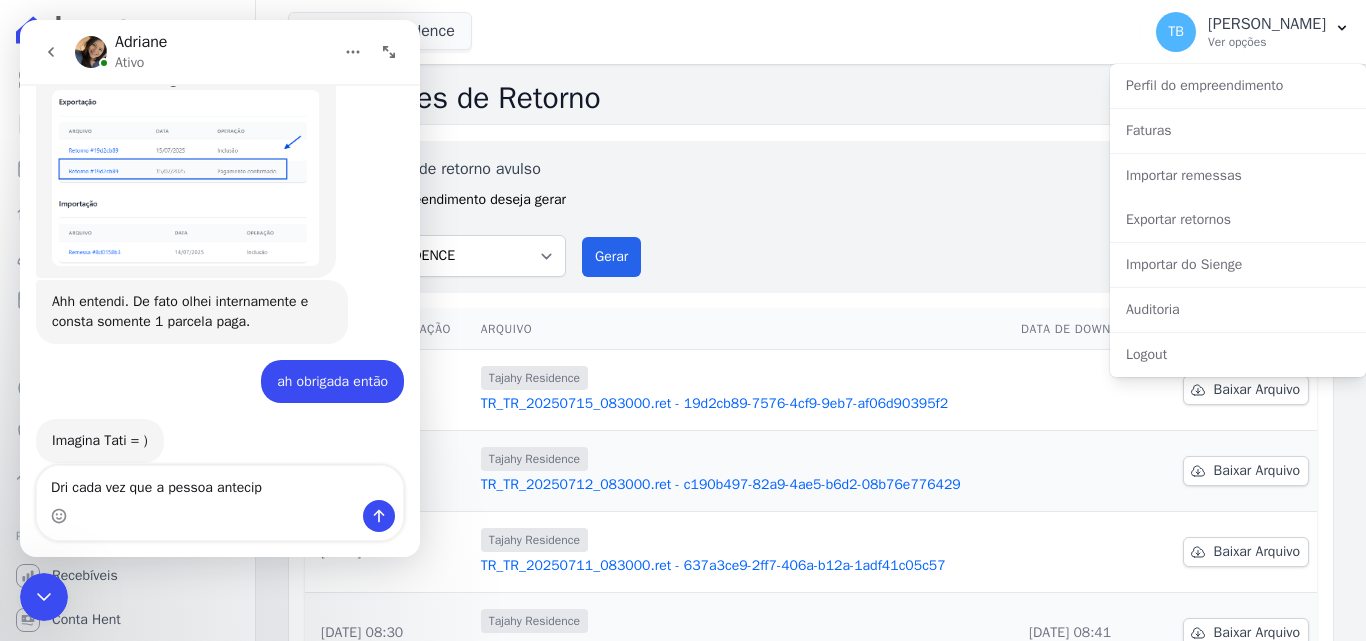 type on "Dri cada vez que a pessoa antecipa" 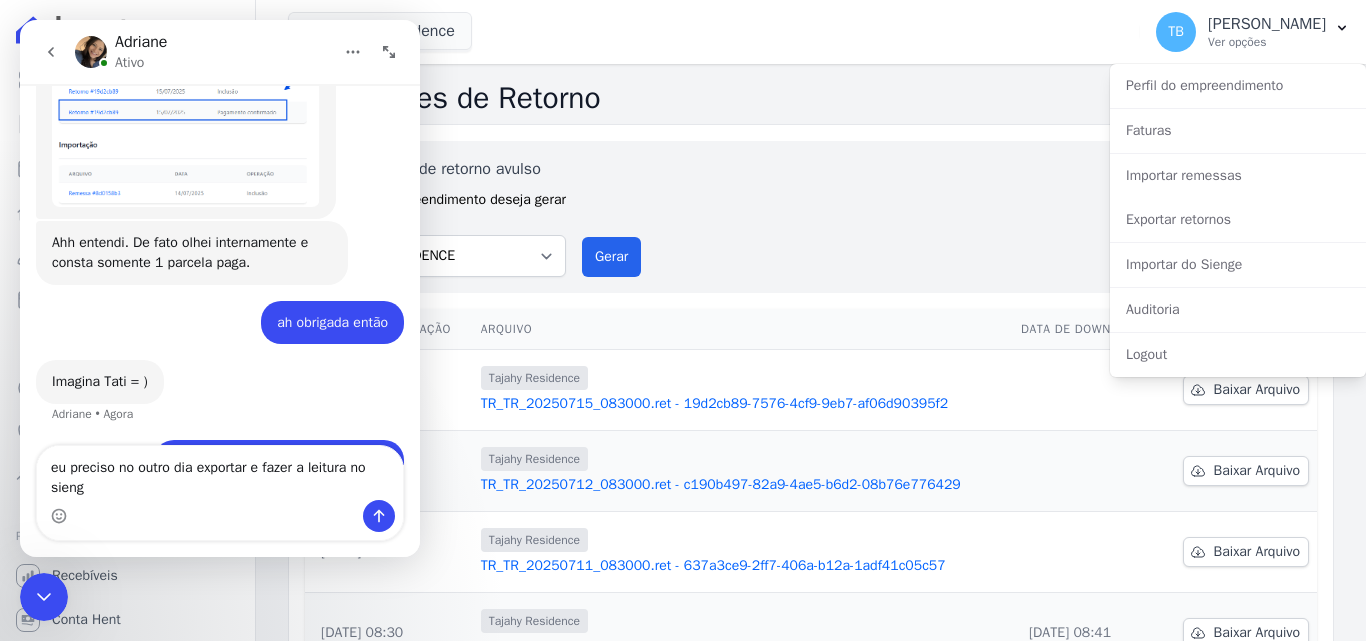 scroll, scrollTop: 8114, scrollLeft: 0, axis: vertical 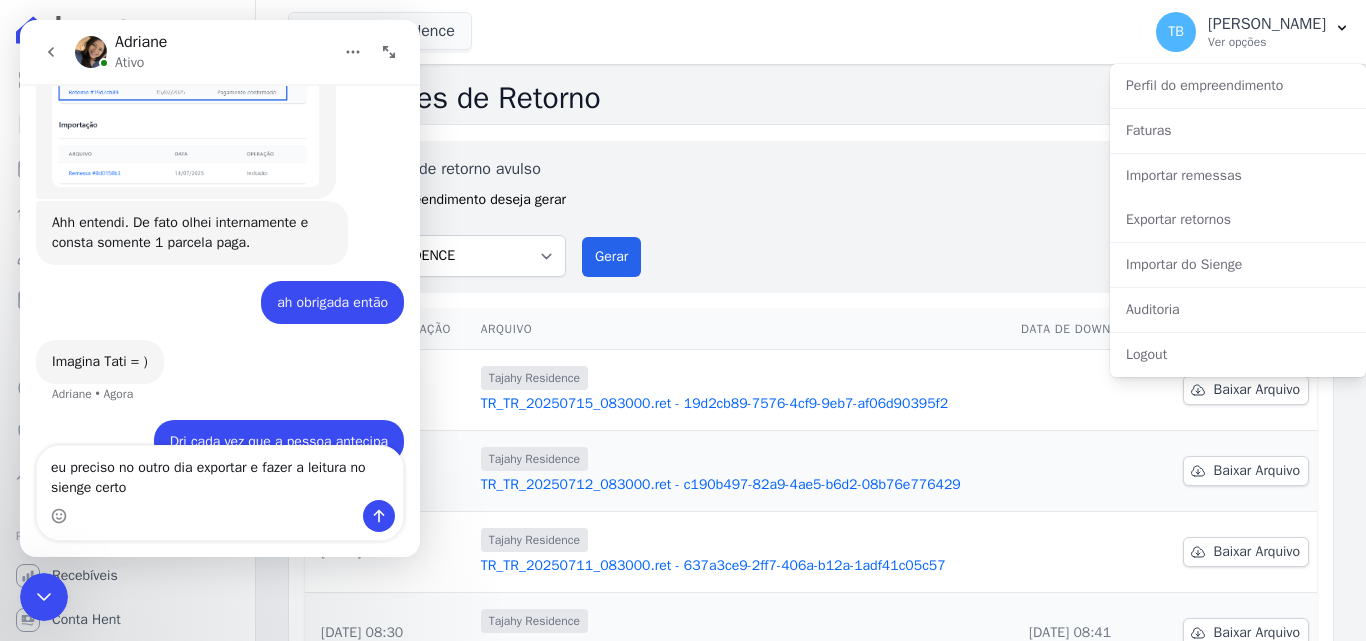 type on "eu preciso no outro dia exportar e fazer a leitura no sienge certo?" 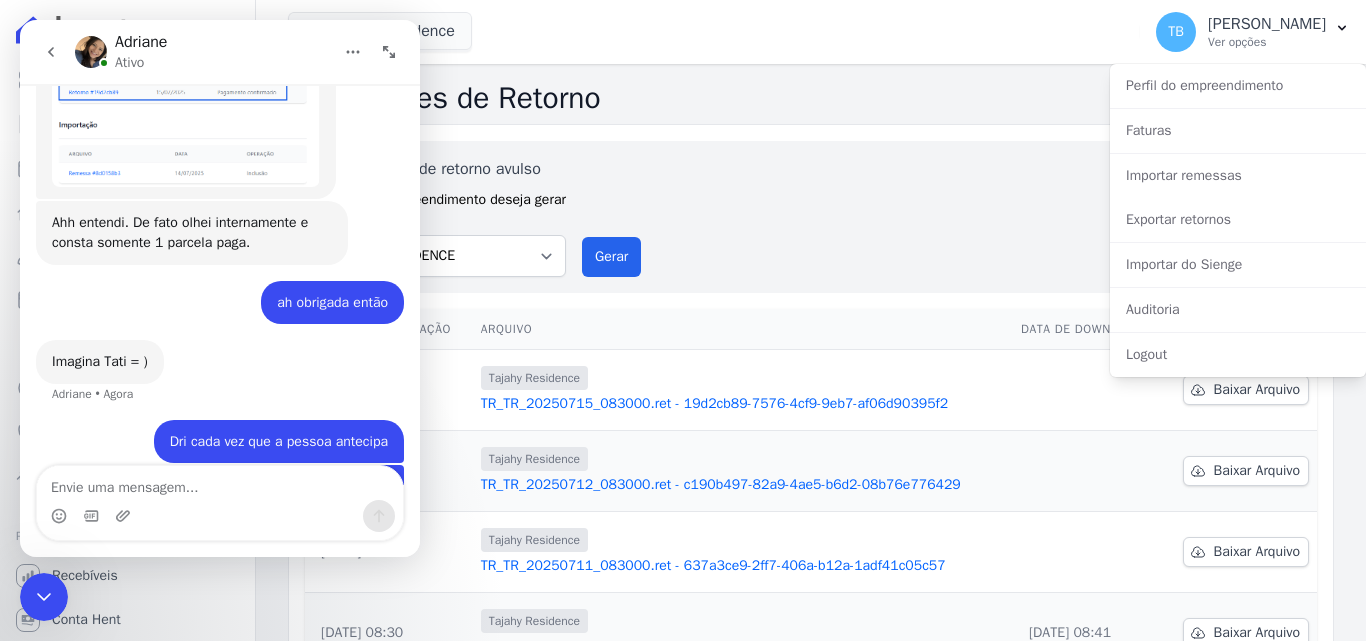 scroll, scrollTop: 8159, scrollLeft: 0, axis: vertical 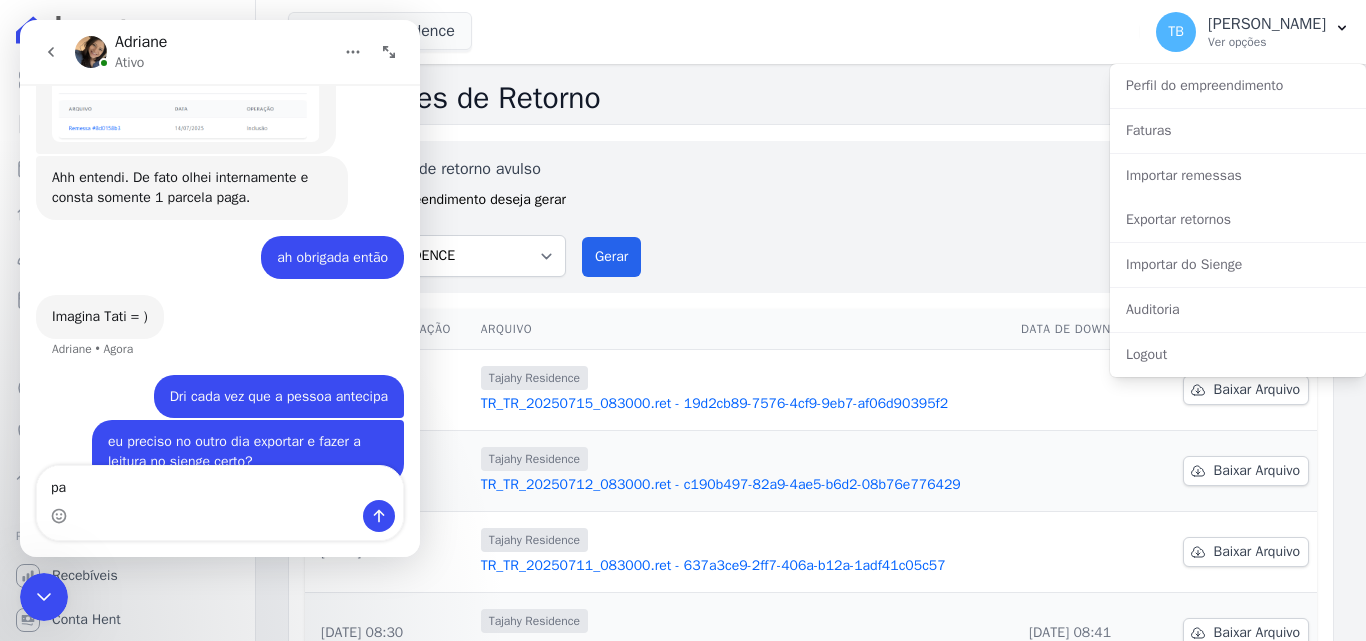 type on "p" 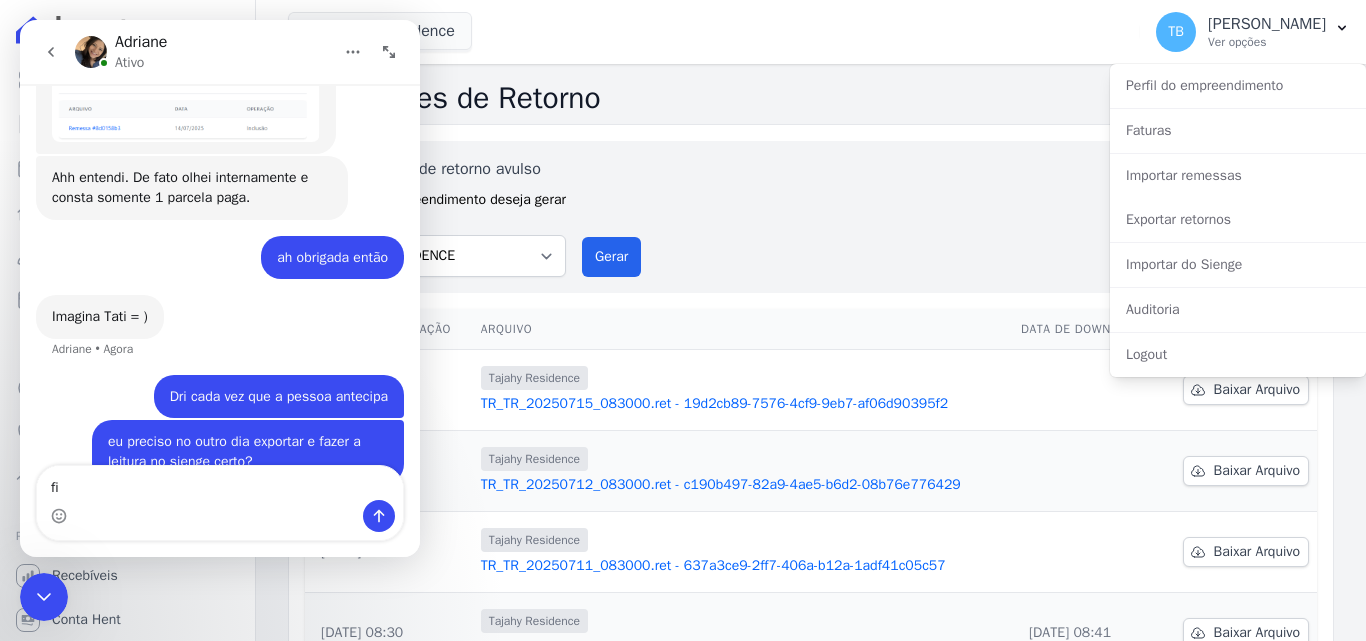 type on "f" 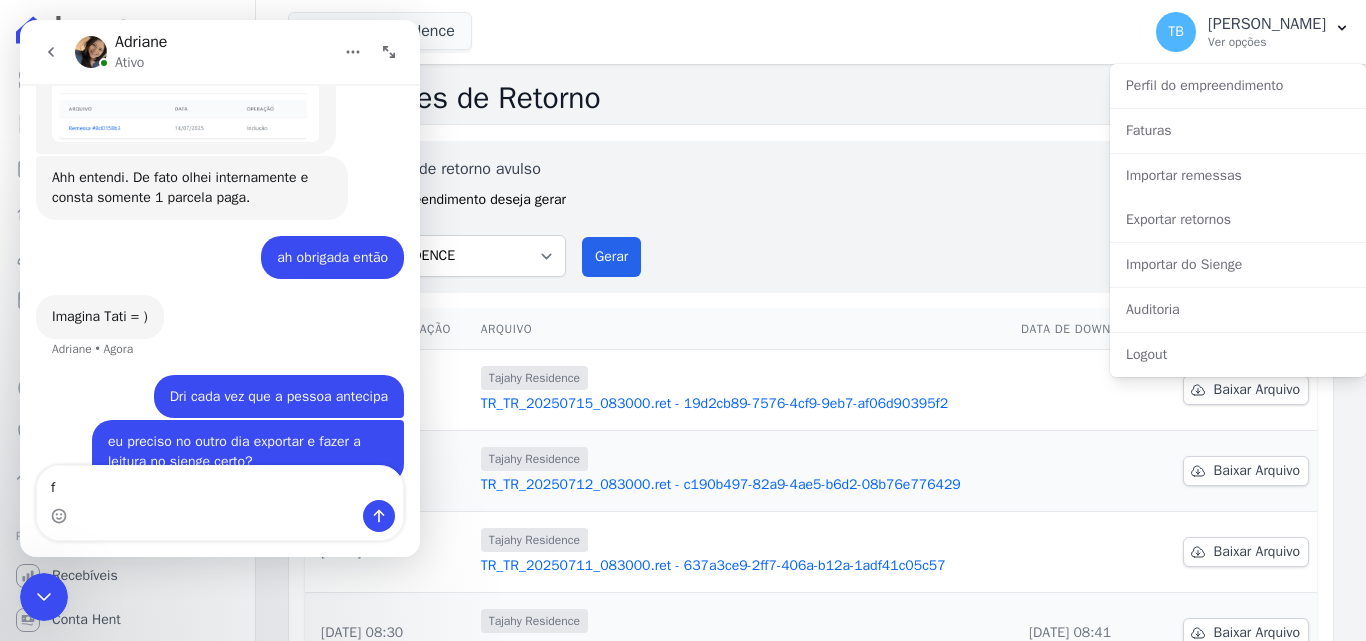 type 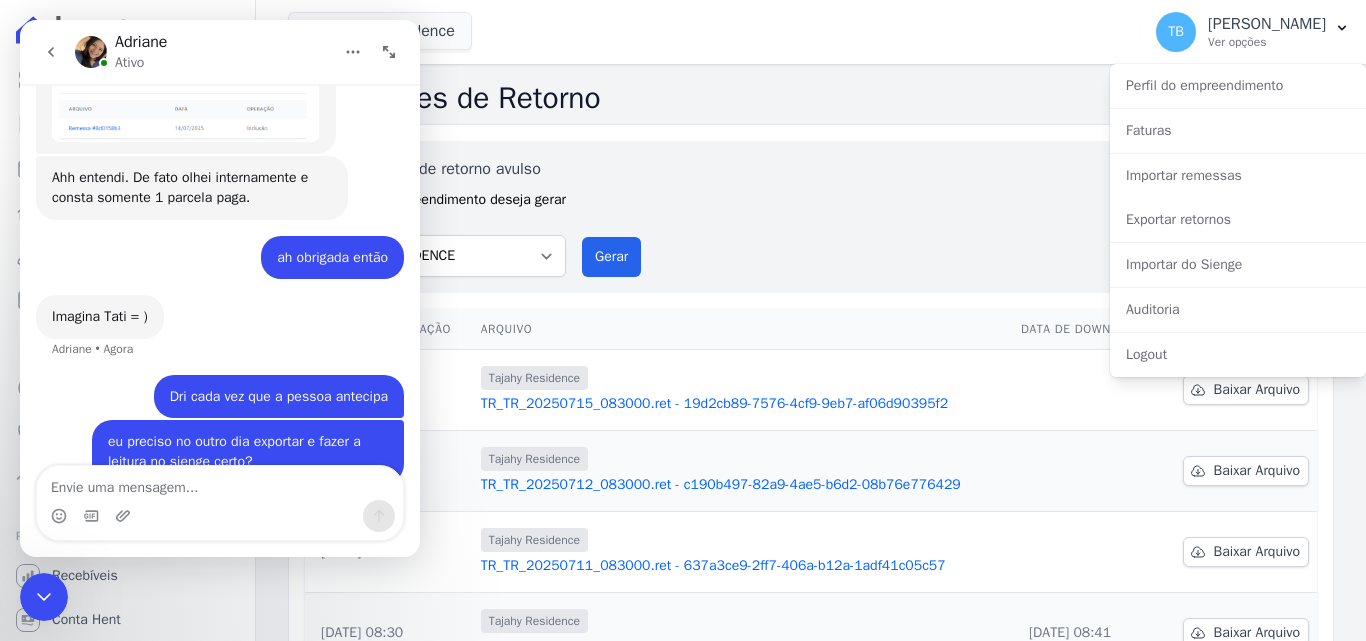 click 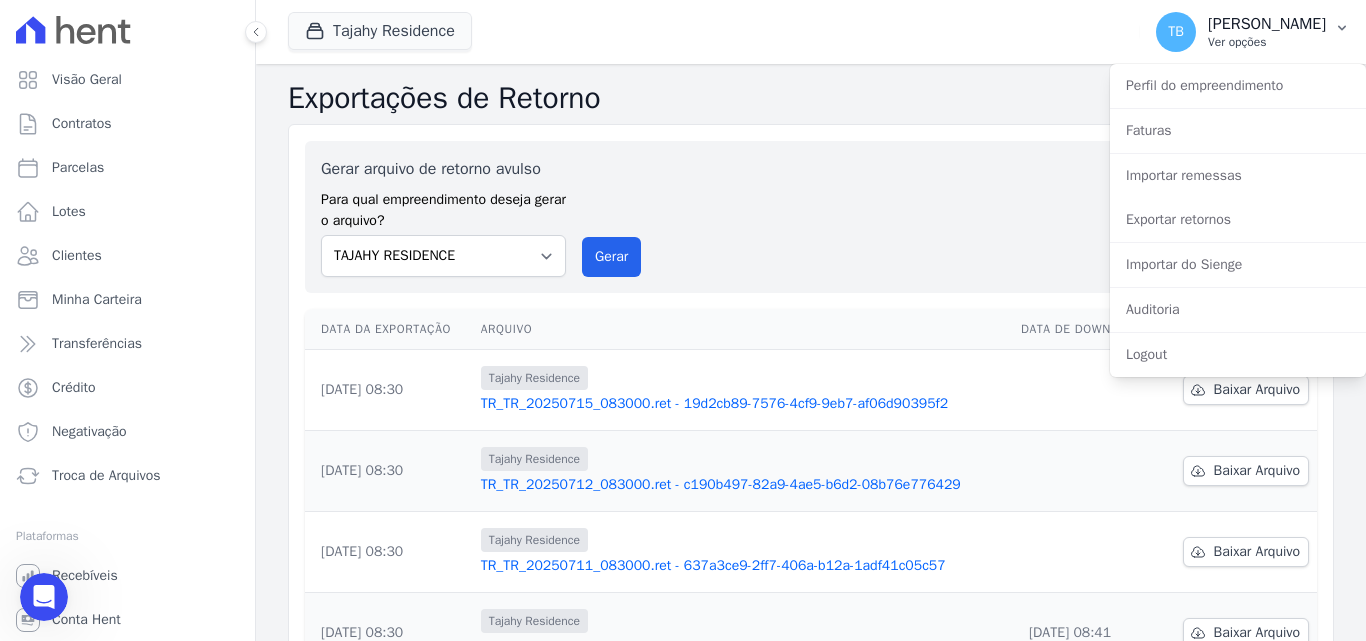 click on "Ver opções" at bounding box center [1267, 42] 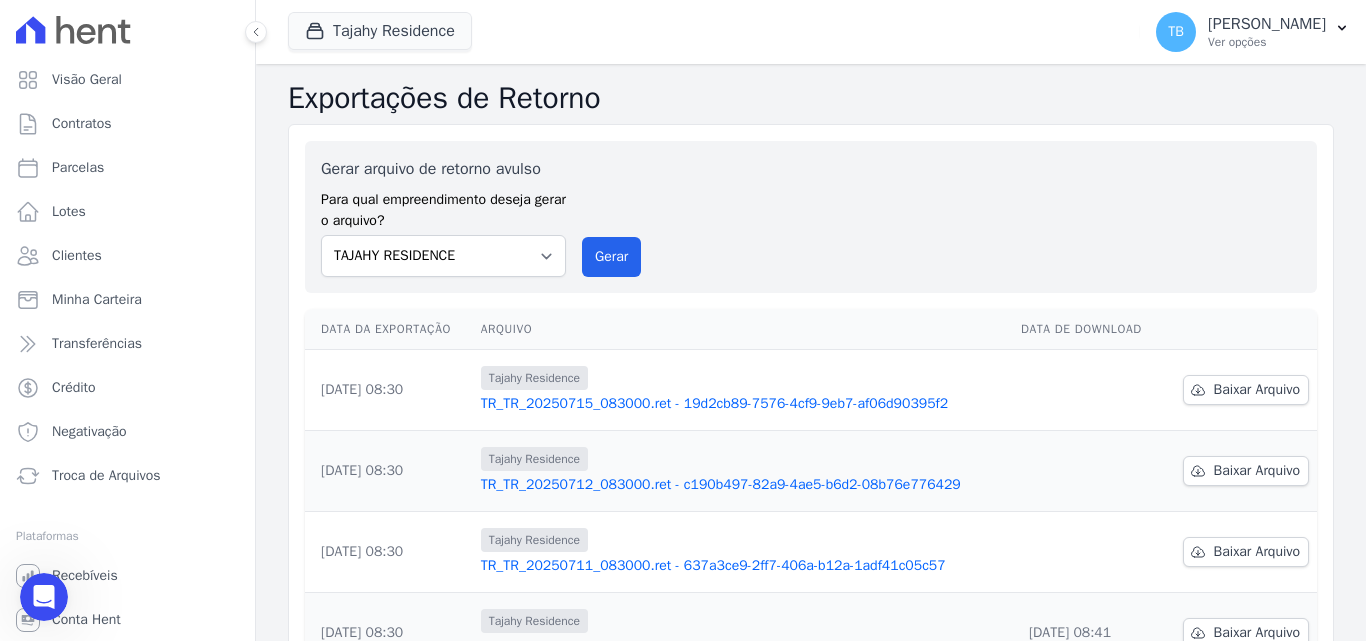 click 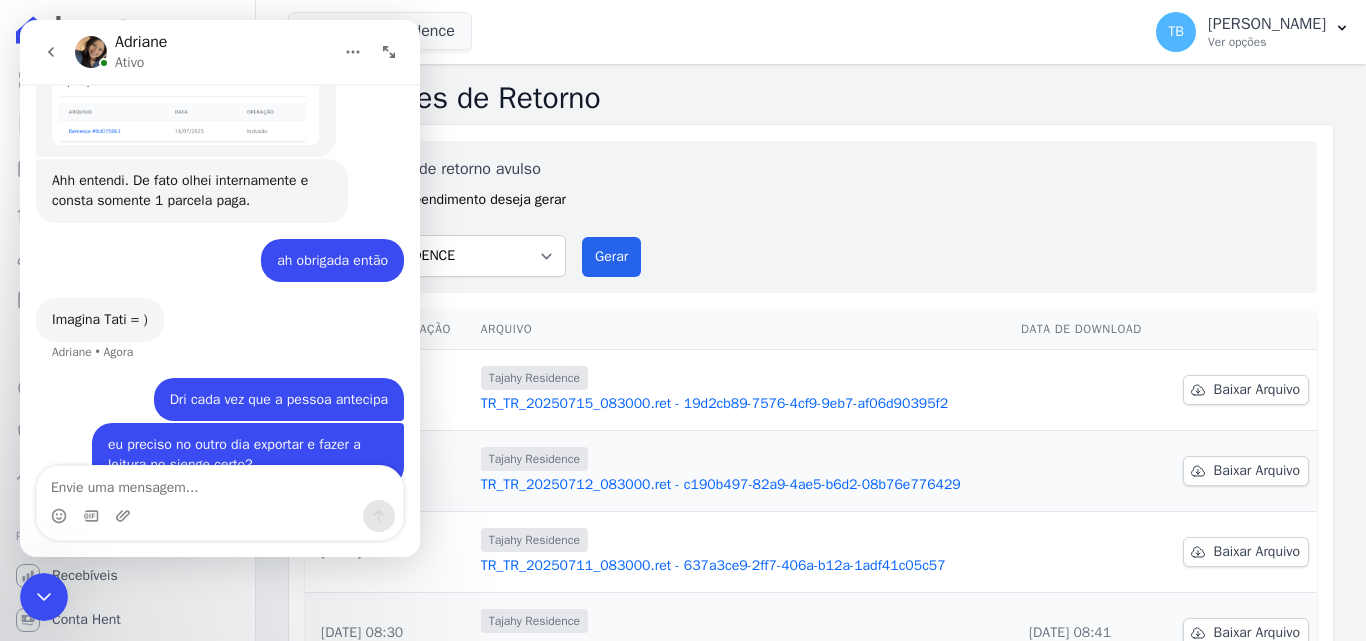 scroll, scrollTop: 8159, scrollLeft: 0, axis: vertical 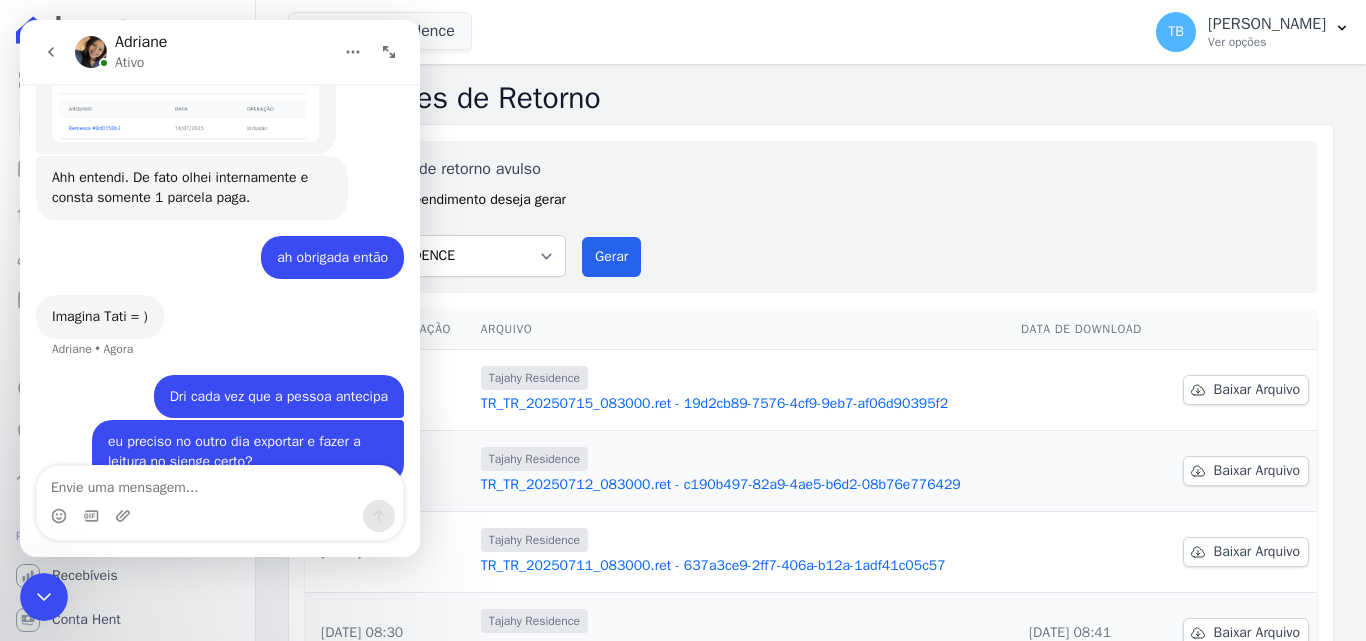 click at bounding box center [220, 483] 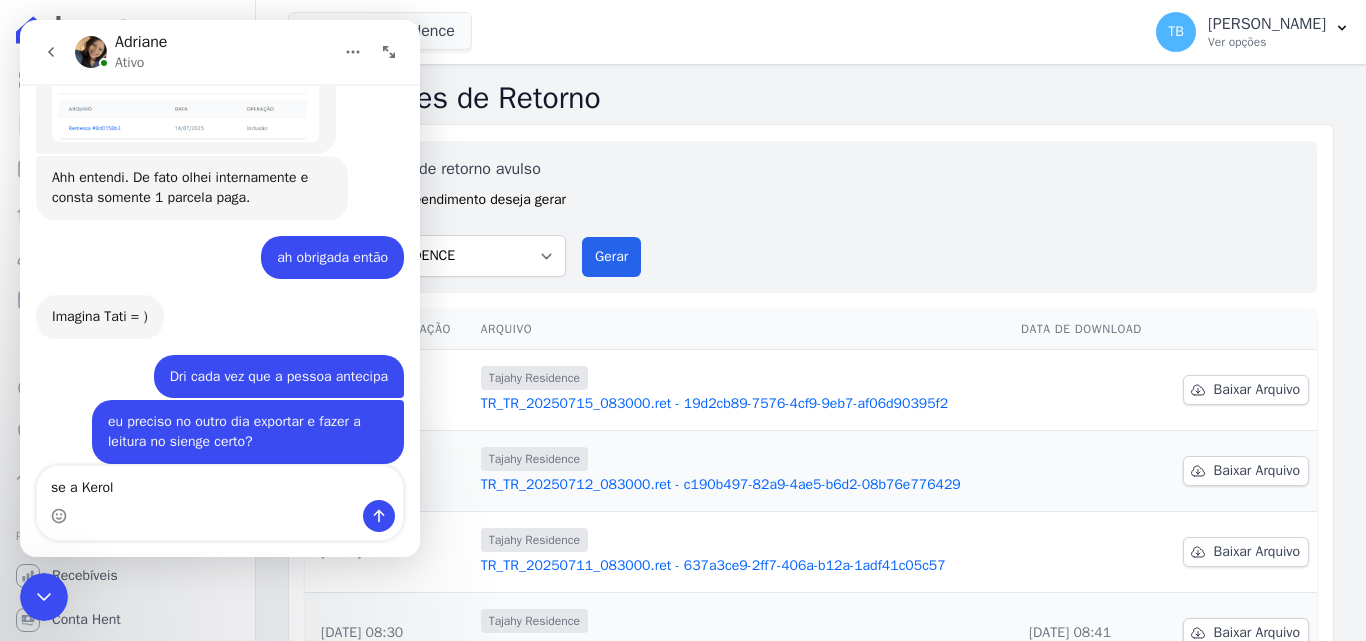 scroll, scrollTop: 8239, scrollLeft: 0, axis: vertical 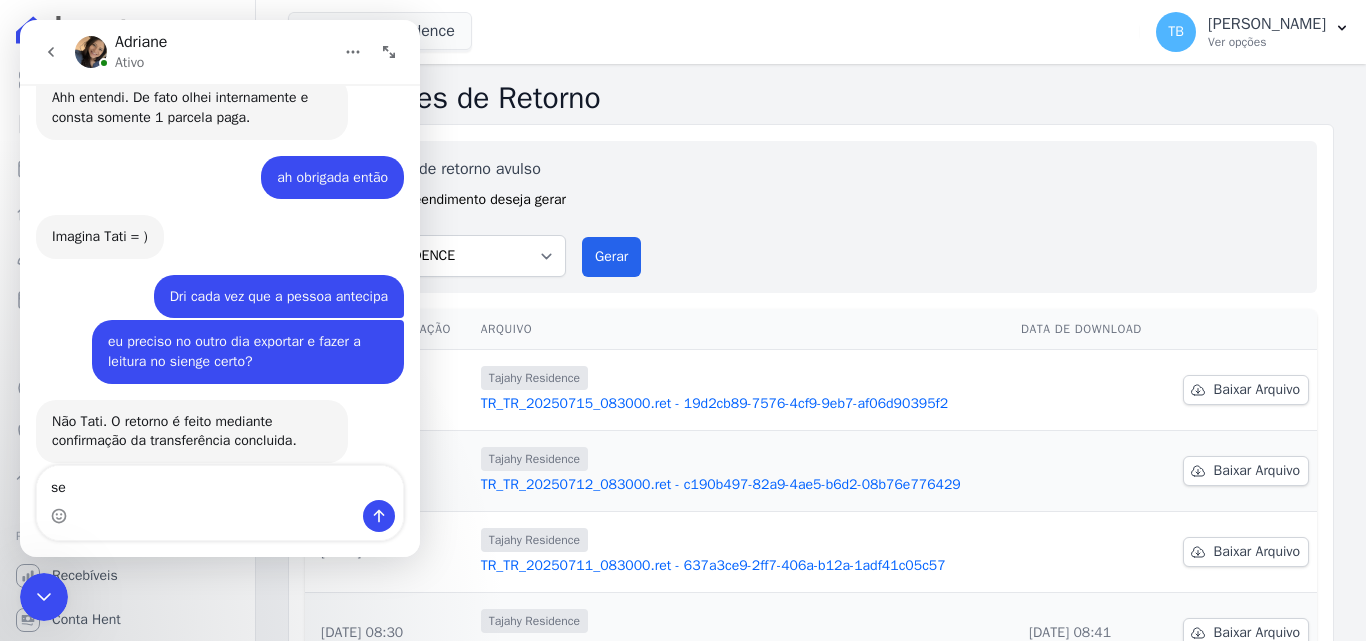 type on "s" 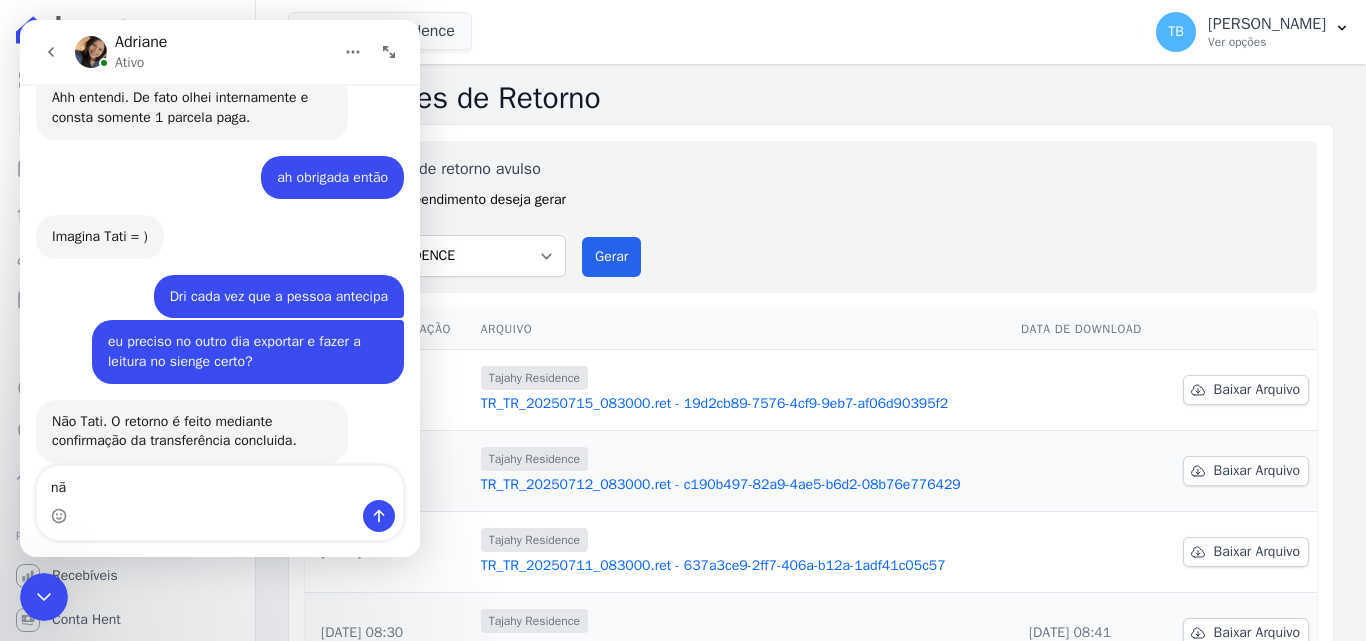 type on "n" 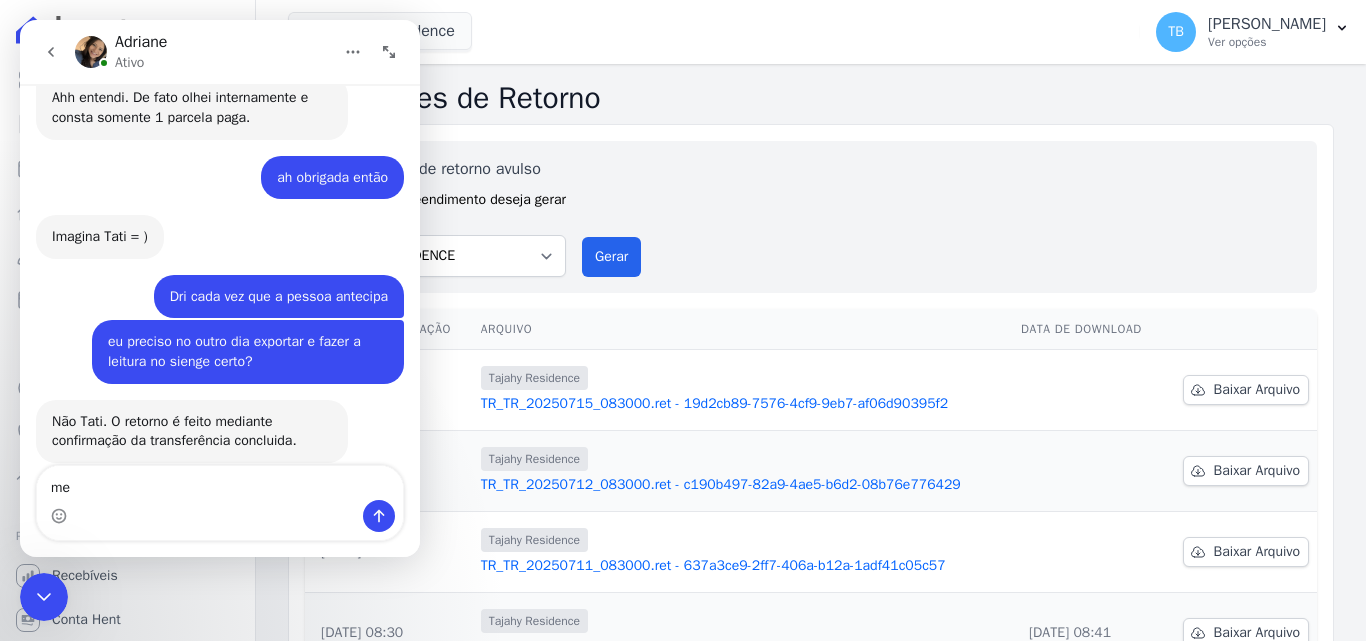 type on "m" 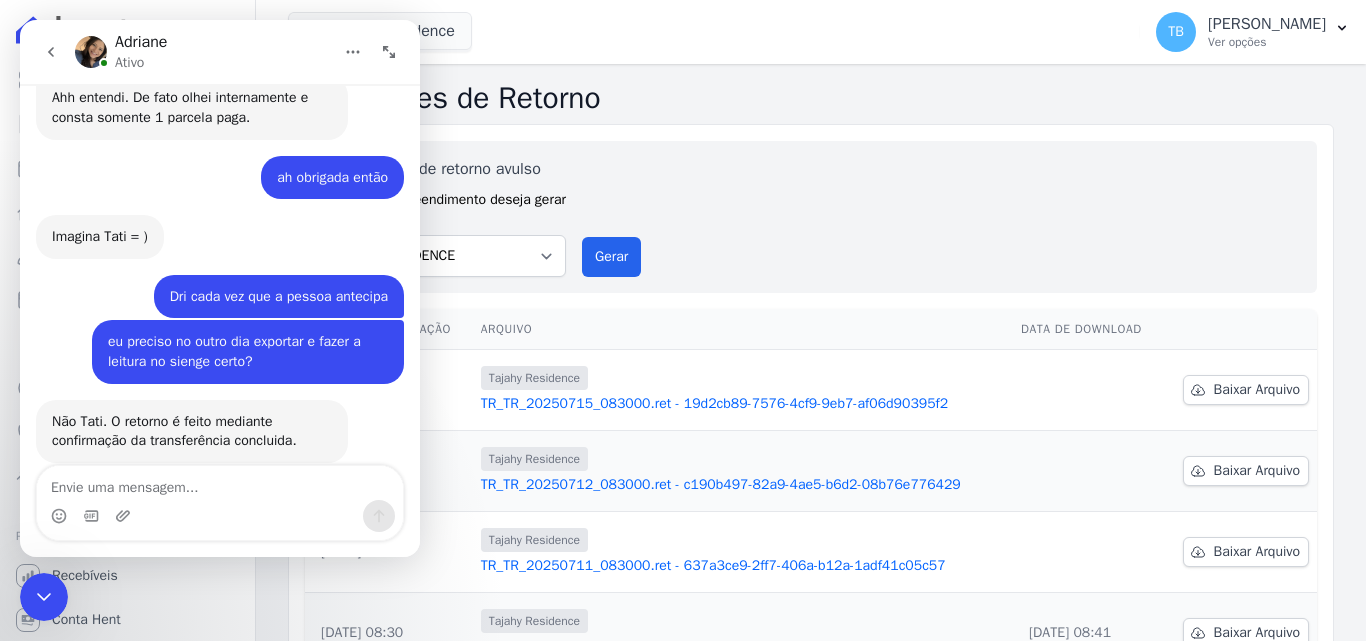 click at bounding box center [220, 483] 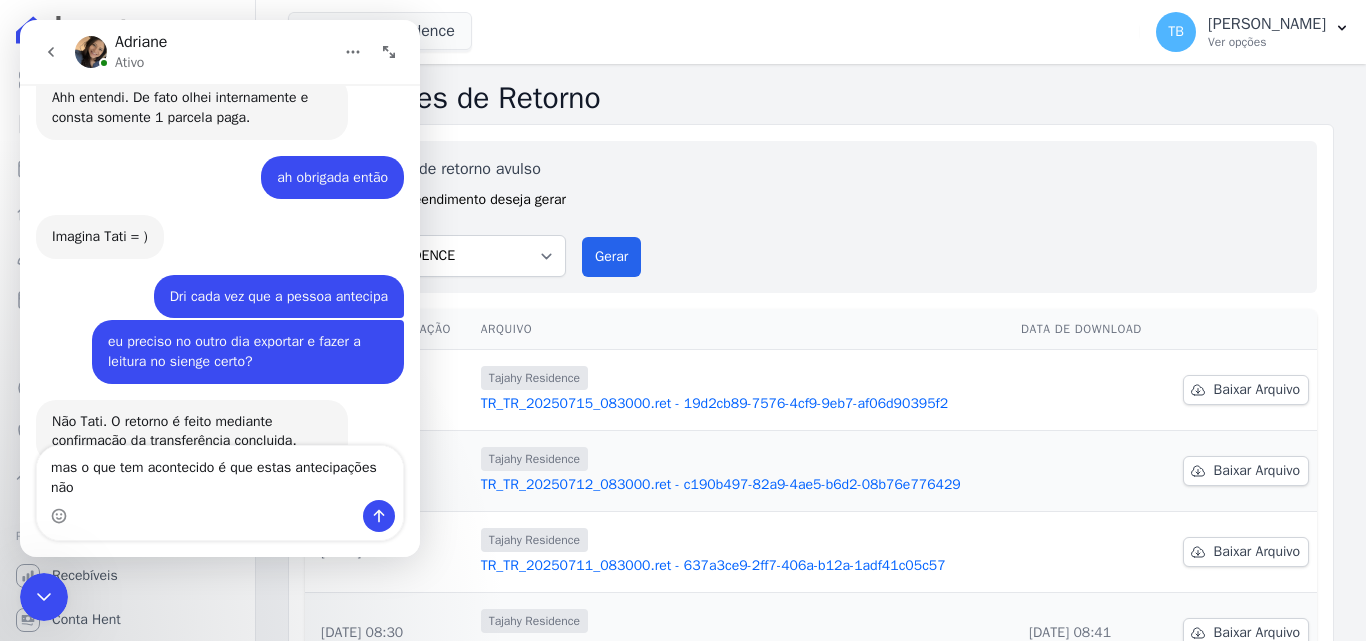 scroll, scrollTop: 8259, scrollLeft: 0, axis: vertical 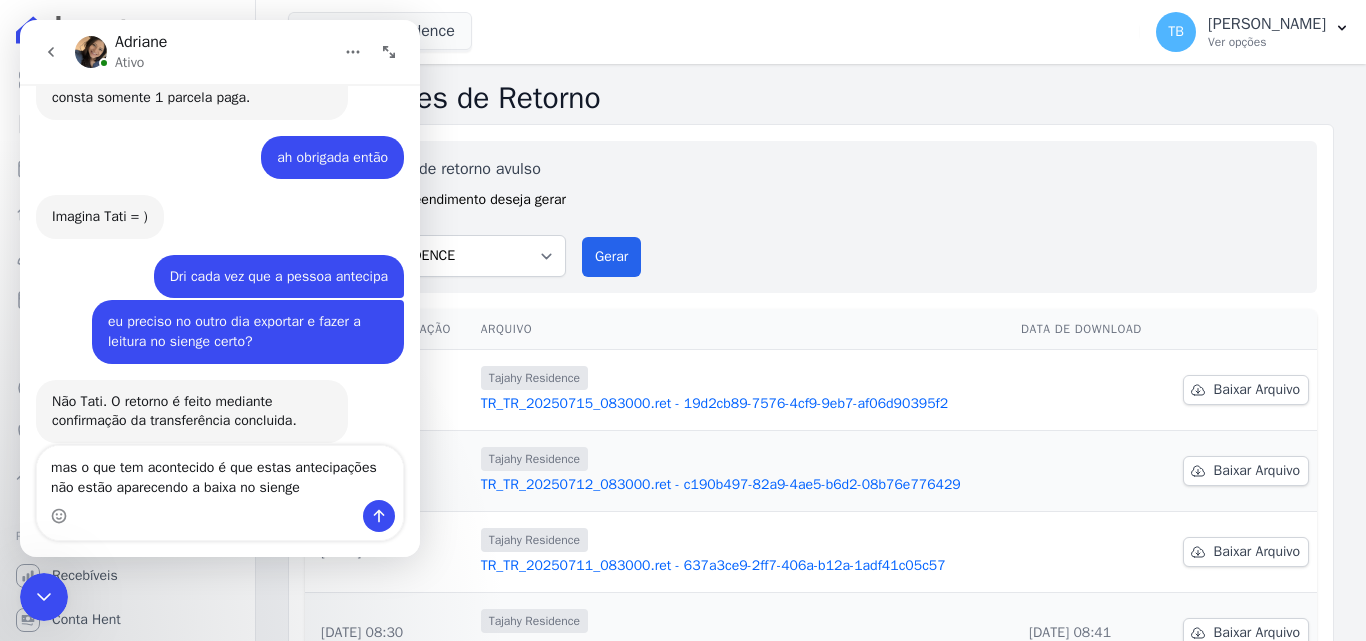 type on "mas o que tem acontecido é que estas antecipações não estão aparecendo a baixa no sienge" 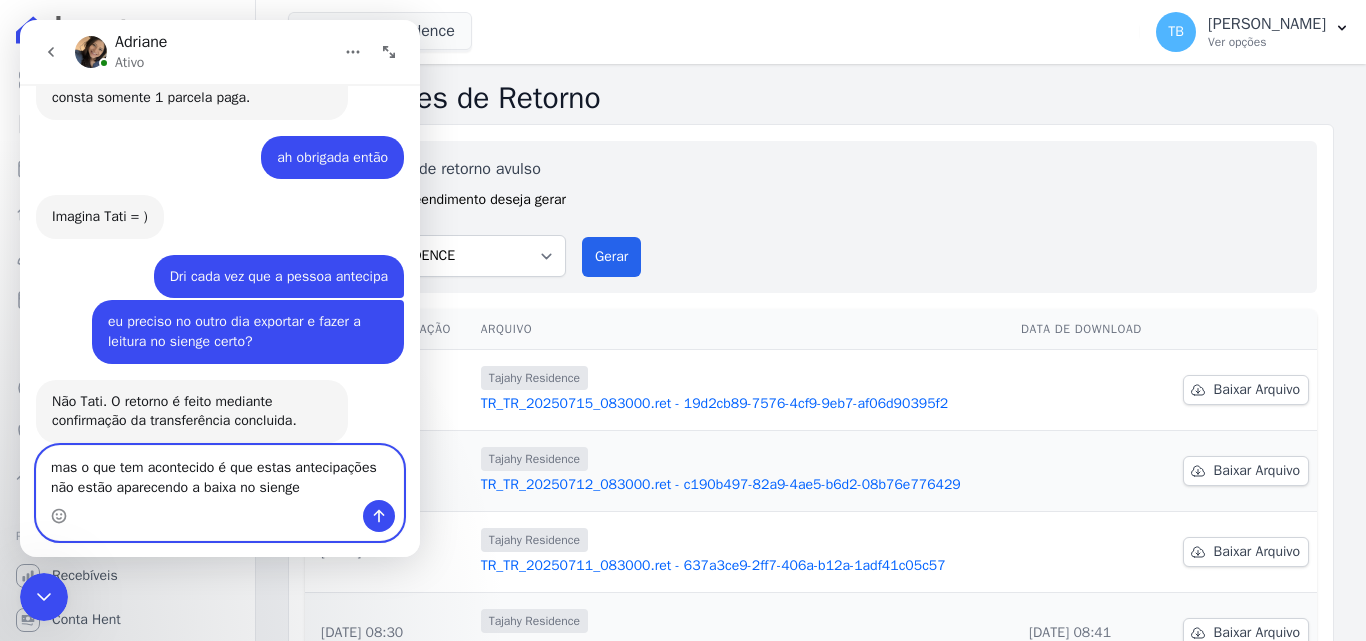 drag, startPoint x: 306, startPoint y: 493, endPoint x: 46, endPoint y: 461, distance: 261.96182 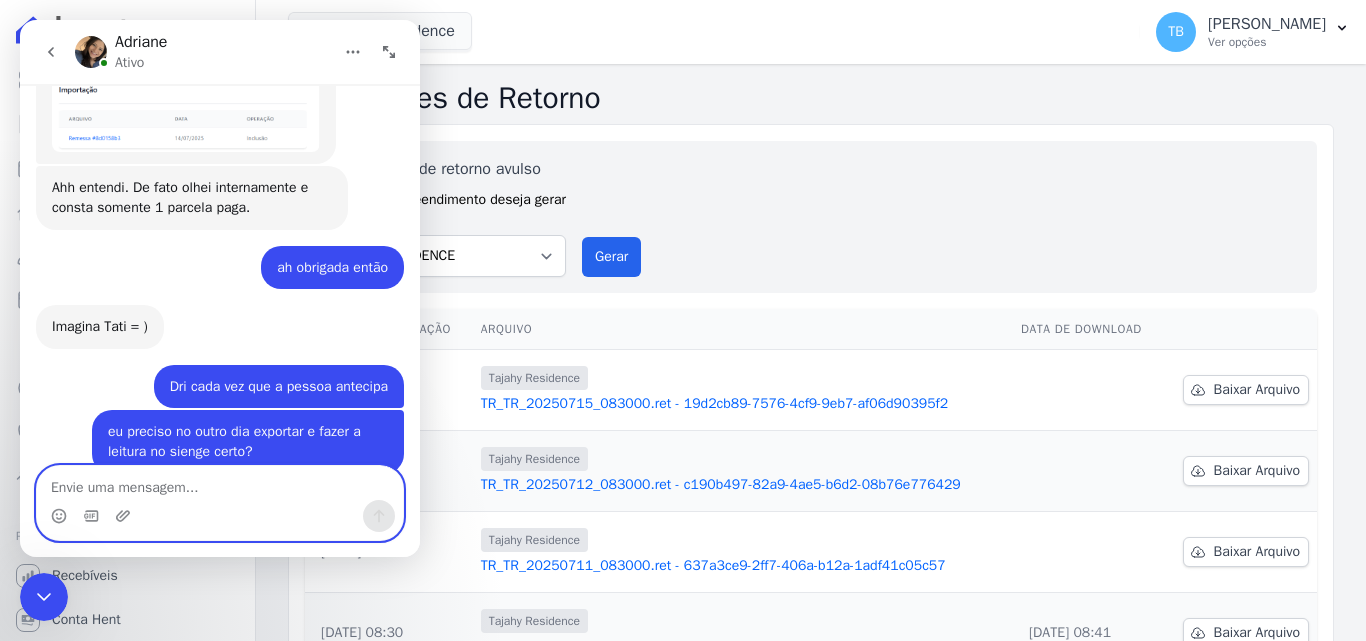 scroll, scrollTop: 8039, scrollLeft: 0, axis: vertical 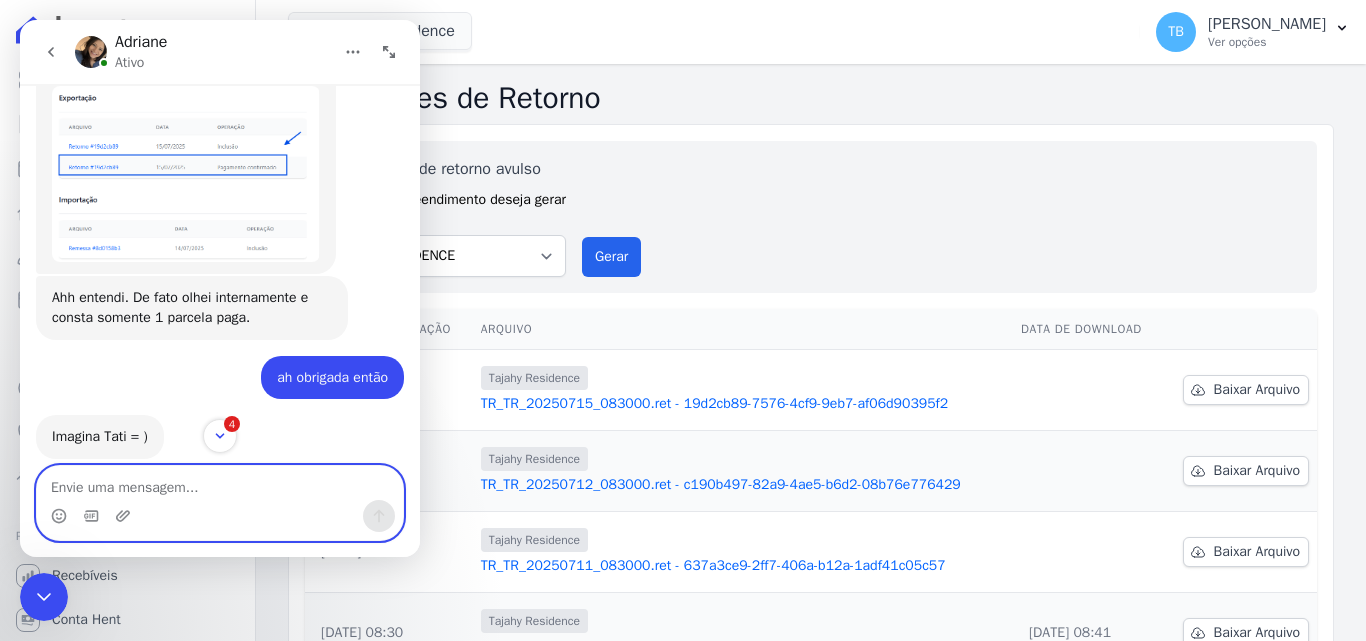 type 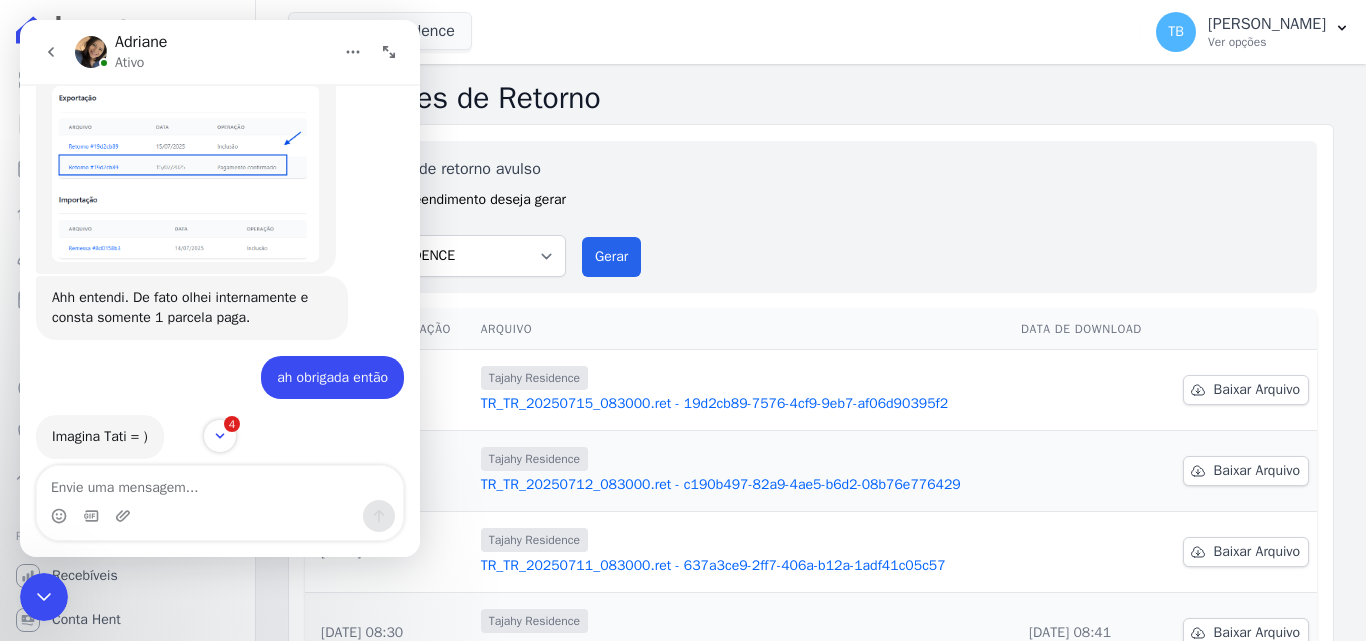 click at bounding box center [186, 174] 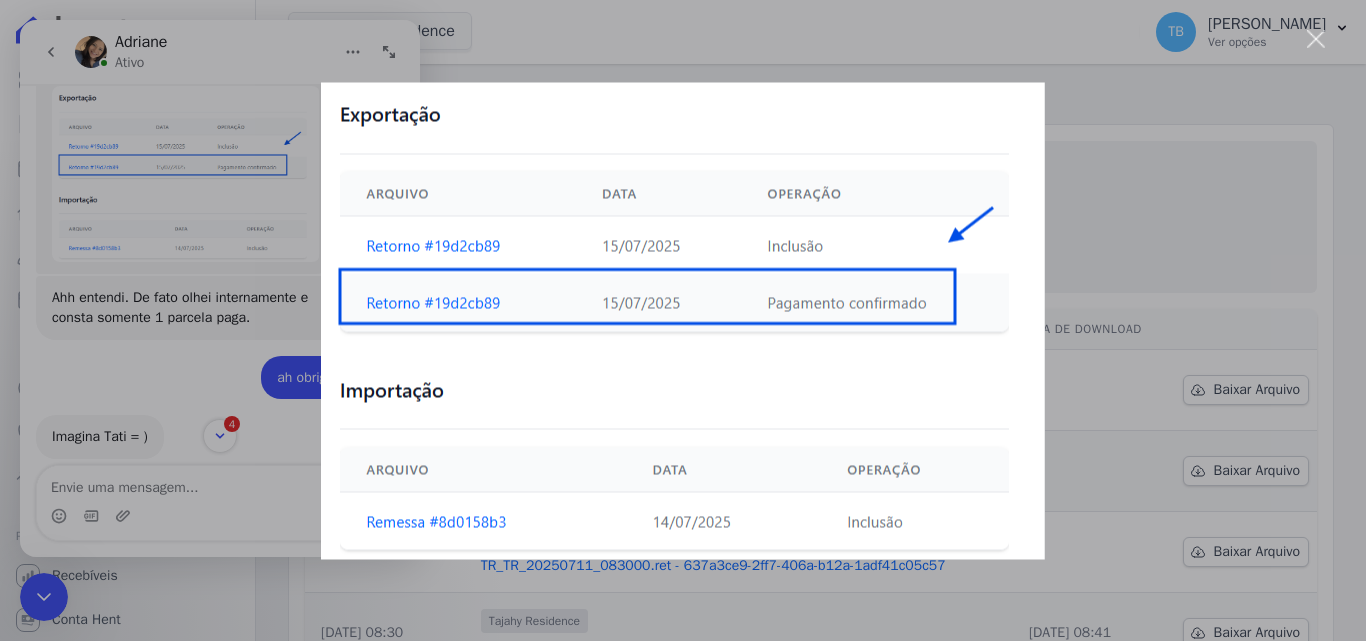 scroll, scrollTop: 0, scrollLeft: 0, axis: both 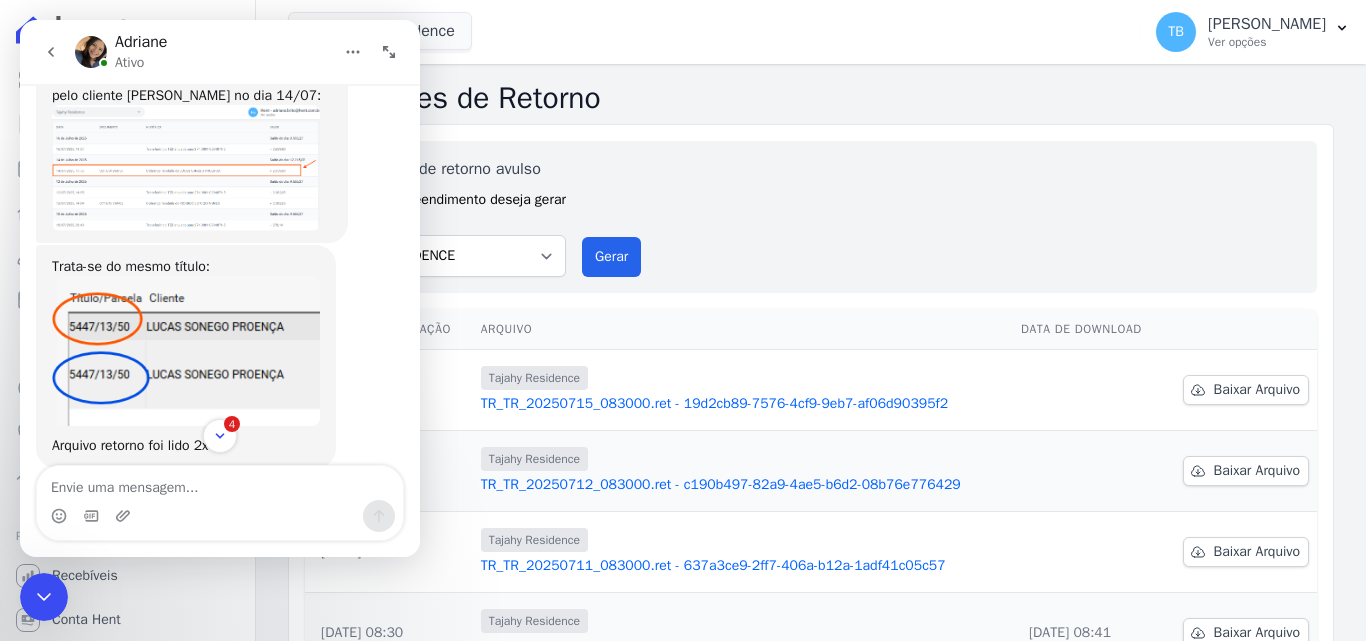 click at bounding box center [186, 351] 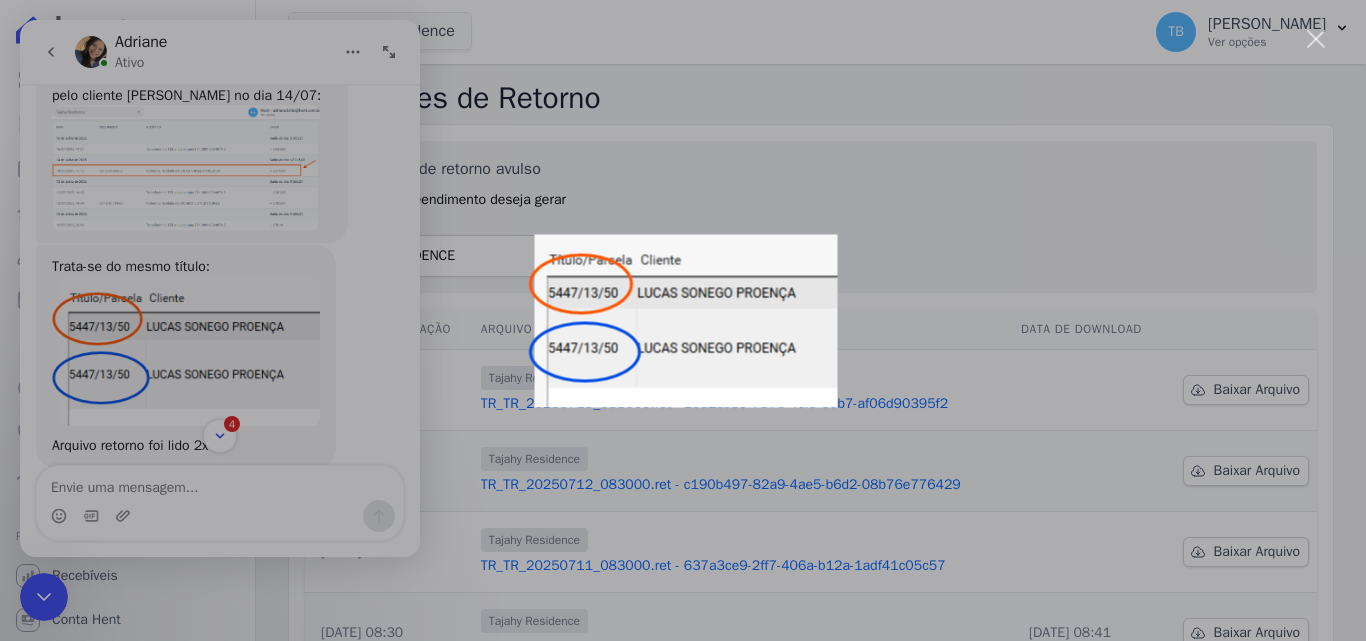 scroll, scrollTop: 0, scrollLeft: 0, axis: both 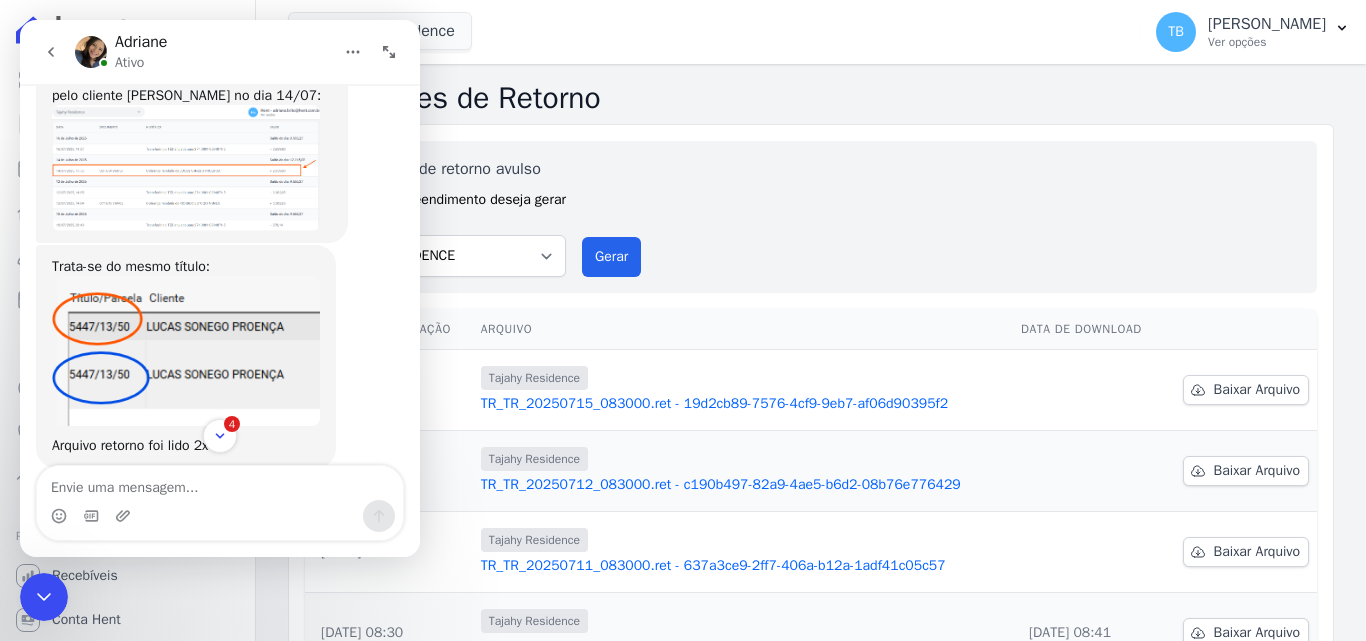 click at bounding box center (186, 167) 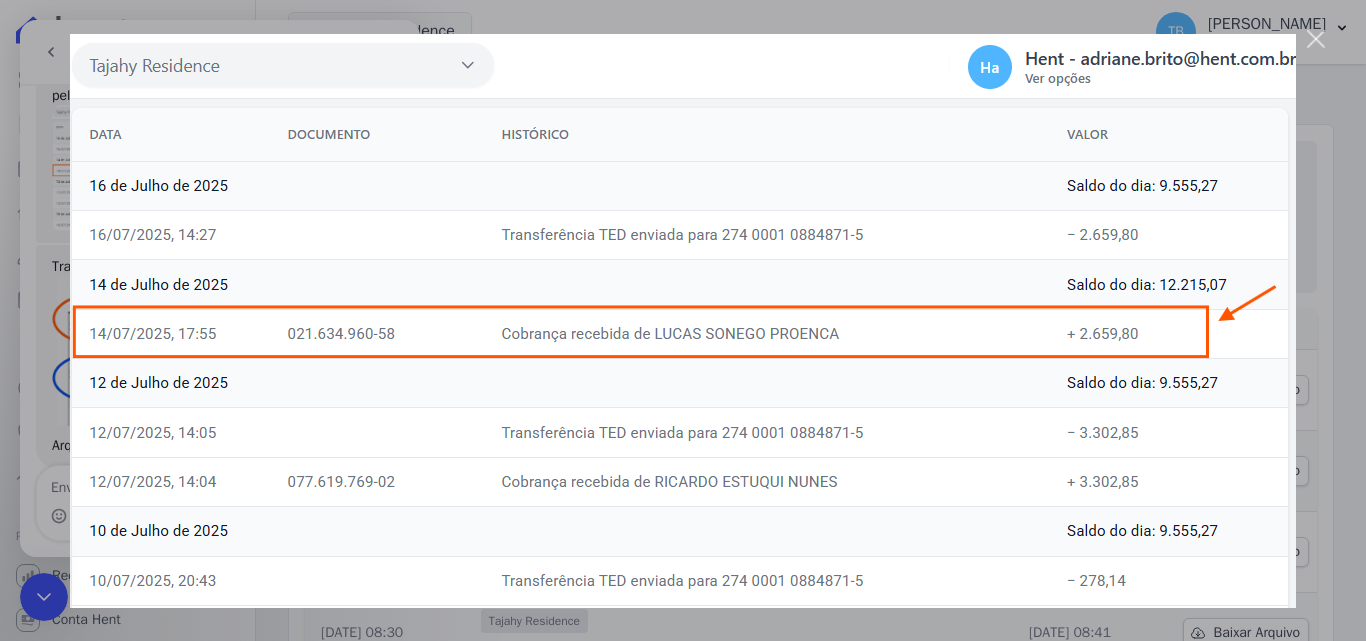 scroll, scrollTop: 0, scrollLeft: 0, axis: both 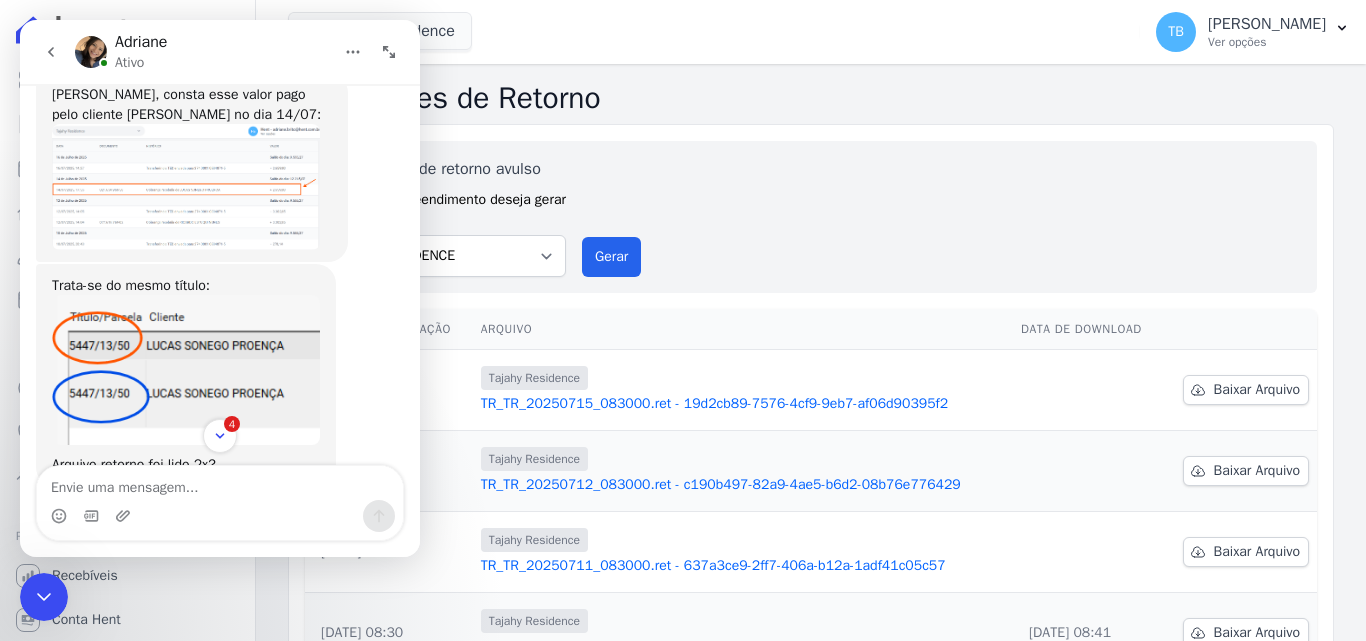 drag, startPoint x: 44, startPoint y: 591, endPoint x: 66, endPoint y: 589, distance: 22.090721 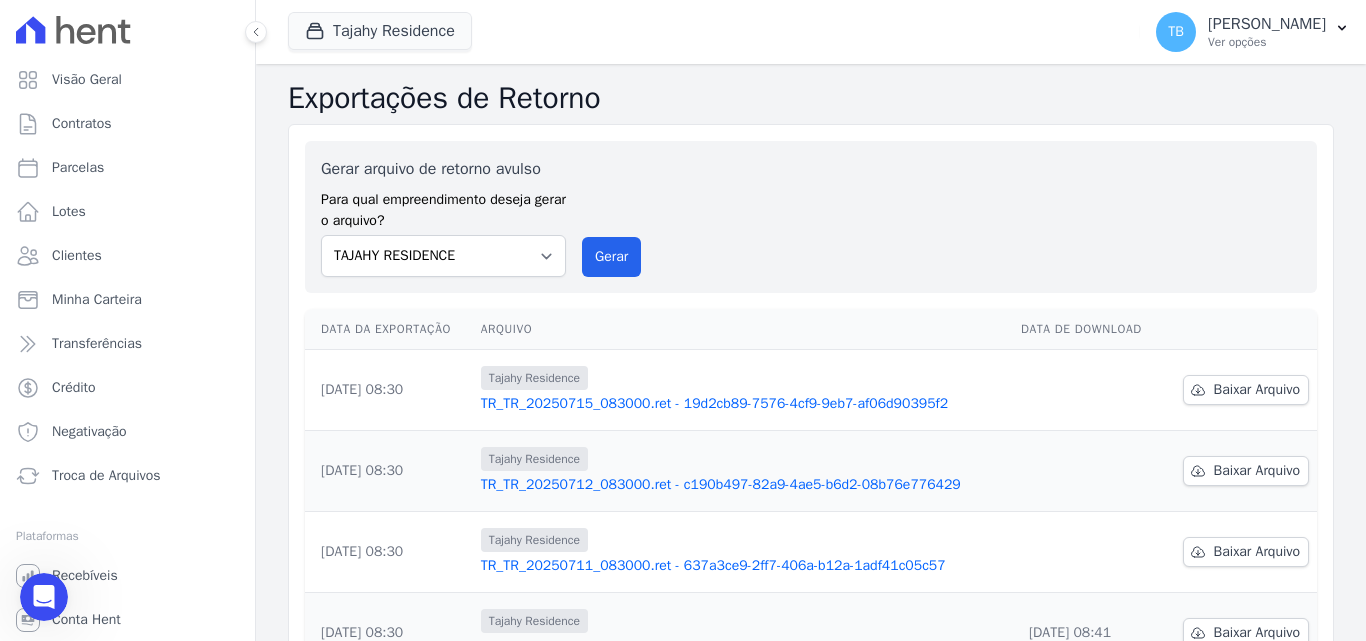click at bounding box center [44, 597] 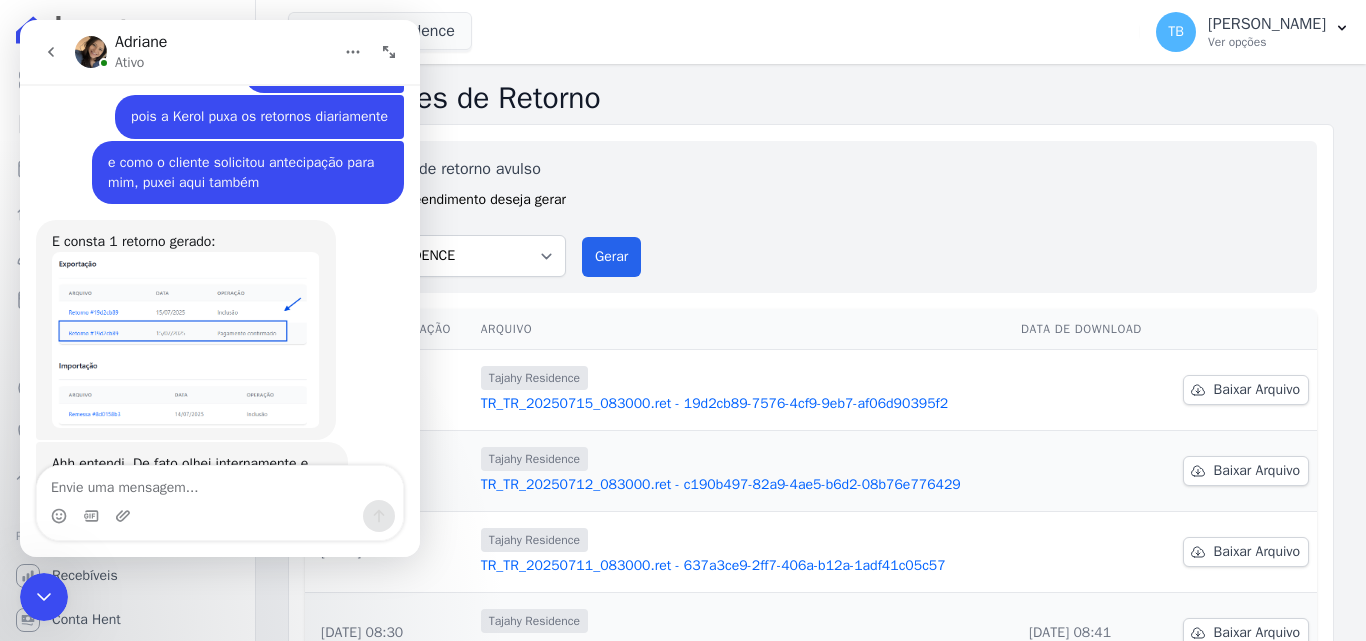 scroll, scrollTop: 8239, scrollLeft: 0, axis: vertical 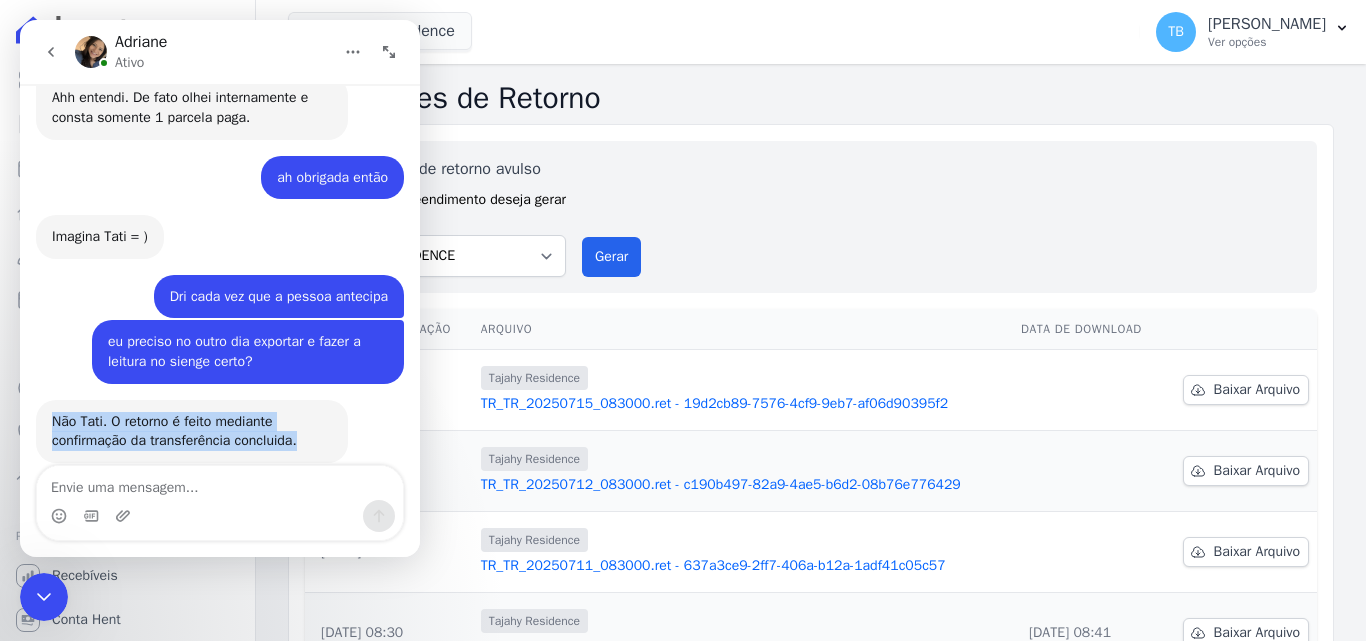 drag, startPoint x: 306, startPoint y: 402, endPoint x: 80, endPoint y: 379, distance: 227.16734 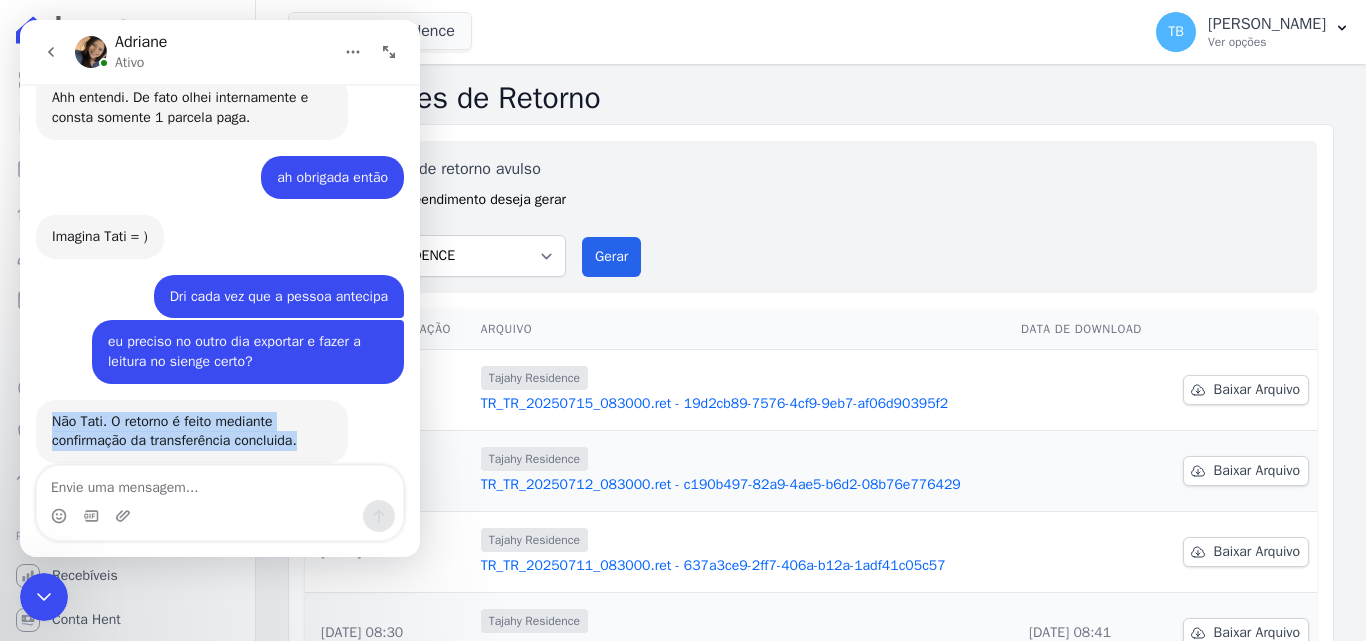 click on "Não Tati. O retorno é feito mediante confirmação da transferência concluida." at bounding box center [192, 431] 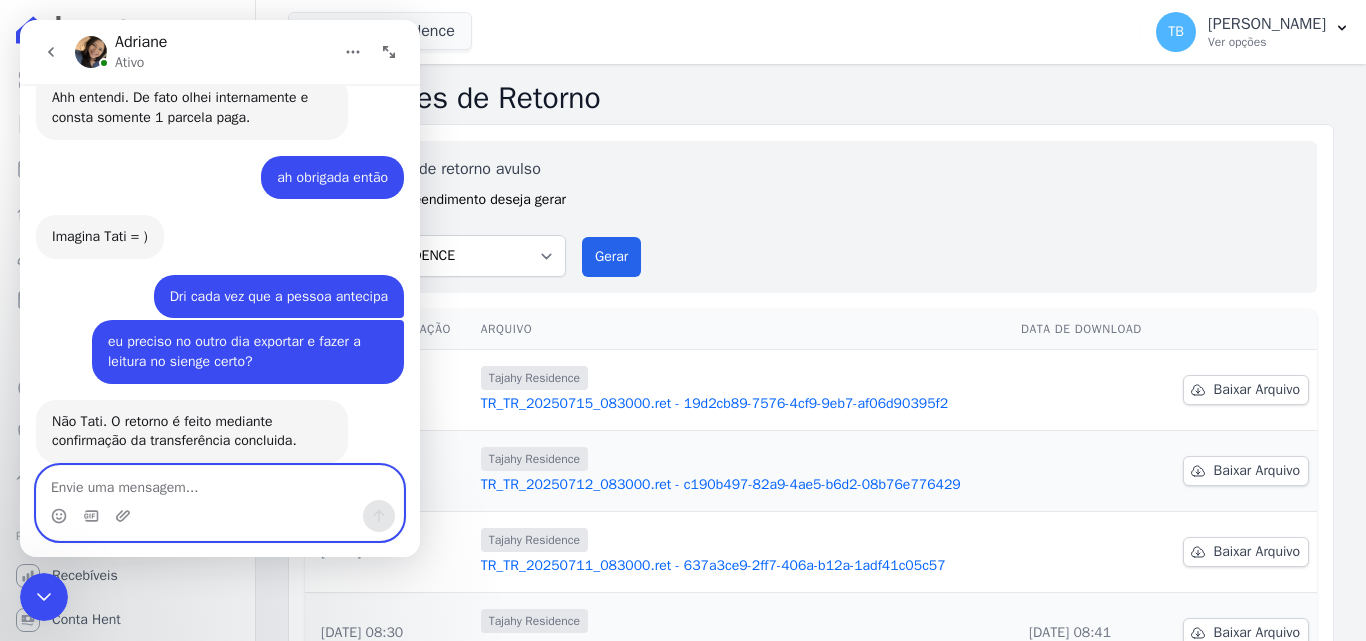click at bounding box center [220, 483] 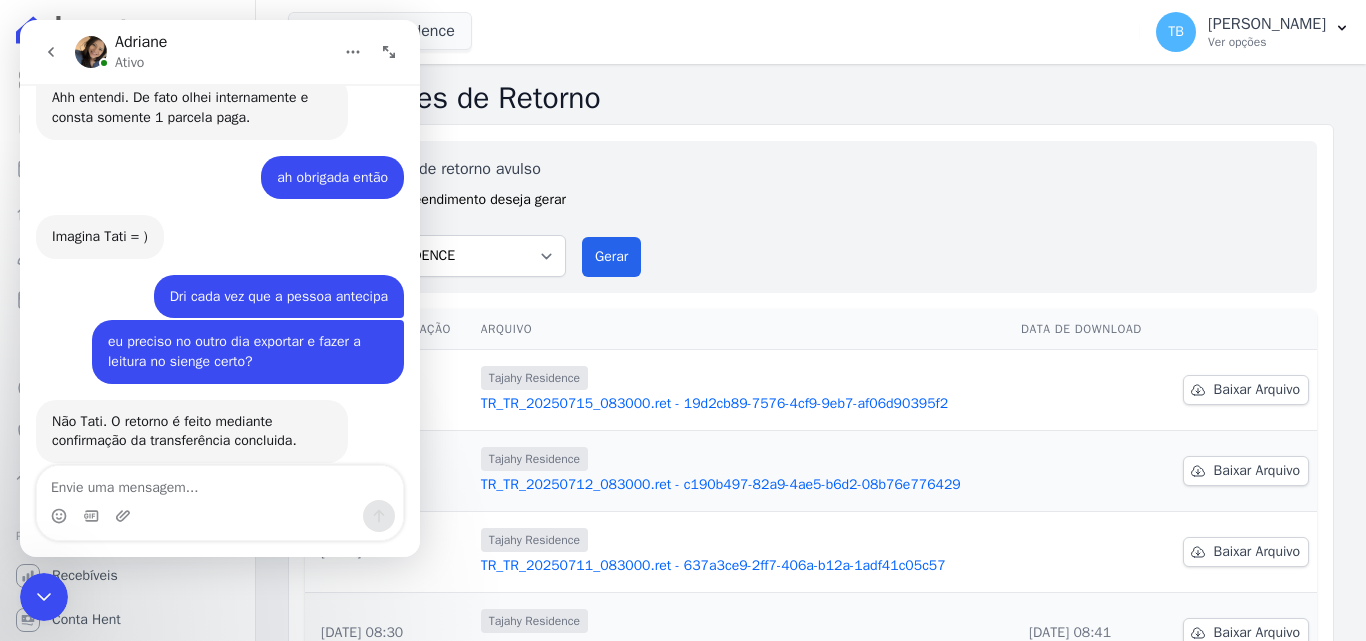 click 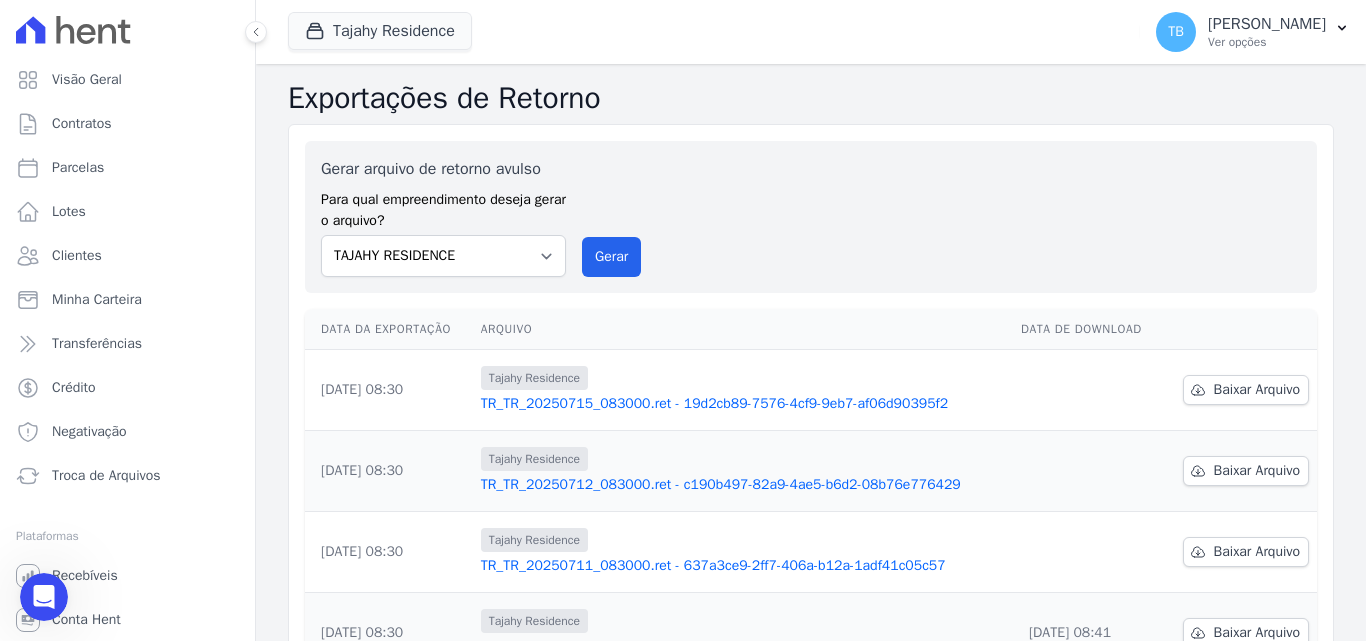 click at bounding box center [44, 597] 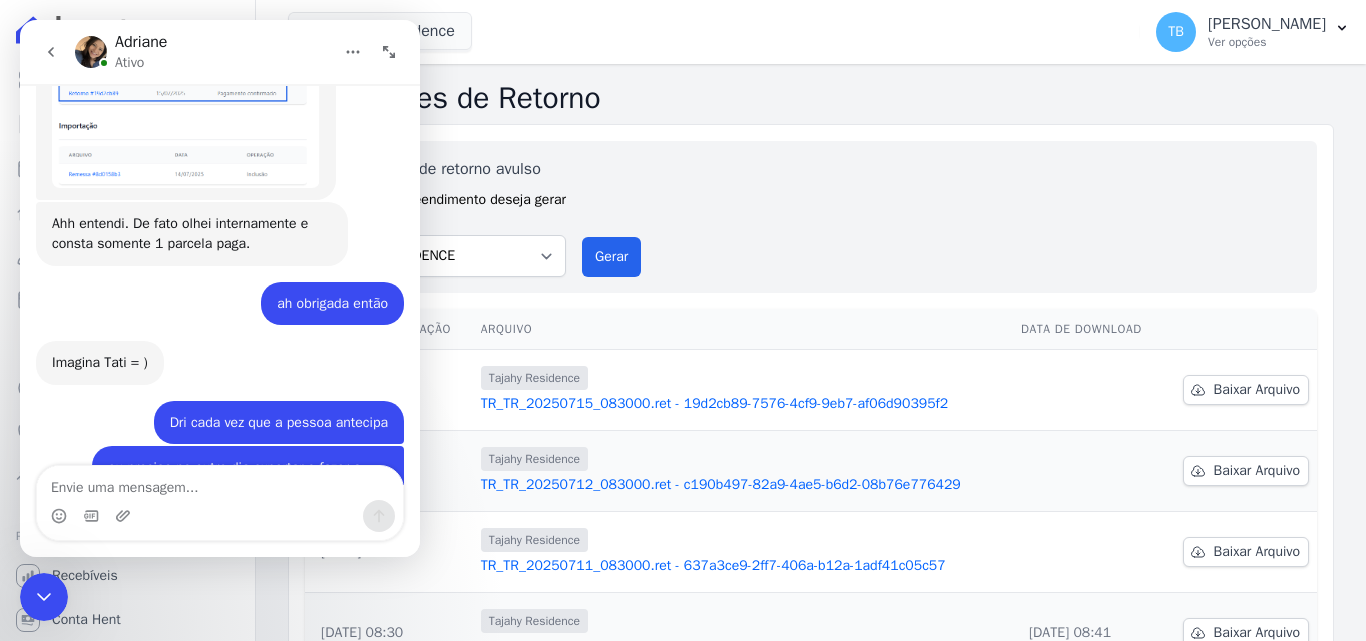 scroll, scrollTop: 8239, scrollLeft: 0, axis: vertical 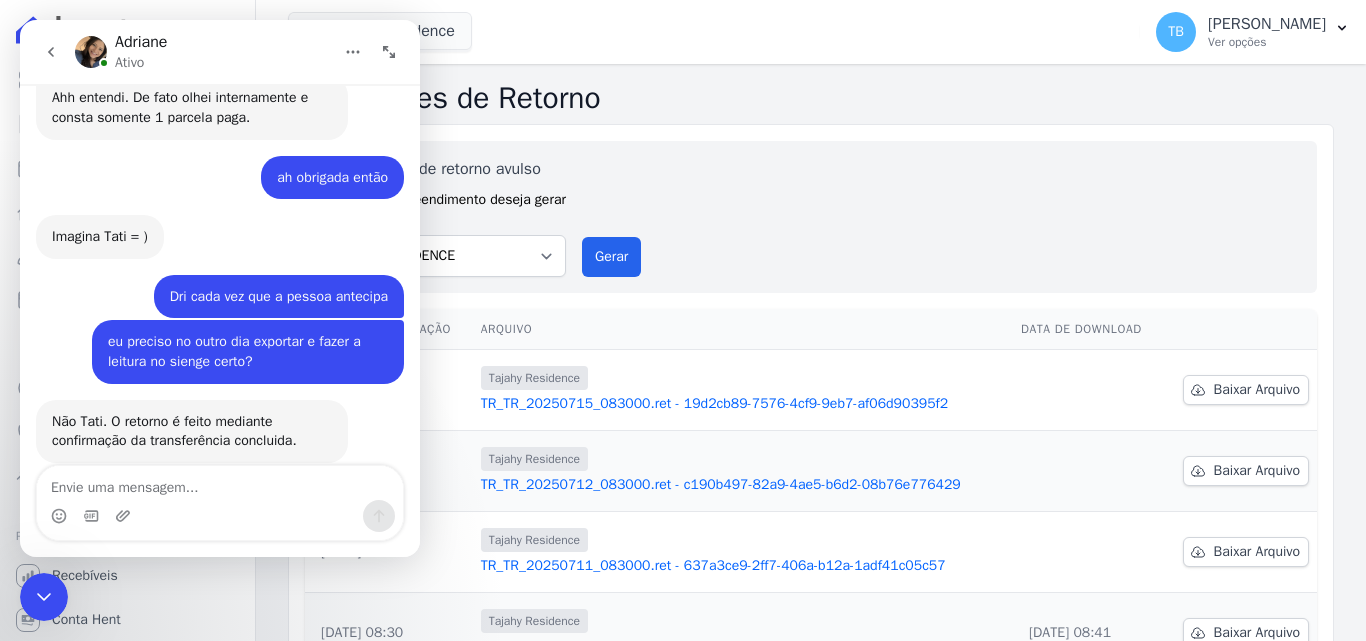 click at bounding box center [220, 483] 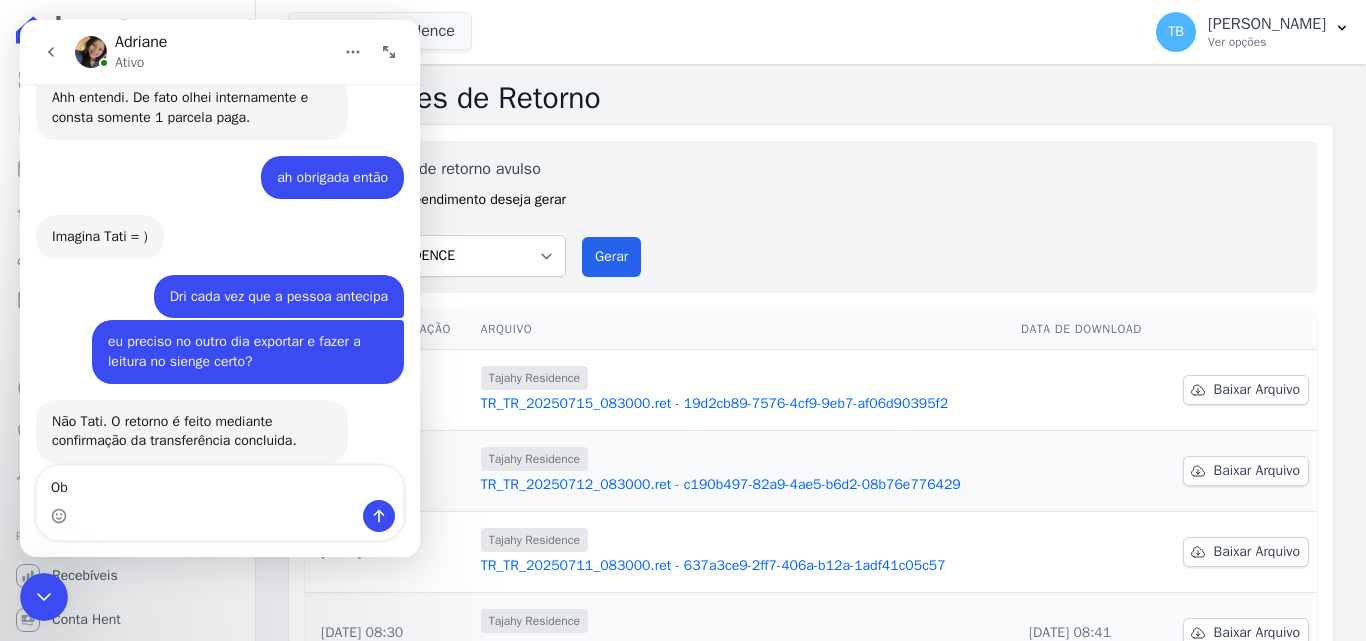 type on "O" 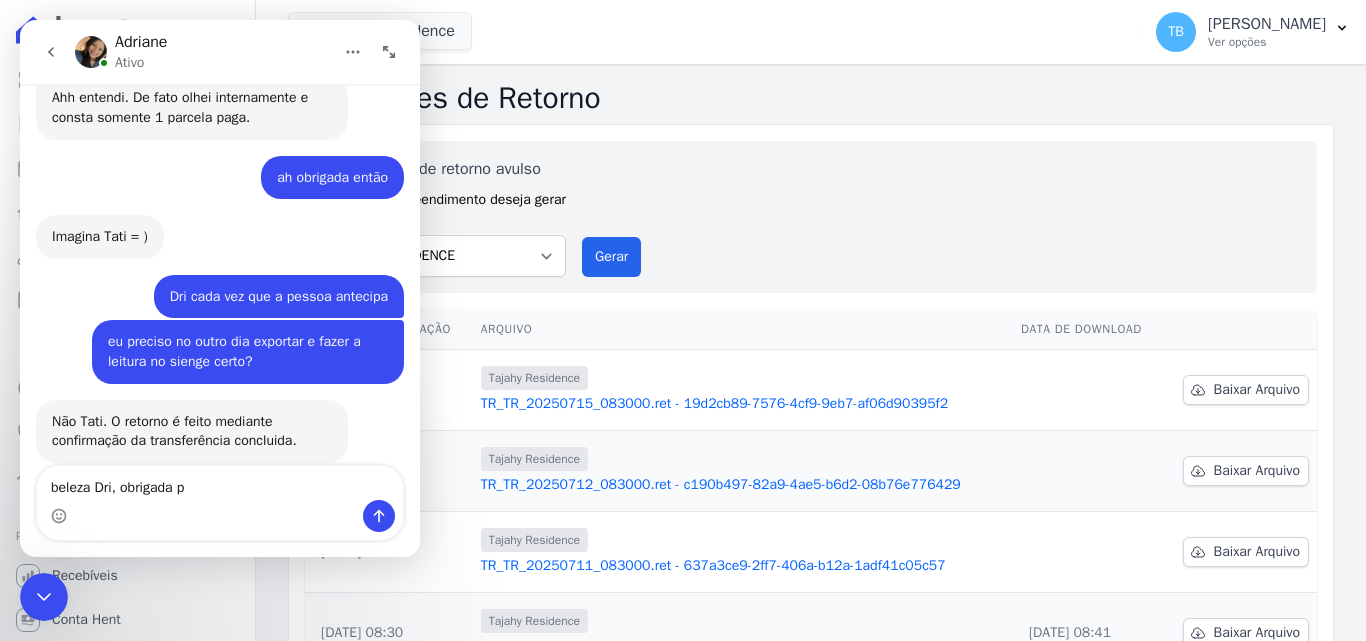 type on "beleza Dri, obrigada" 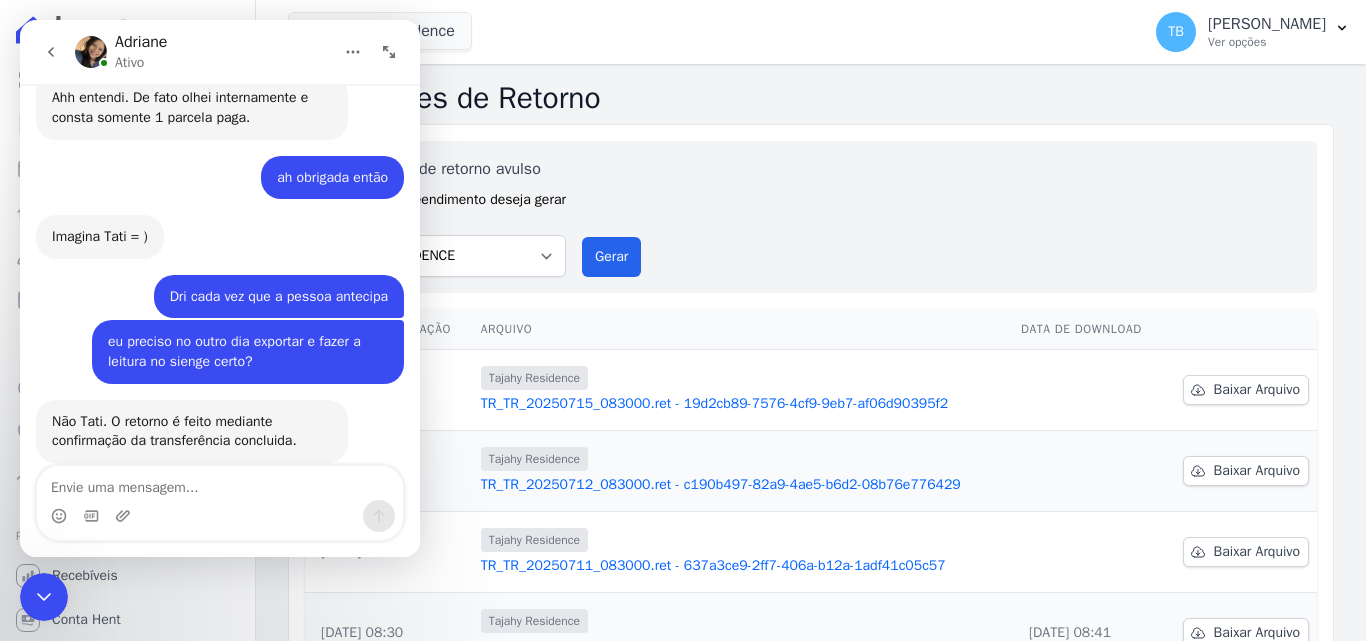 scroll, scrollTop: 8298, scrollLeft: 0, axis: vertical 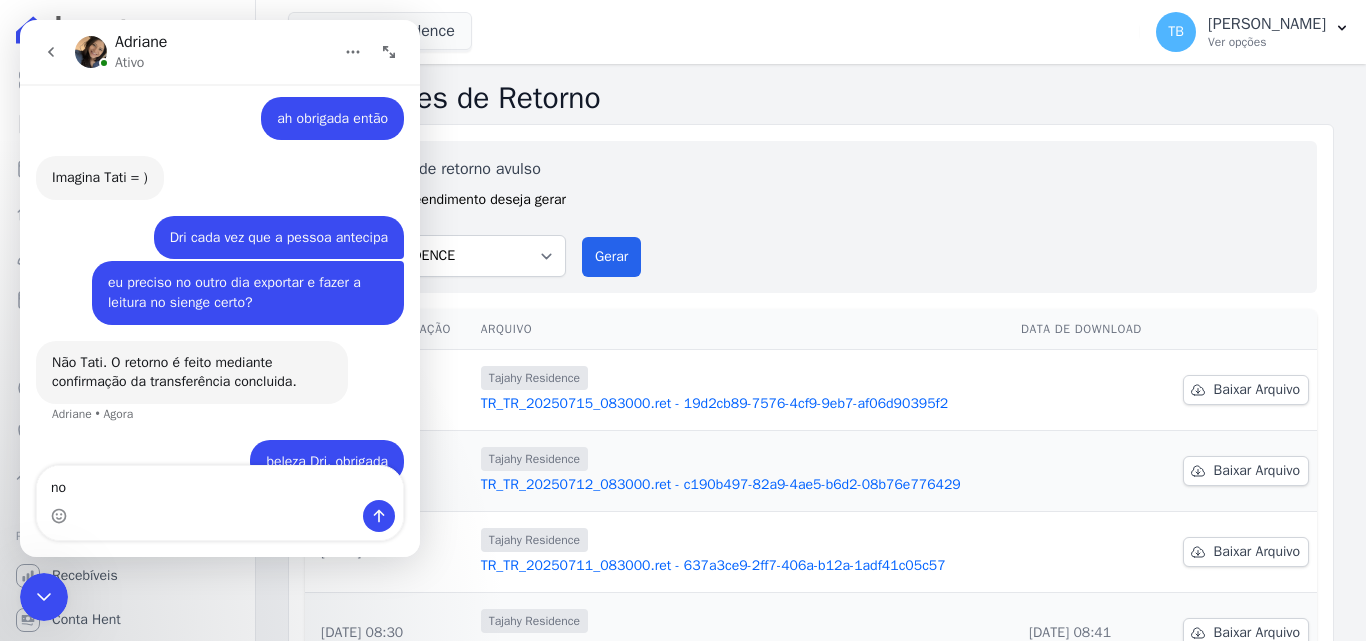type on "n" 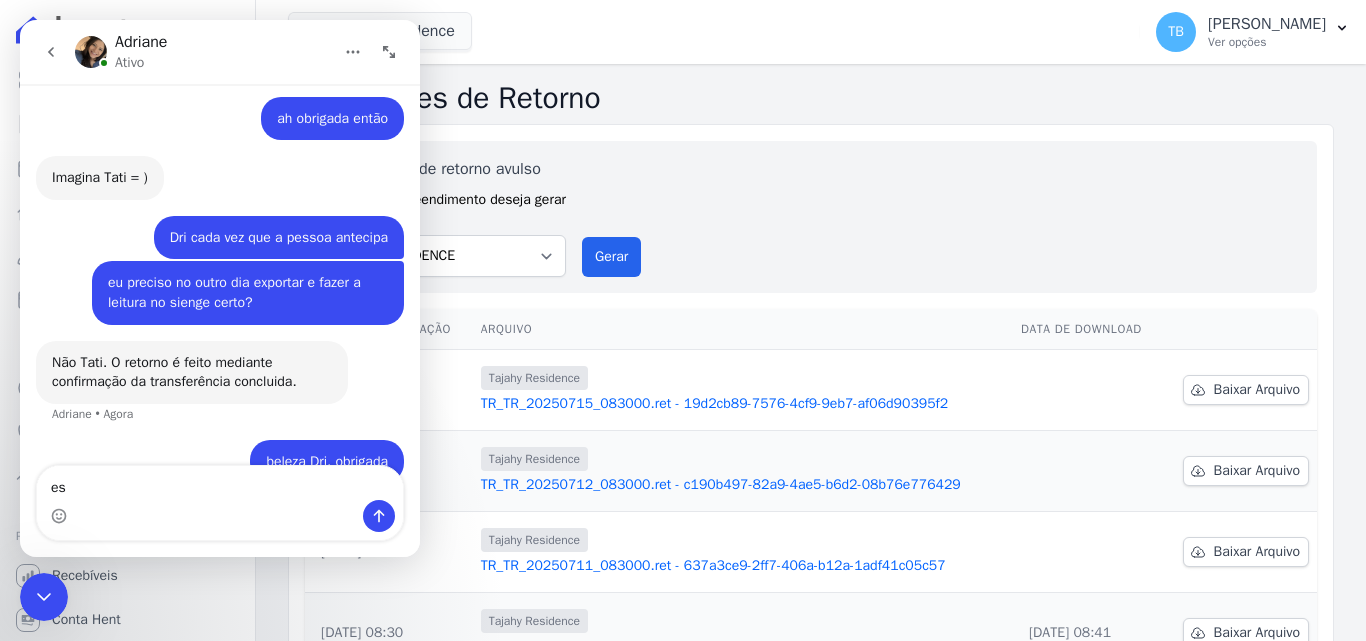 type on "e" 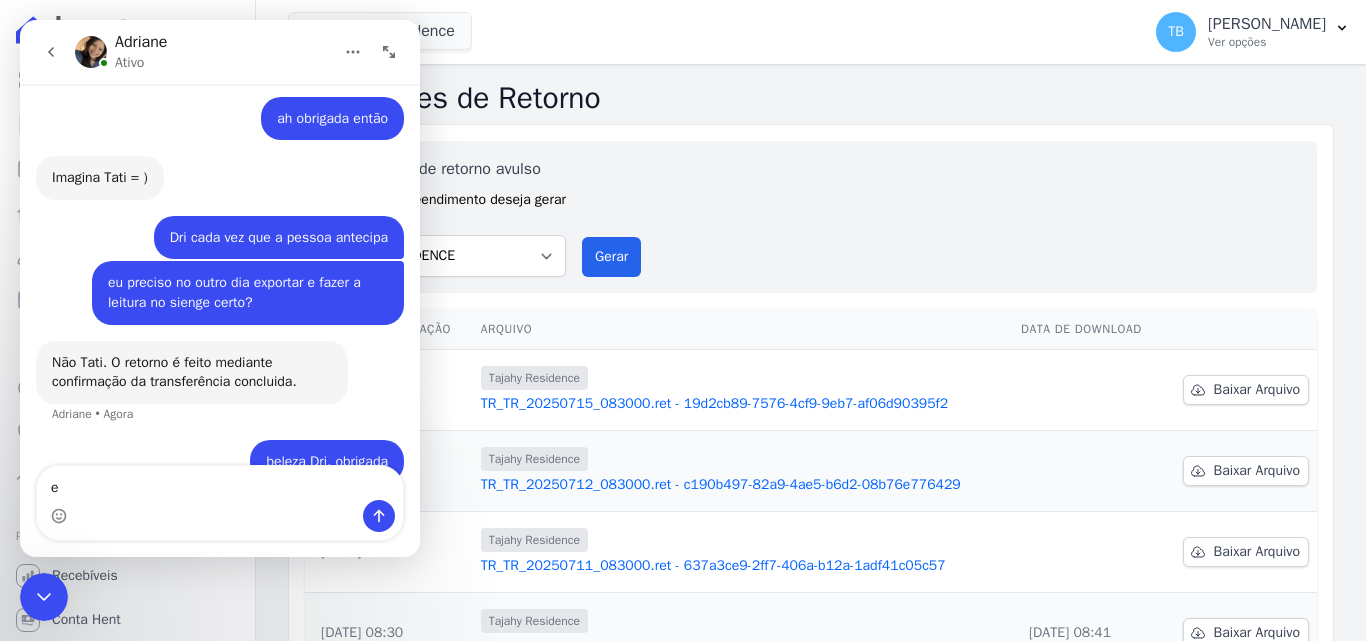 type 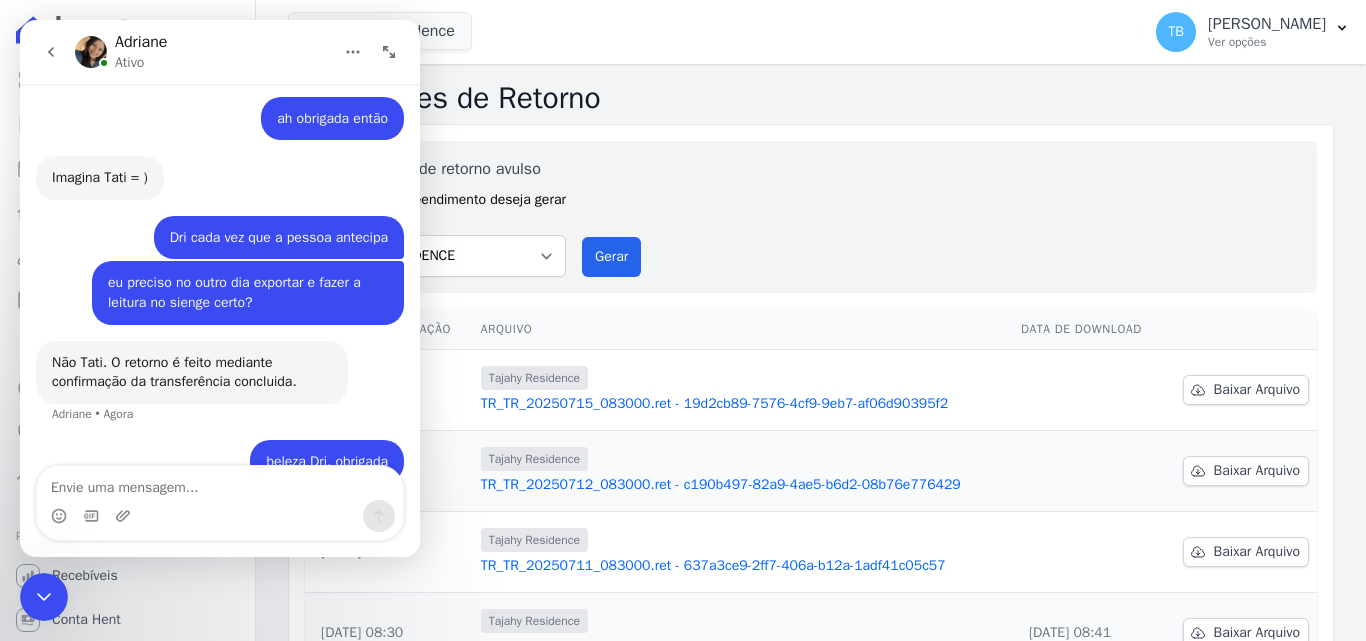 click at bounding box center (220, 483) 